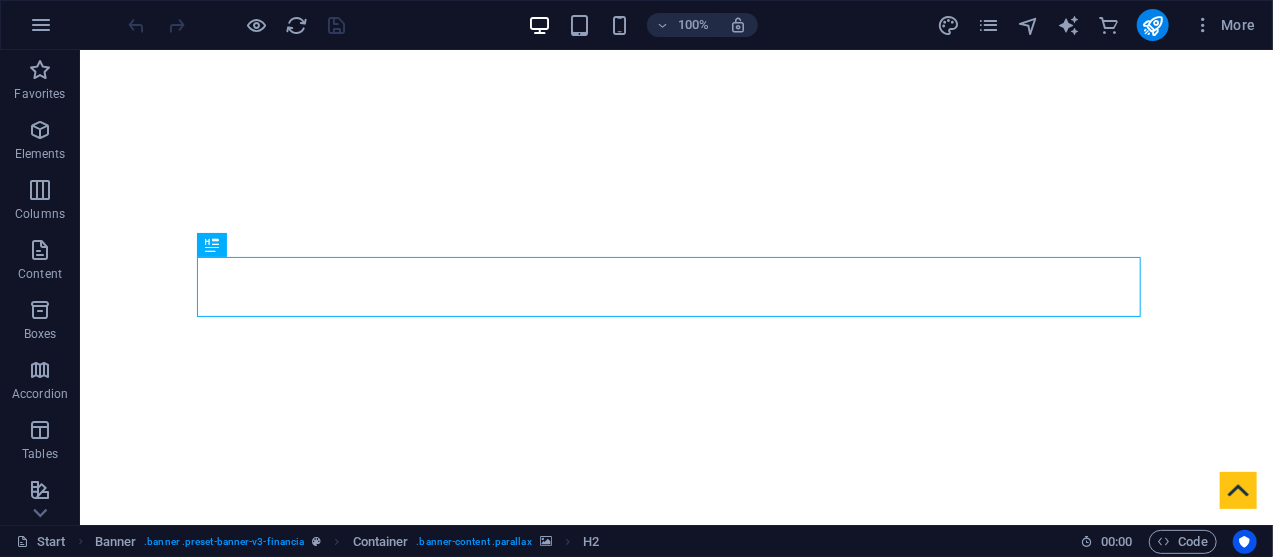 scroll, scrollTop: 292, scrollLeft: 0, axis: vertical 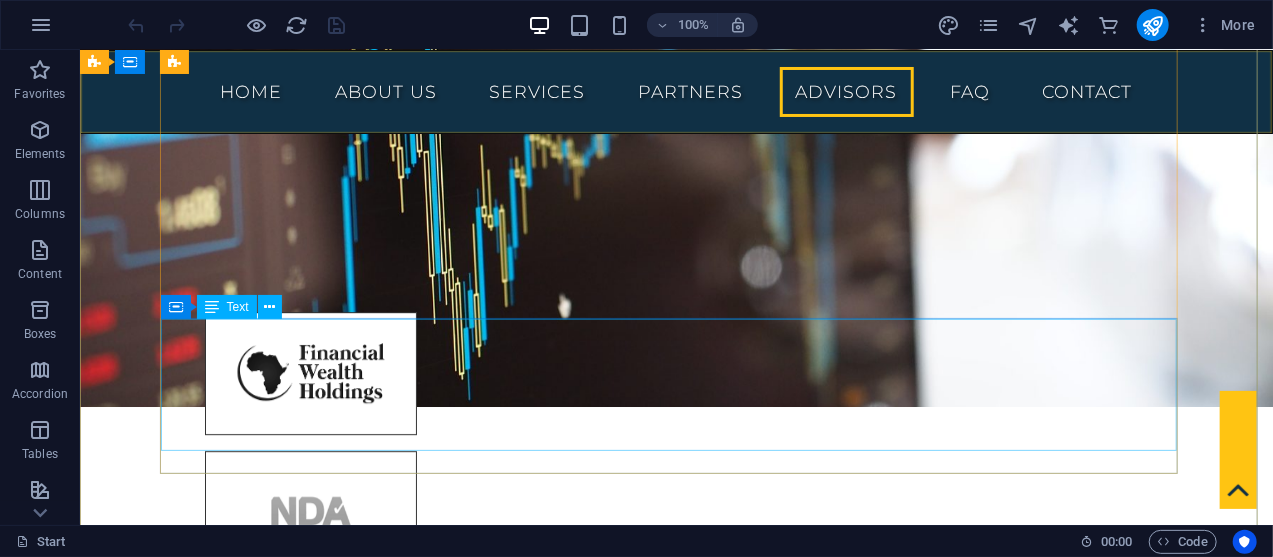 click on "Lorem ipsum dolor sit amet consetetur sadipscing diam nonumy eirmod tempor invidunt ut labore et dolore magna aliquyam erat sed diam voluptua. At vero eos et accusam et justo duo dolores et ea rebum. Stet clita kasd gubergren. Jeff Smith Finance Company" at bounding box center [675, 5041] 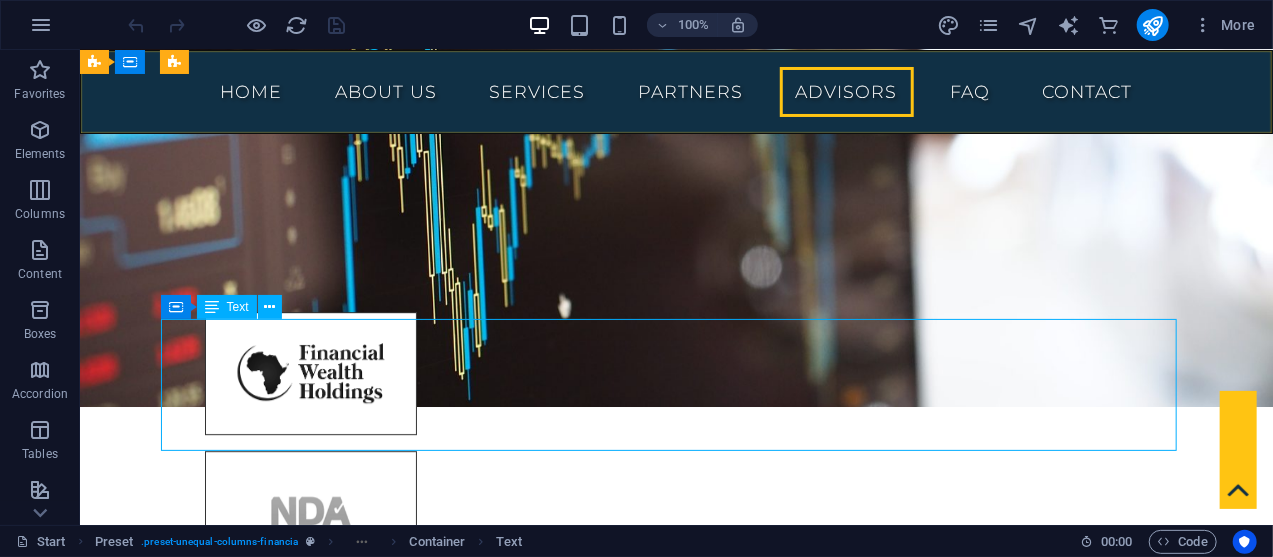 click on "Lorem ipsum dolor sit amet consetetur sadipscing diam nonumy eirmod tempor invidunt ut labore et dolore magna aliquyam erat sed diam voluptua. At vero eos et accusam et justo duo dolores et ea rebum. Stet clita kasd gubergren. Jeff Smith Finance Company" at bounding box center [675, 5041] 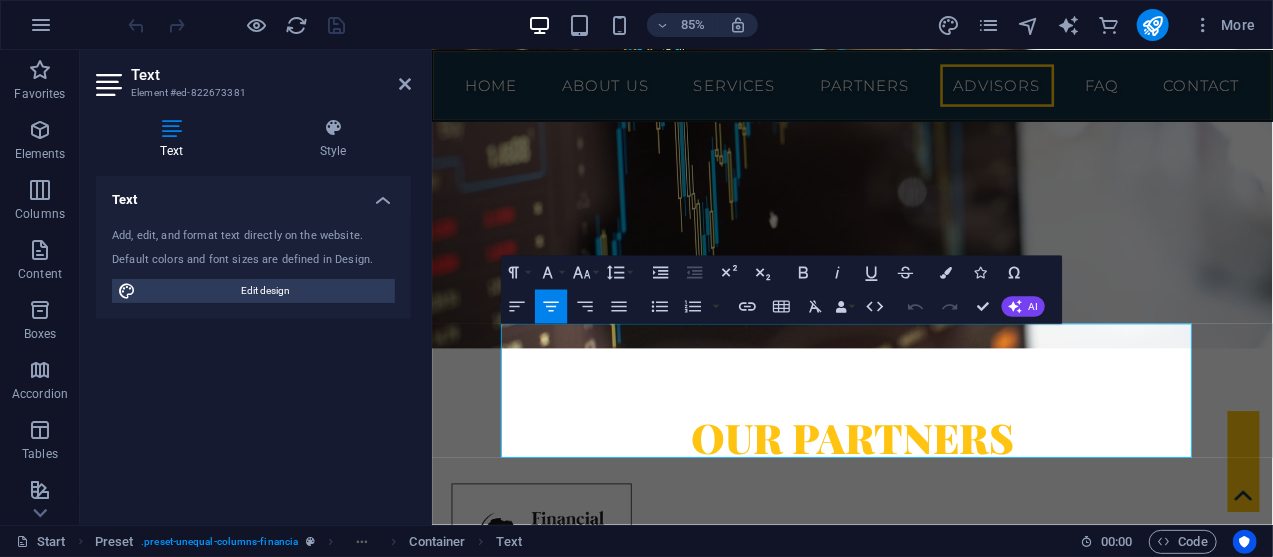 scroll, scrollTop: 9600, scrollLeft: 0, axis: vertical 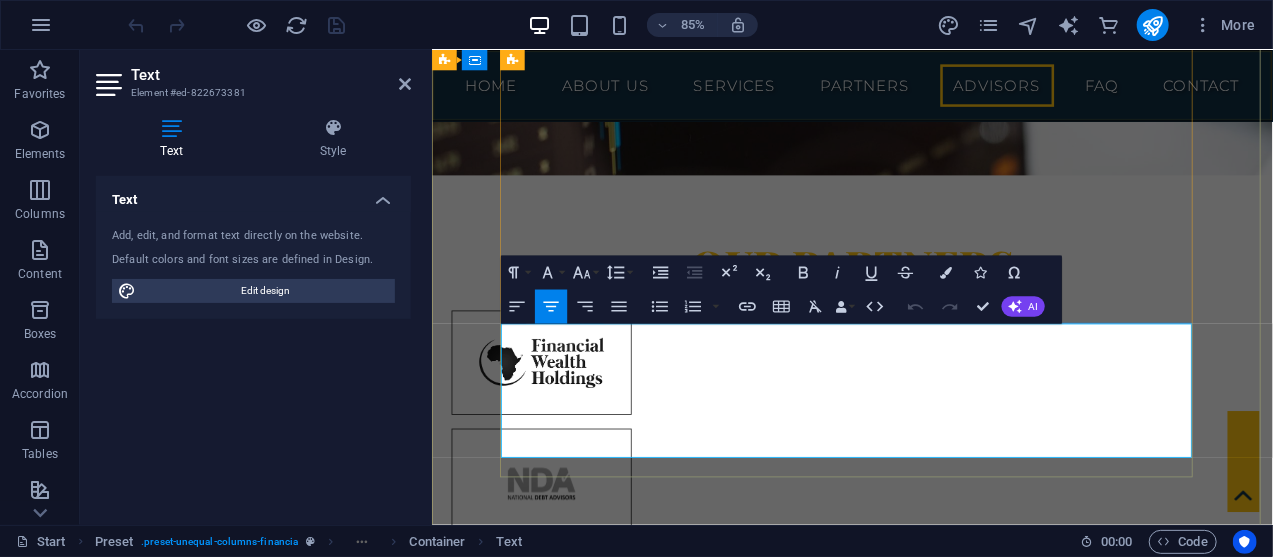 drag, startPoint x: 519, startPoint y: 385, endPoint x: 1101, endPoint y: 439, distance: 584.49976 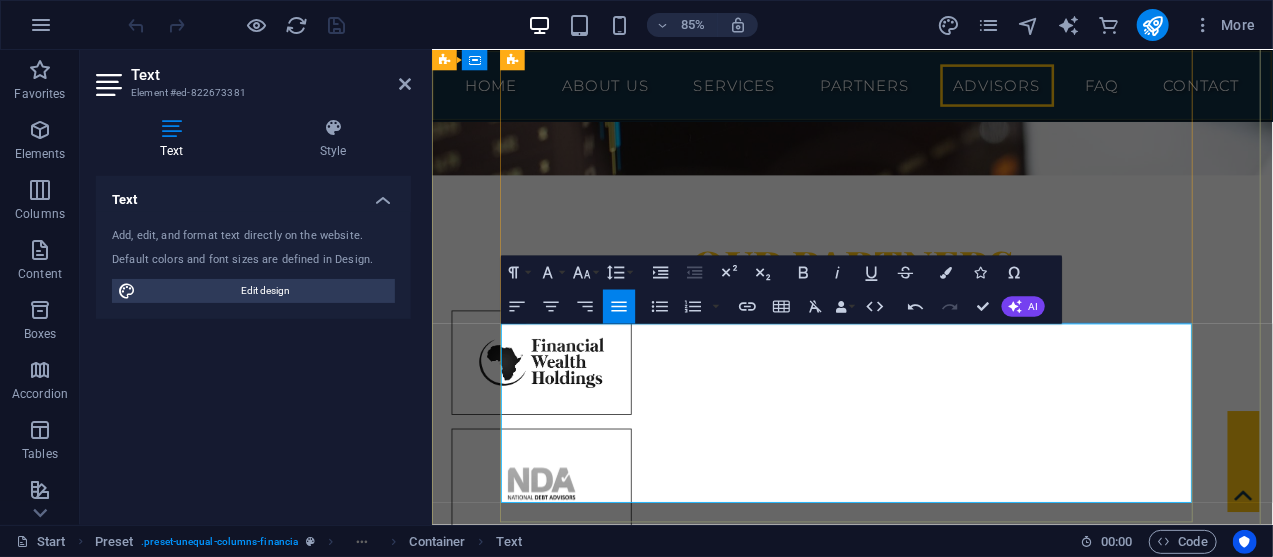 drag, startPoint x: 876, startPoint y: 543, endPoint x: 908, endPoint y: 541, distance: 32.06244 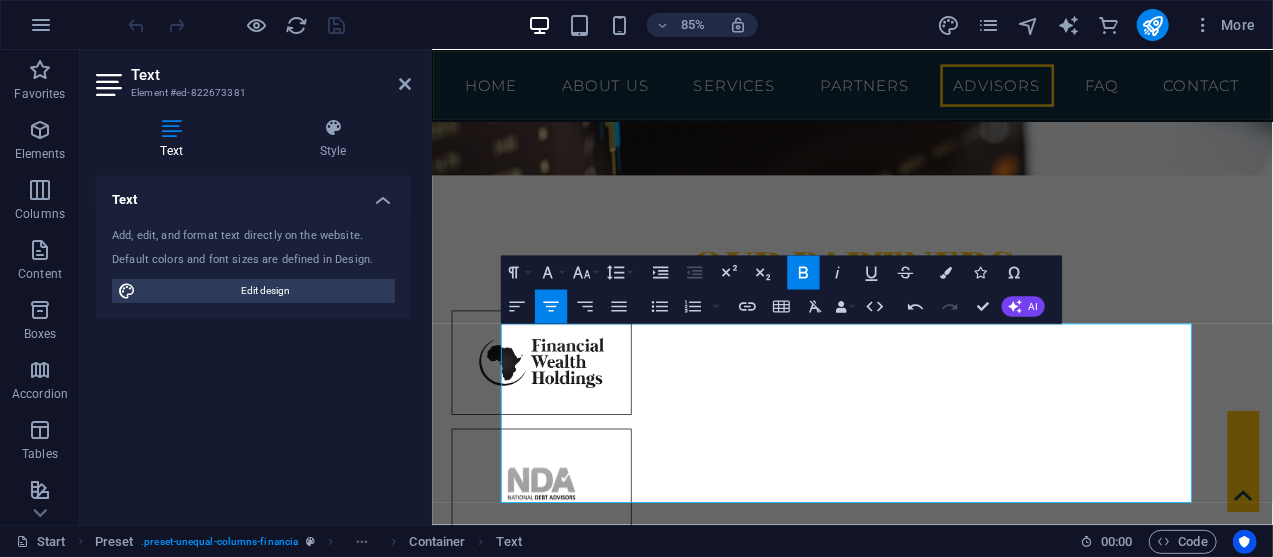 type 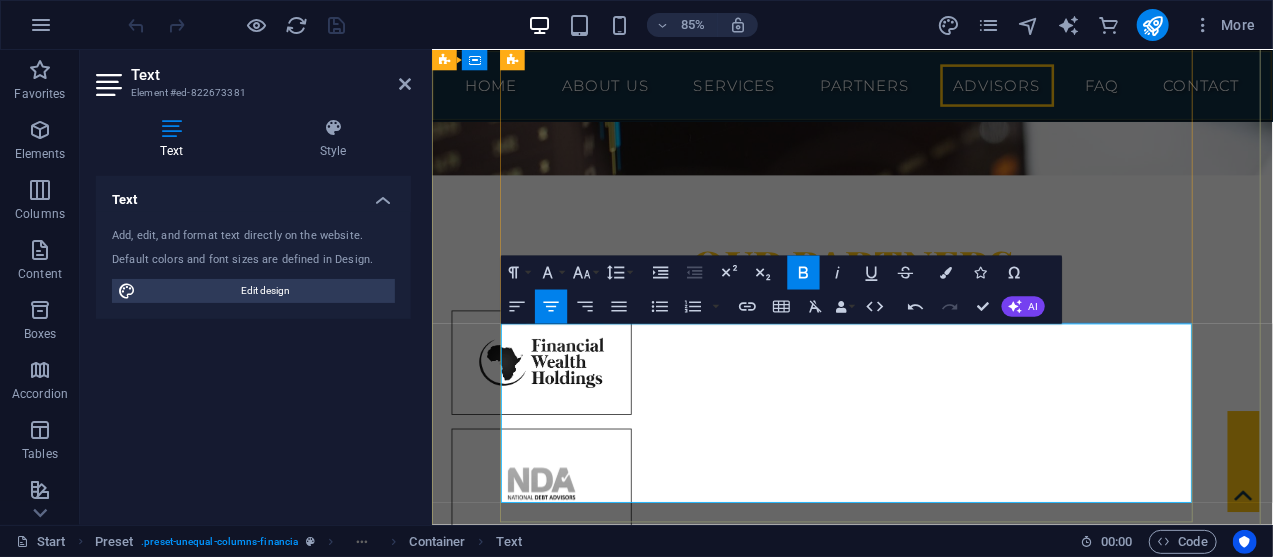 drag, startPoint x: 840, startPoint y: 565, endPoint x: 991, endPoint y: 569, distance: 151.05296 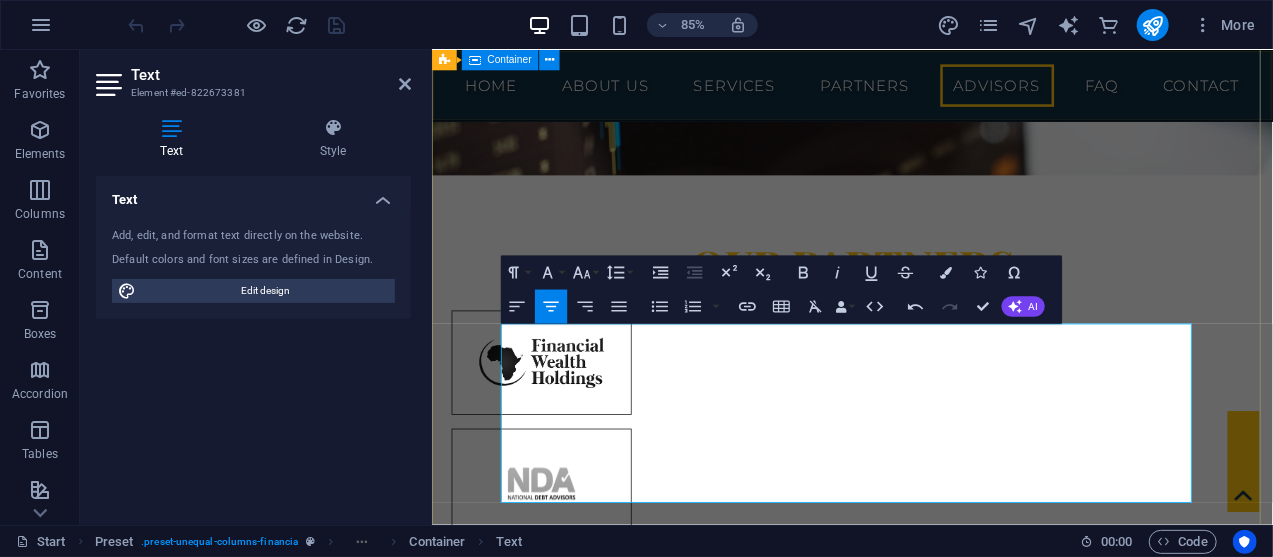 click on "Reviews "Doni Muller possesses outstanding communication and interpersonal skills. They excel in building strong relationships and effectively collaborating with employees at all levels of the organization. Their empathetic and approachable nature has made them a trusted confidant and resource for our employees, ensuring that their concerns are heard and addressed promptly." Charnel Collin Executive Director FWH
Florence Wanjiro Country Manager - ABMG
Mr. Muller was part of our grooming process where we develop controllers to become trainee managers in our business. He was therefore involved in our Trainee Management Program on NQF4 as well as frontline staff in Customer Care on NQF3. We are satisfied that he is a SAQA Accredited Trainer and Assessor and brings with him more than 25 years of business experience which includes retail management and business development. Ronelda Smith WC CH Training & Development - The Shoprite-Checkers Group" at bounding box center [925, 4614] 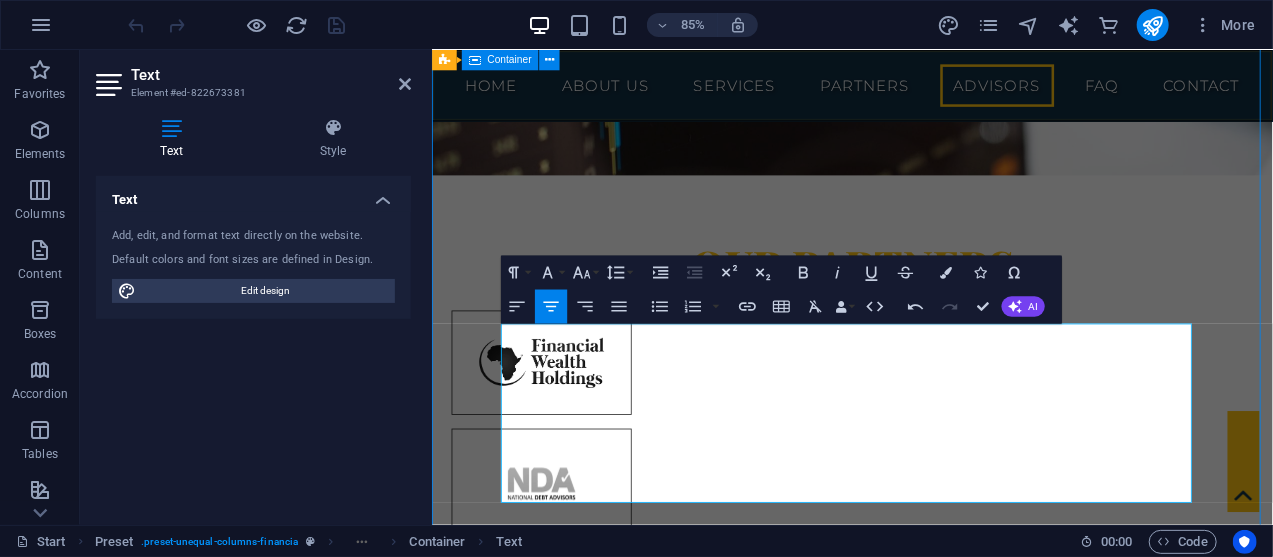 click on "Reviews "Doni Muller possesses outstanding communication and interpersonal skills. They excel in building strong relationships and effectively collaborating with employees at all levels of the organization. Their empathetic and approachable nature has made them a trusted confidant and resource for our employees, ensuring that their concerns are heard and addressed promptly." Charnel Collin Executive Director FWH
Florence Wanjiro Country Manager - ABMG
Mr. Muller was part of our grooming process where we develop controllers to become trainee managers in our business. He was therefore involved in our Trainee Management Program on NQF4 as well as frontline staff in Customer Care on NQF3. We are satisfied that he is a SAQA Accredited Trainer and Assessor and brings with him more than 25 years of business experience which includes retail management and business development. Ronelda Smith WC CH Training & Development - The Shoprite-Checkers Group" at bounding box center (925, 4614) 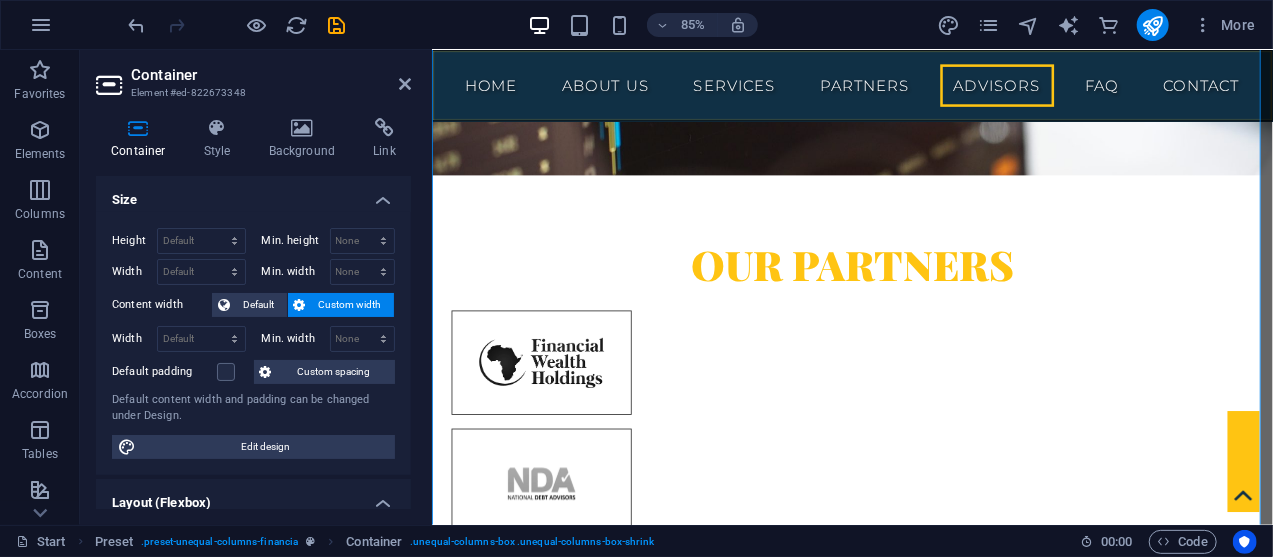 scroll, scrollTop: 9546, scrollLeft: 0, axis: vertical 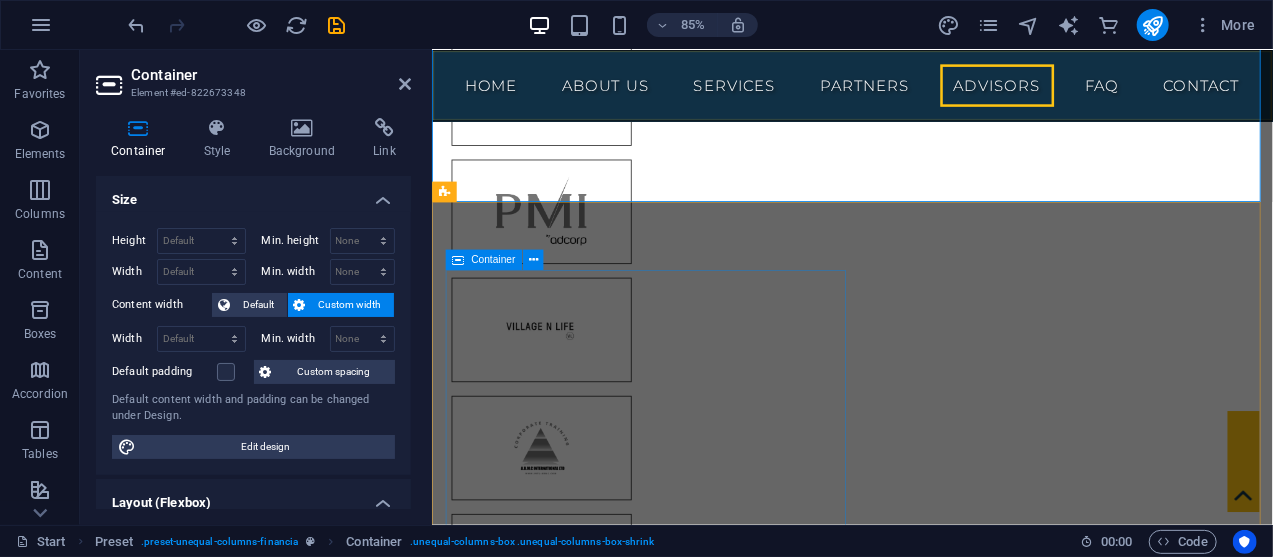 click on "New headline Lorem ipsum dolor sit amet, consectetuer adipiscing elit. Aenean commodo ligula eget dolor. Lorem ipsum dolor sit amet, consectetuer adipiscing elit leget dolor. Lorem ipsum dolor sit amet, consectetuer adipiscing elit. Aenean commodo ligula eget dolor. Lorem ipsum dolor sit amet, consectetuer adipiscing elit dolor consectetuer adipiscing elit leget dolor. Lorem elit saget ipsum dolor sit amet, consectetuer." at bounding box center (919, 4945) 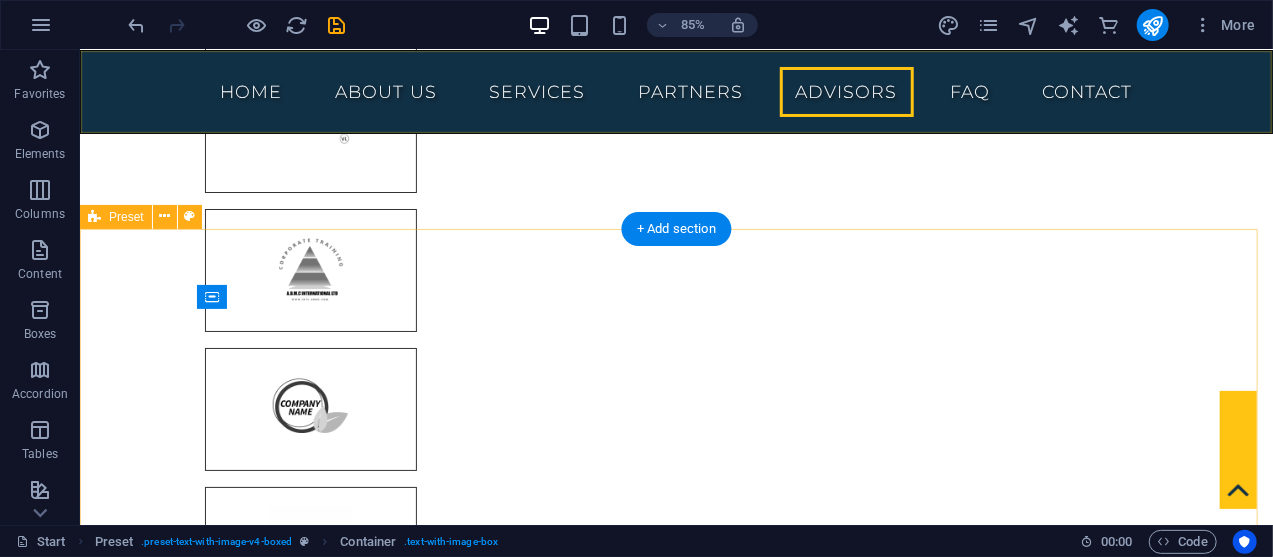 scroll, scrollTop: 9774, scrollLeft: 0, axis: vertical 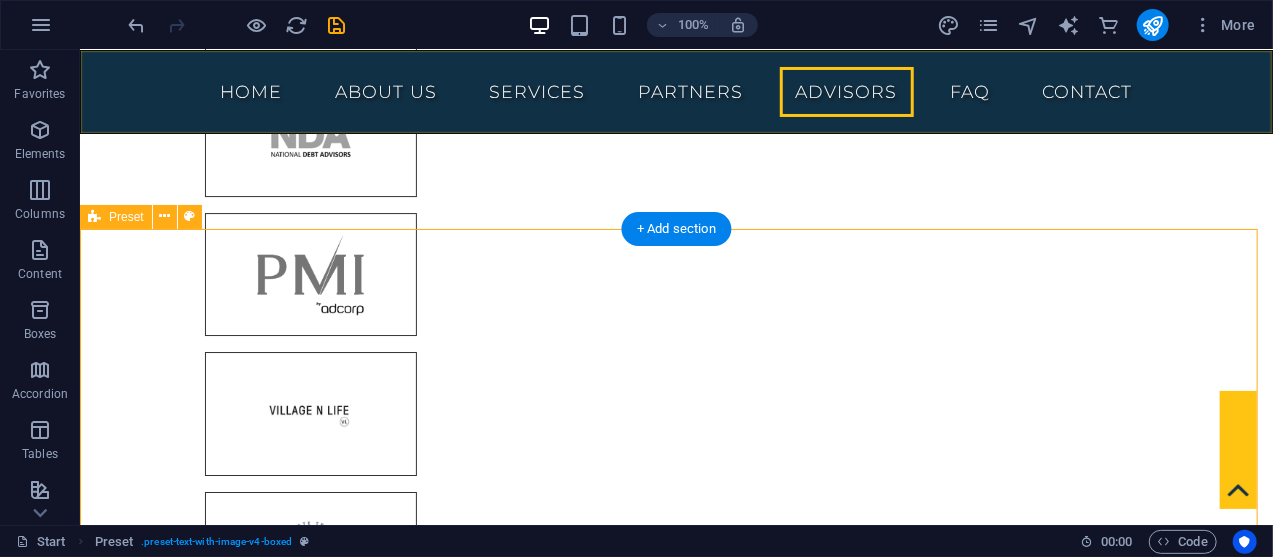 drag, startPoint x: 154, startPoint y: 278, endPoint x: 240, endPoint y: 304, distance: 89.84431 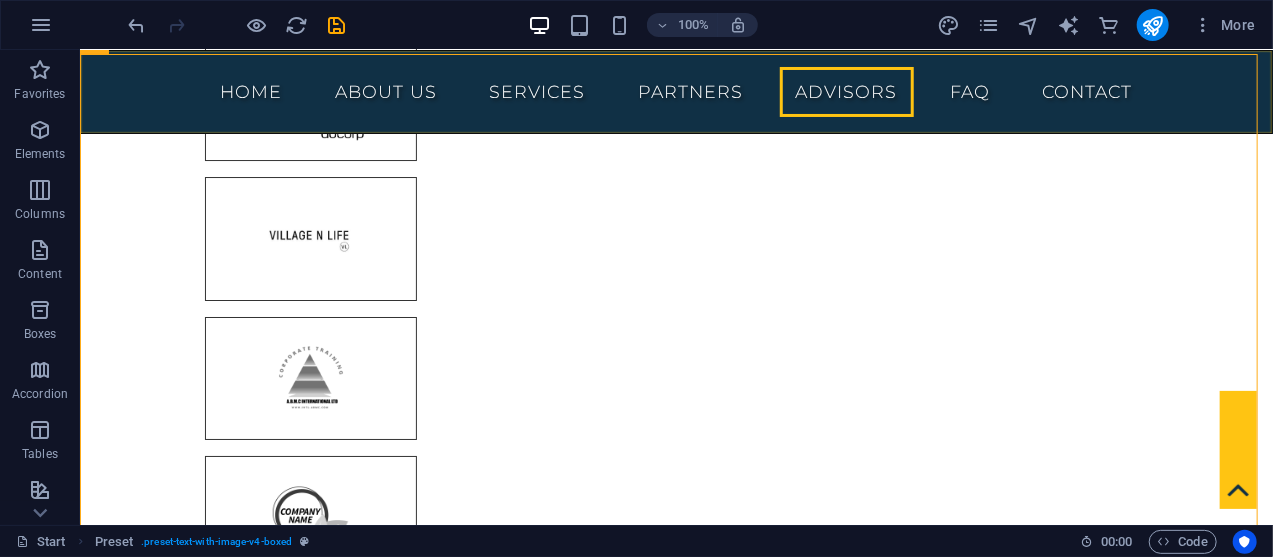 scroll, scrollTop: 9970, scrollLeft: 0, axis: vertical 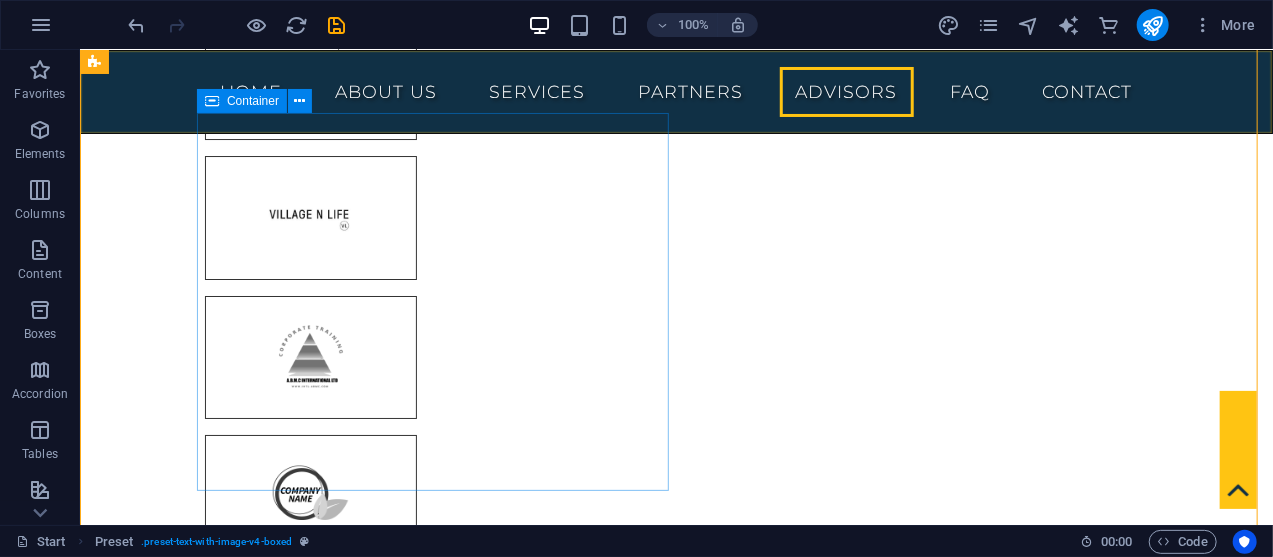 click on "New headline Lorem ipsum dolor sit amet, consectetuer adipiscing elit. Aenean commodo ligula eget dolor. Lorem ipsum dolor sit amet, consectetuer adipiscing elit leget dolor. Lorem ipsum dolor sit amet, consectetuer adipiscing elit. Aenean commodo ligula eget dolor. Lorem ipsum dolor sit amet, consectetuer adipiscing elit dolor consectetuer adipiscing elit leget dolor. Lorem elit saget ipsum dolor sit amet, consectetuer." at bounding box center [567, 4950] 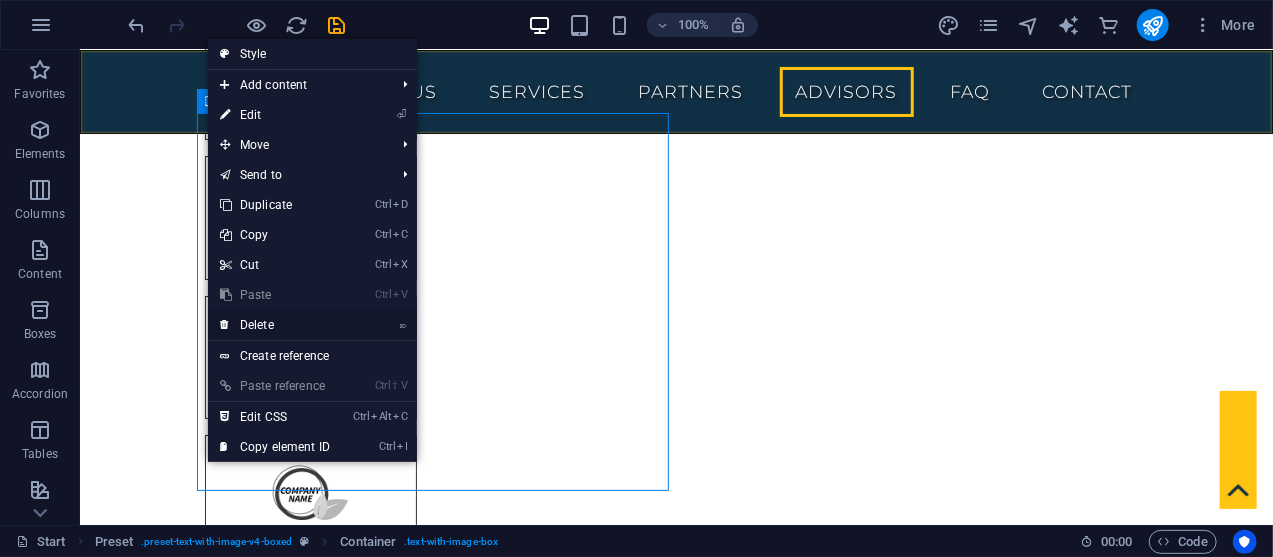 click on "⌦  Delete" at bounding box center [275, 325] 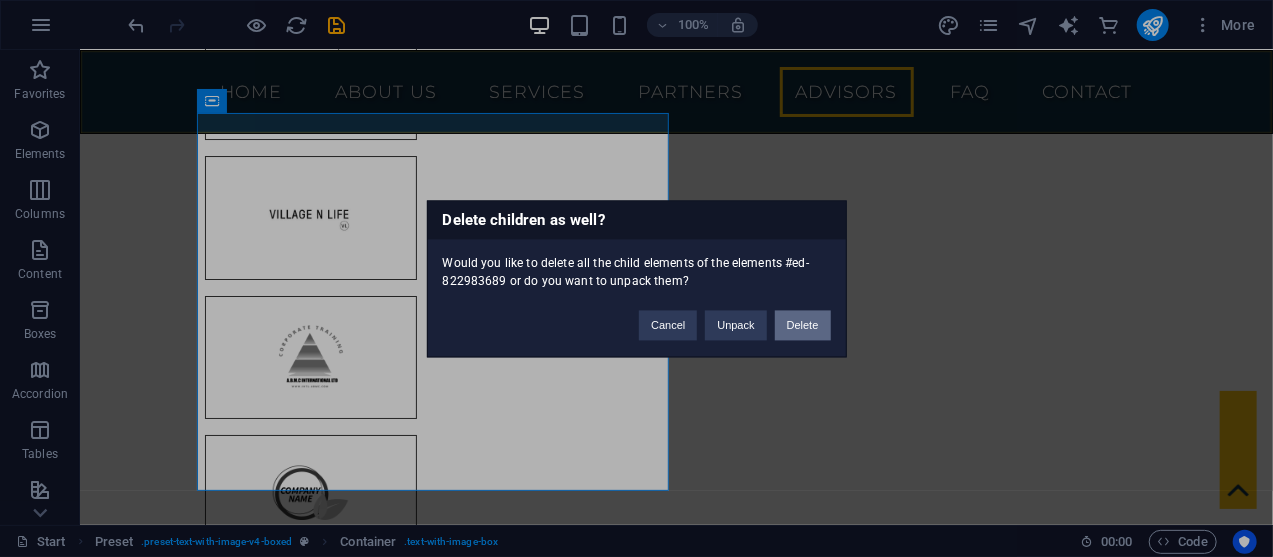 click on "Delete" at bounding box center (803, 325) 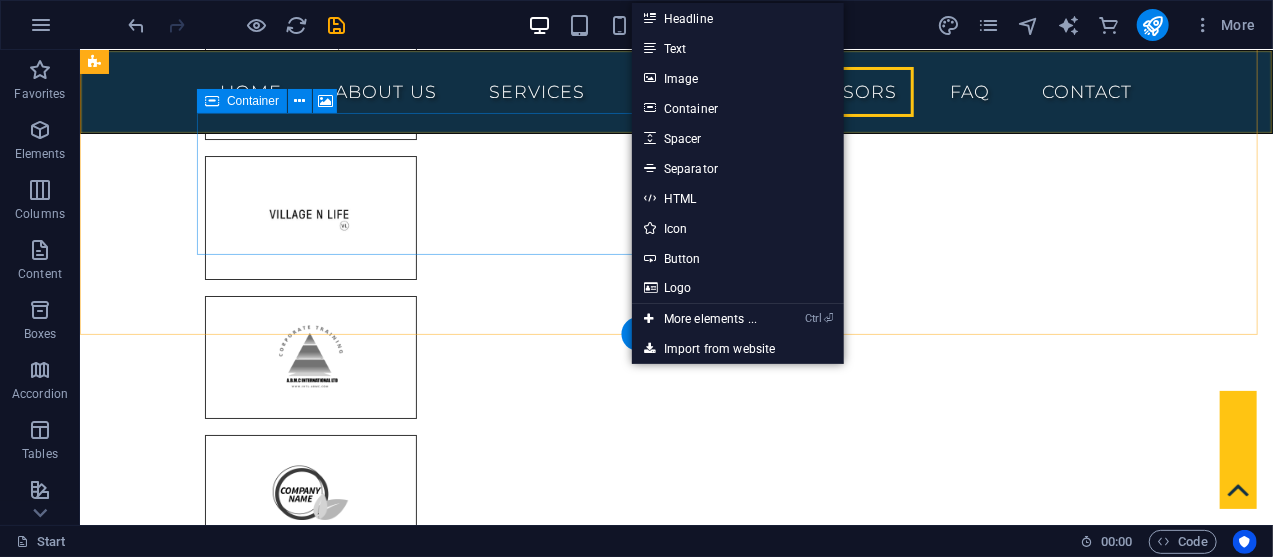 click on "Drop content here or  Add elements  Paste clipboard" at bounding box center (567, 5039) 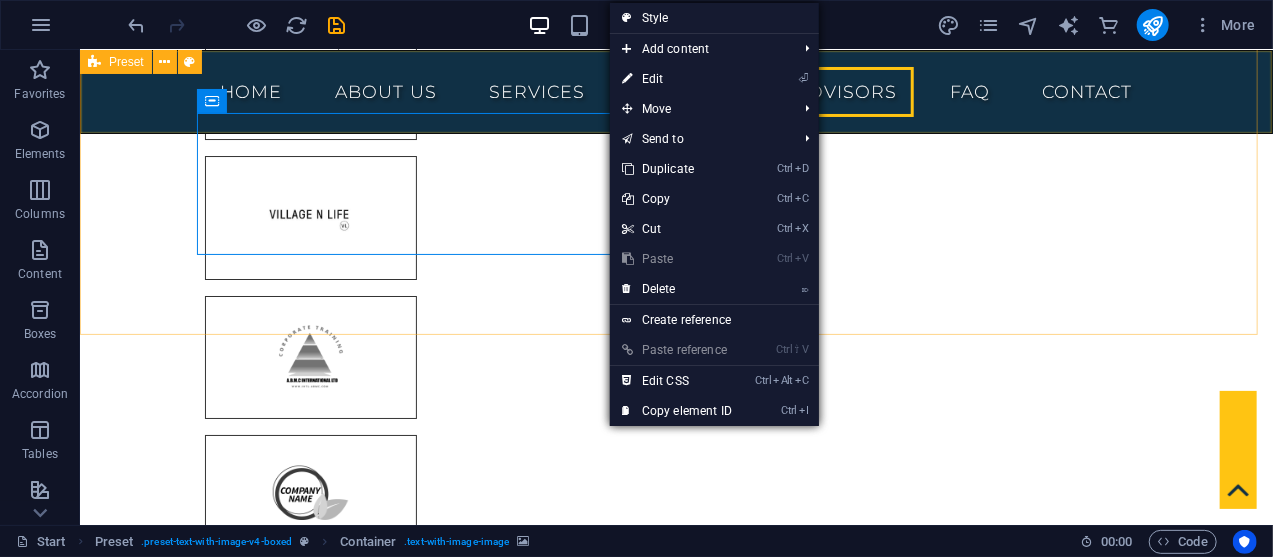 click on "Drop content here or  Add elements  Paste clipboard" at bounding box center [675, 4968] 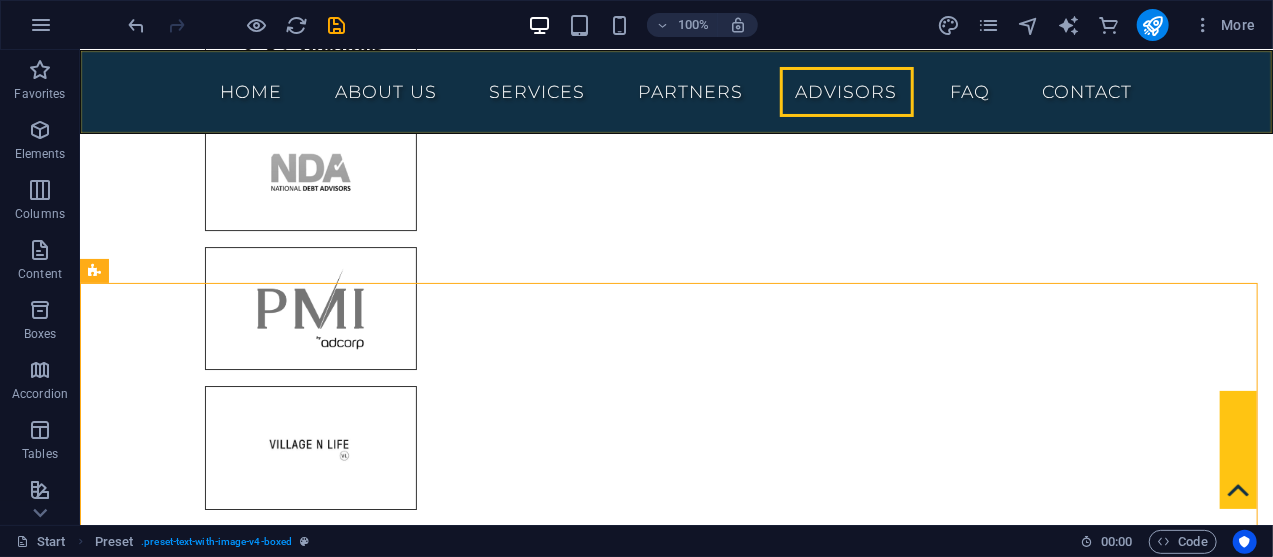 scroll, scrollTop: 9801, scrollLeft: 0, axis: vertical 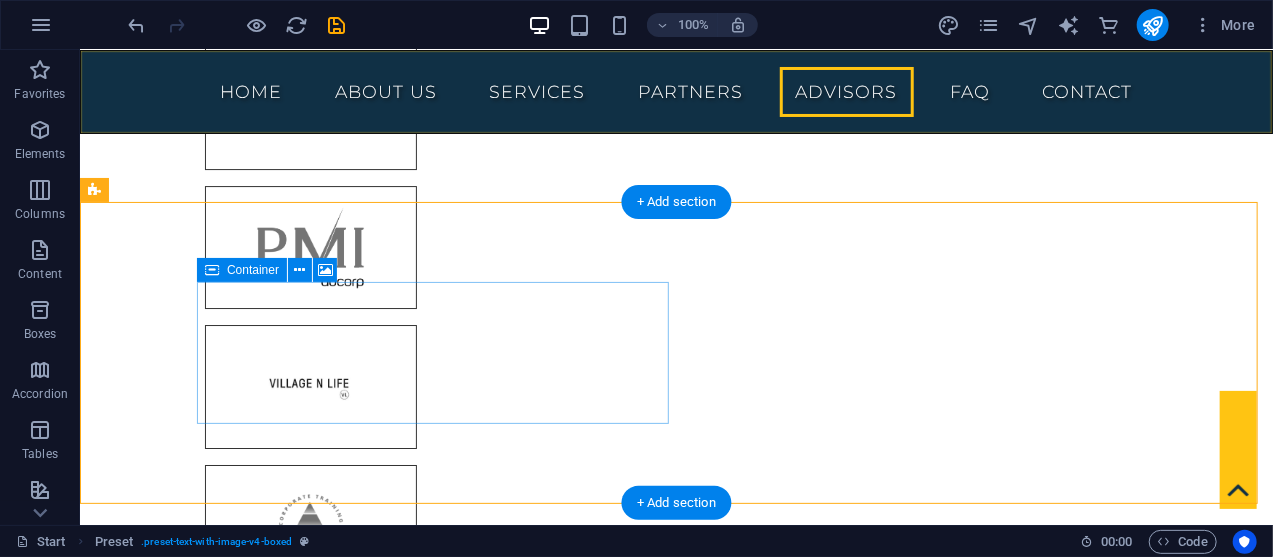 click on "Drop content here or  Add elements  Paste clipboard" at bounding box center [567, 5208] 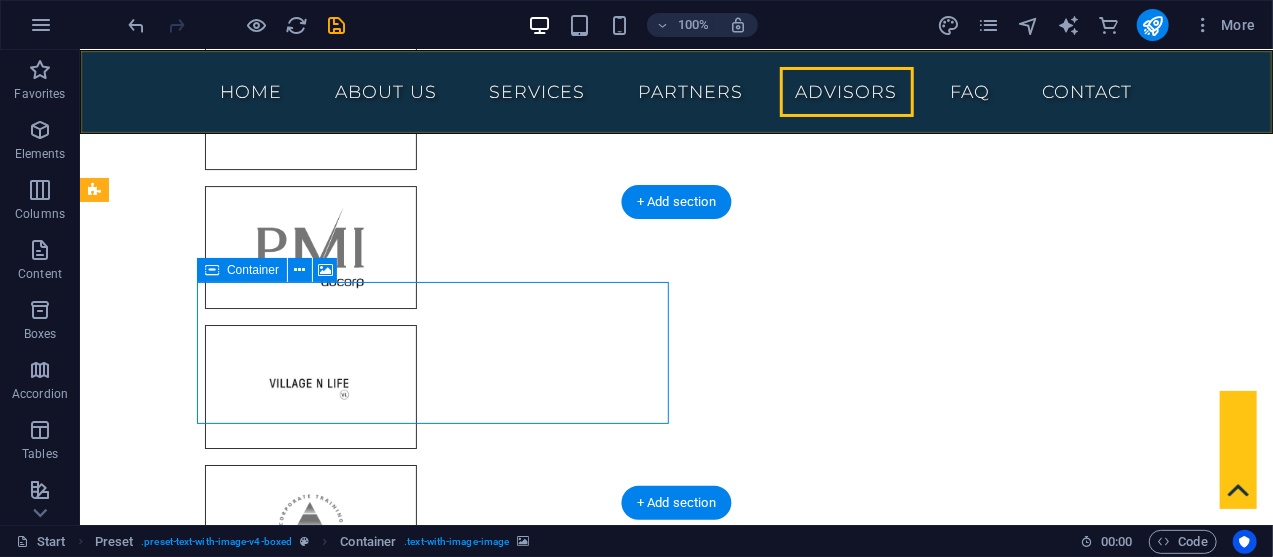 click on "Drop content here or  Add elements  Paste clipboard" at bounding box center [567, 5208] 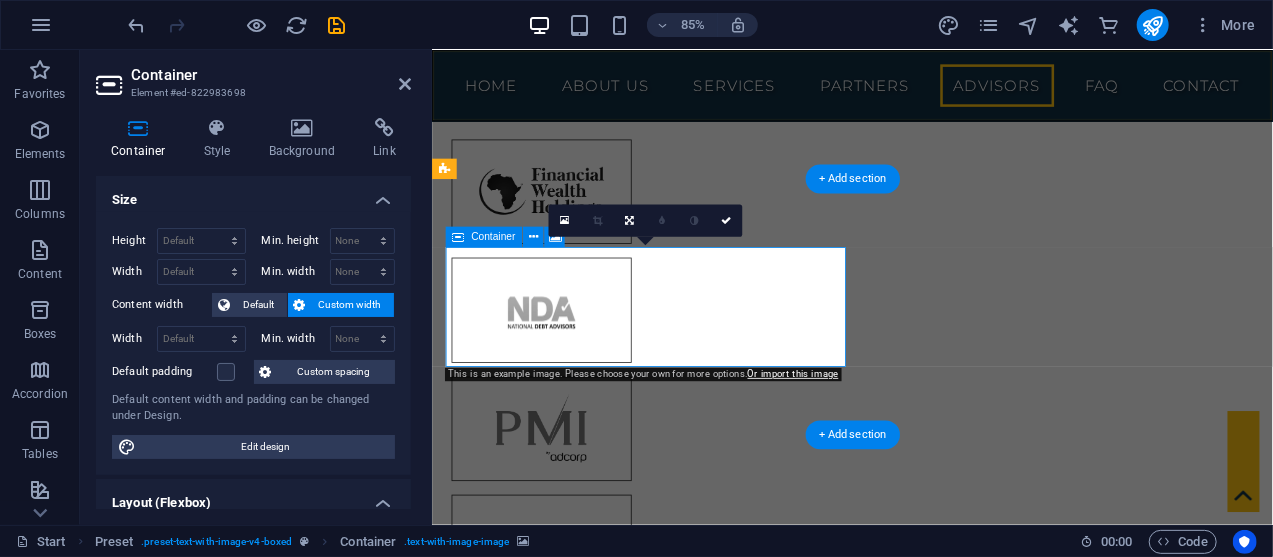 scroll, scrollTop: 10084, scrollLeft: 0, axis: vertical 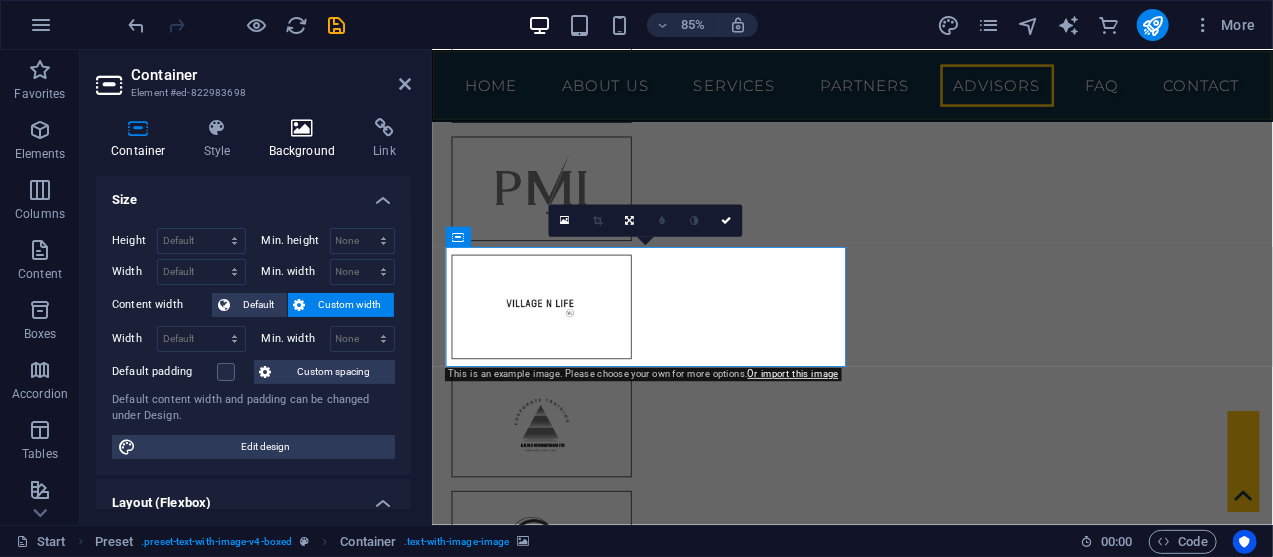 click at bounding box center [302, 128] 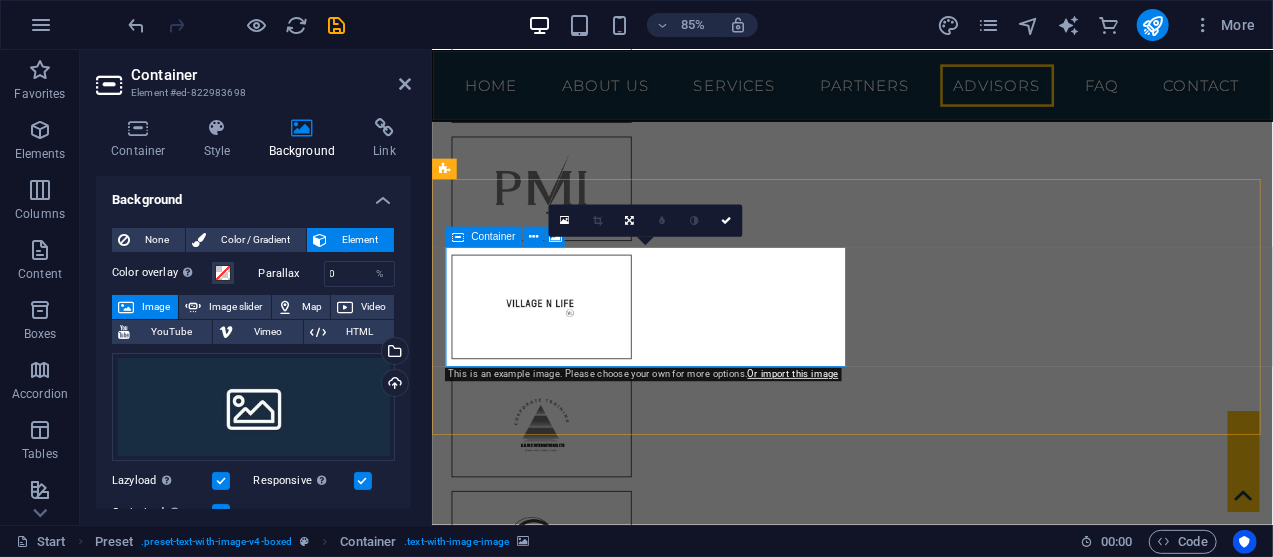click on "Drop content here or  Add elements  Paste clipboard" at bounding box center (919, 5007) 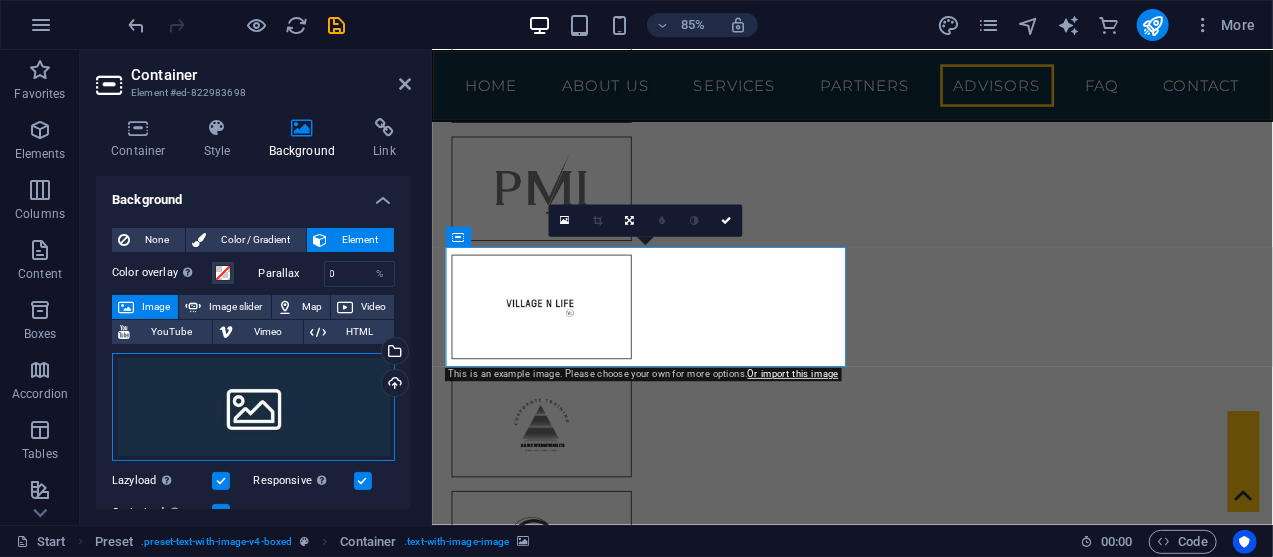 click on "Drag files here, click to choose files or select files from Files or our free stock photos & videos" at bounding box center [253, 407] 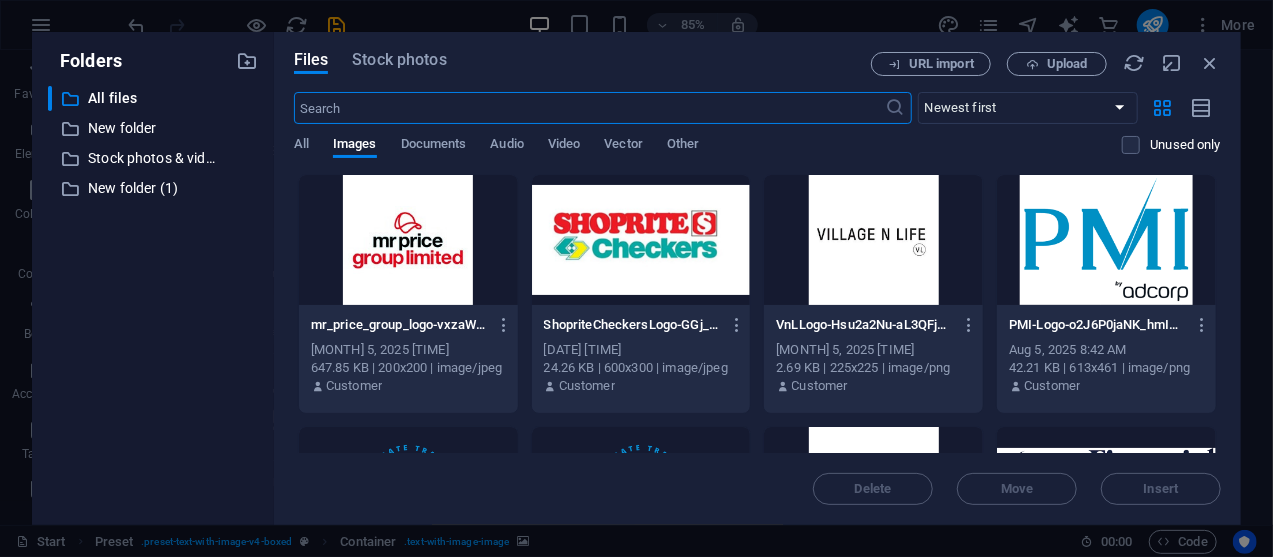 scroll, scrollTop: 10552, scrollLeft: 0, axis: vertical 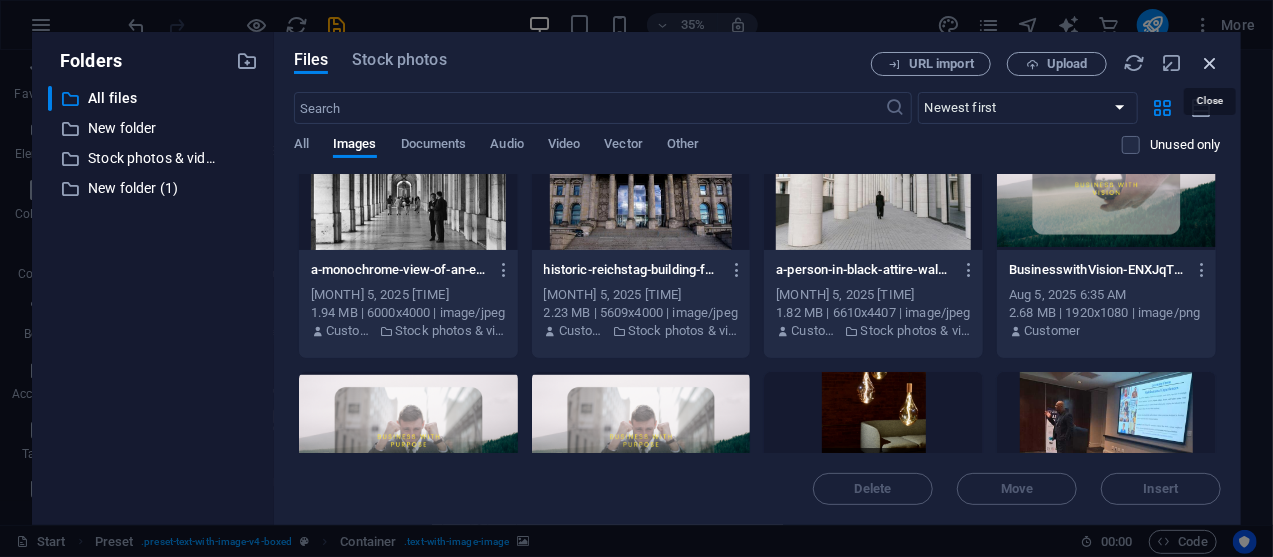 click at bounding box center [1210, 63] 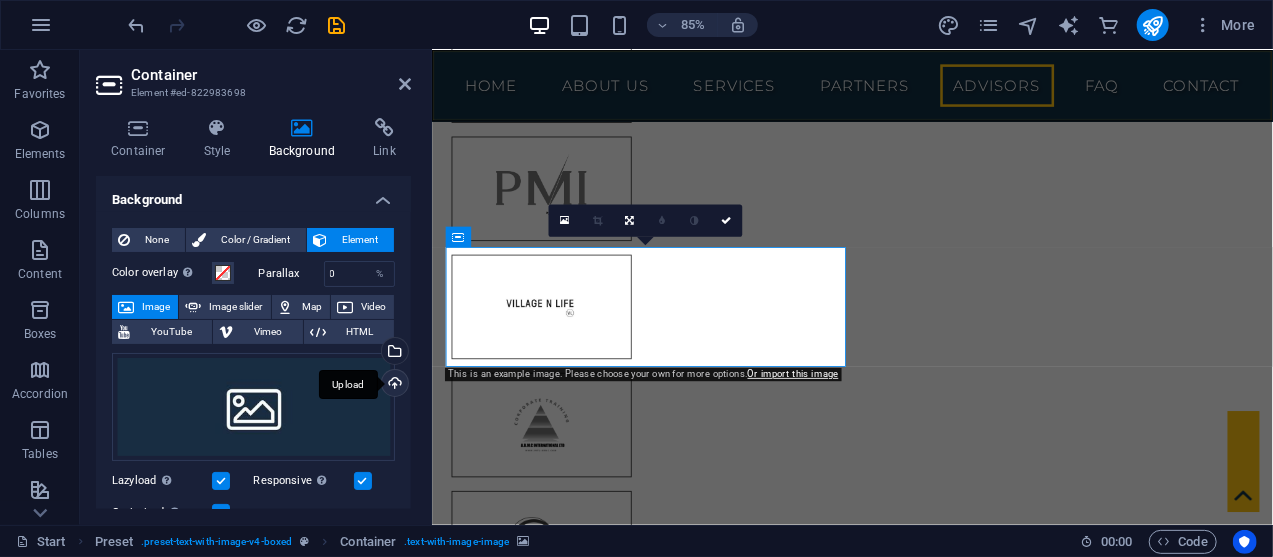 click on "Upload" at bounding box center [393, 385] 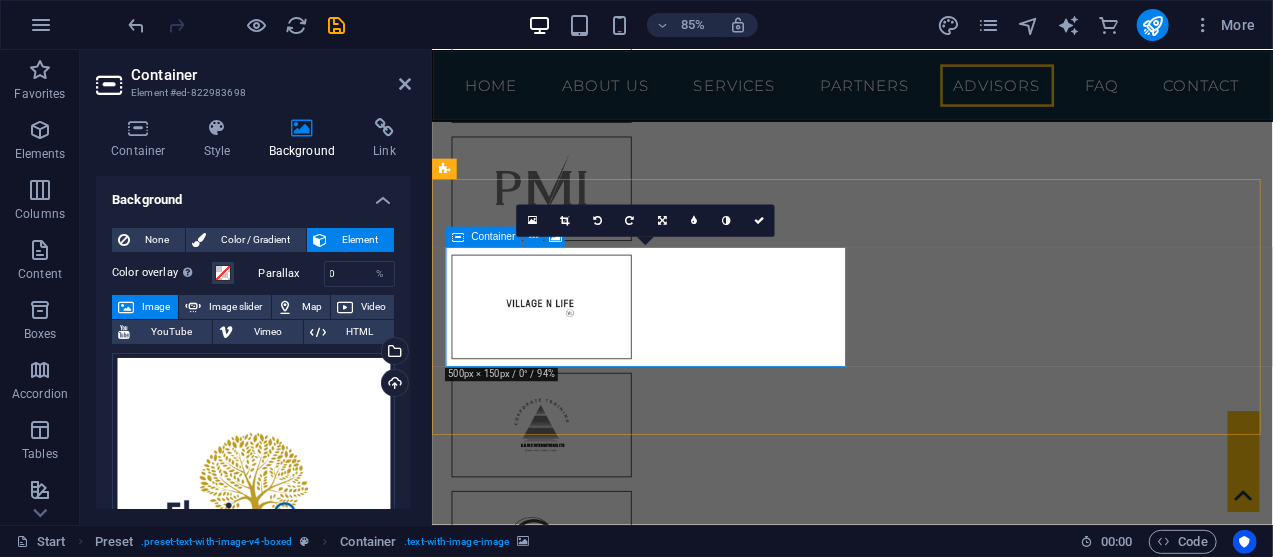click on "Drop content here or  Add elements  Paste clipboard" at bounding box center (919, 5007) 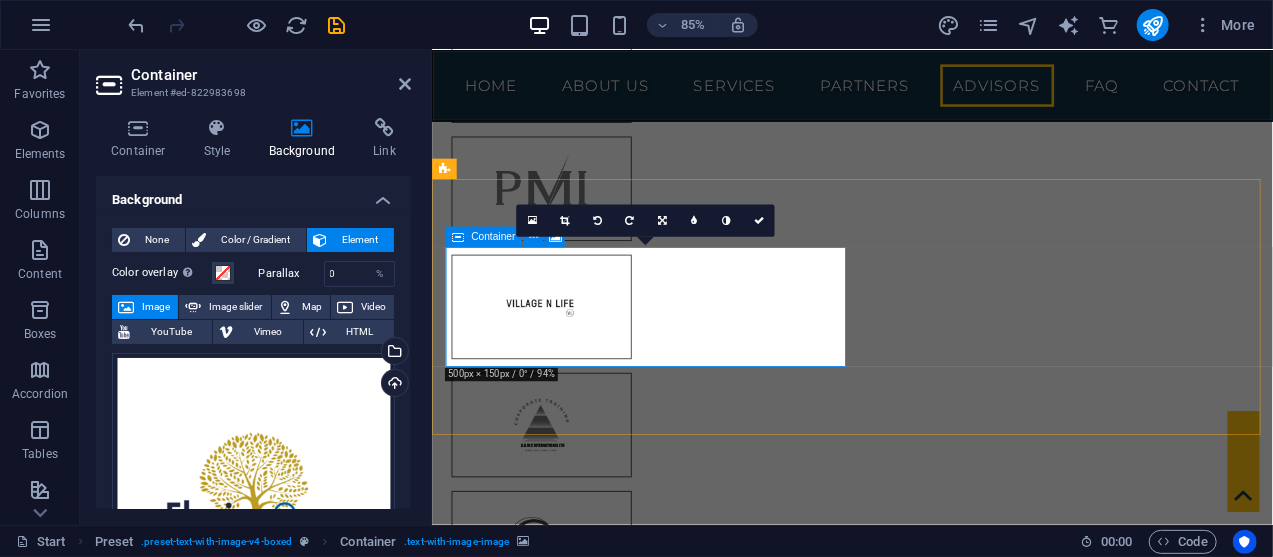 click on "Drop content here or  Add elements  Paste clipboard" at bounding box center (919, 5007) 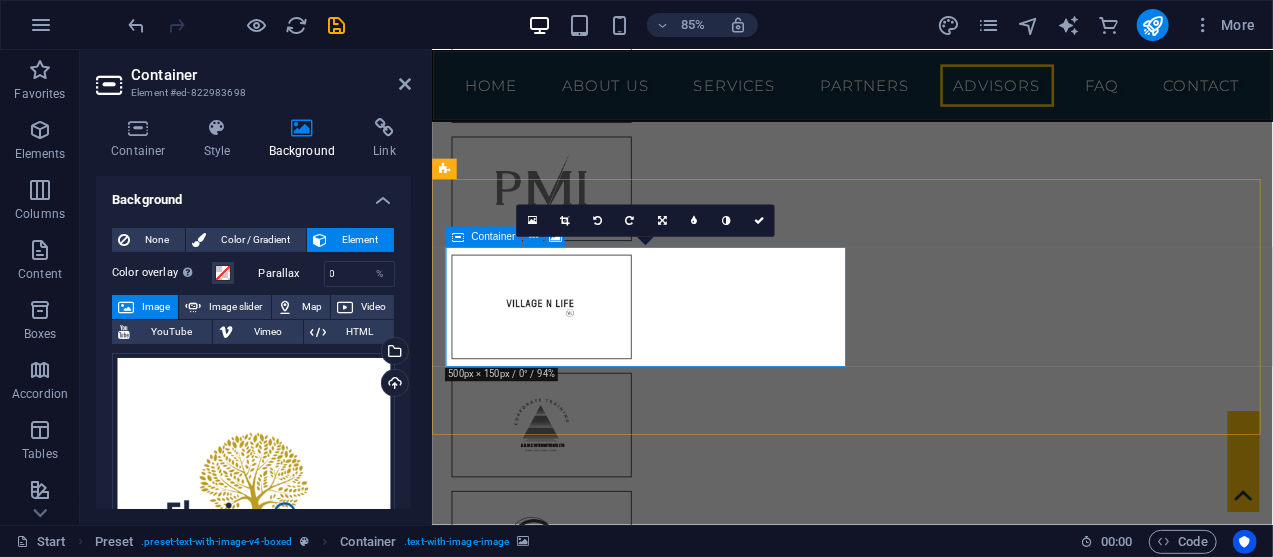 click on "Drop content here or  Add elements  Paste clipboard" at bounding box center [919, 5007] 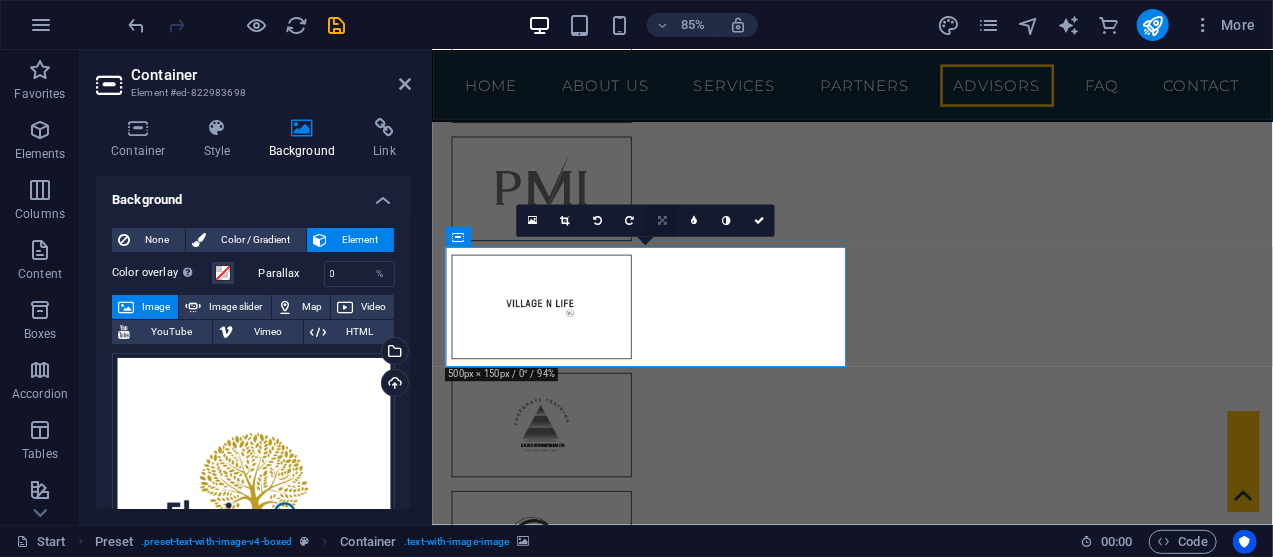 click at bounding box center (662, 221) 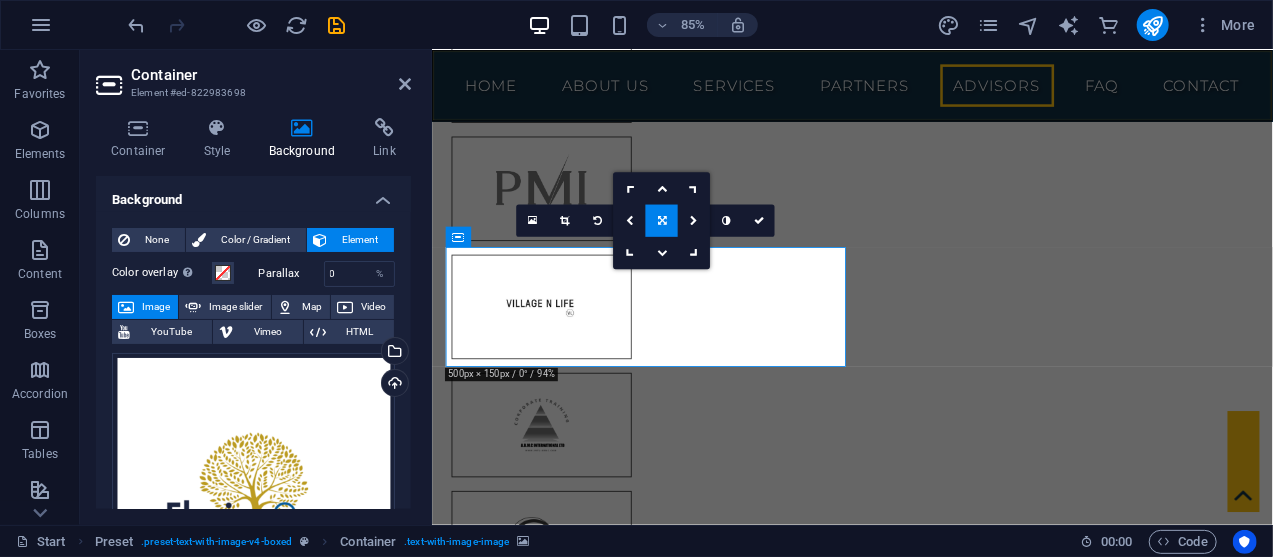 click at bounding box center [662, 221] 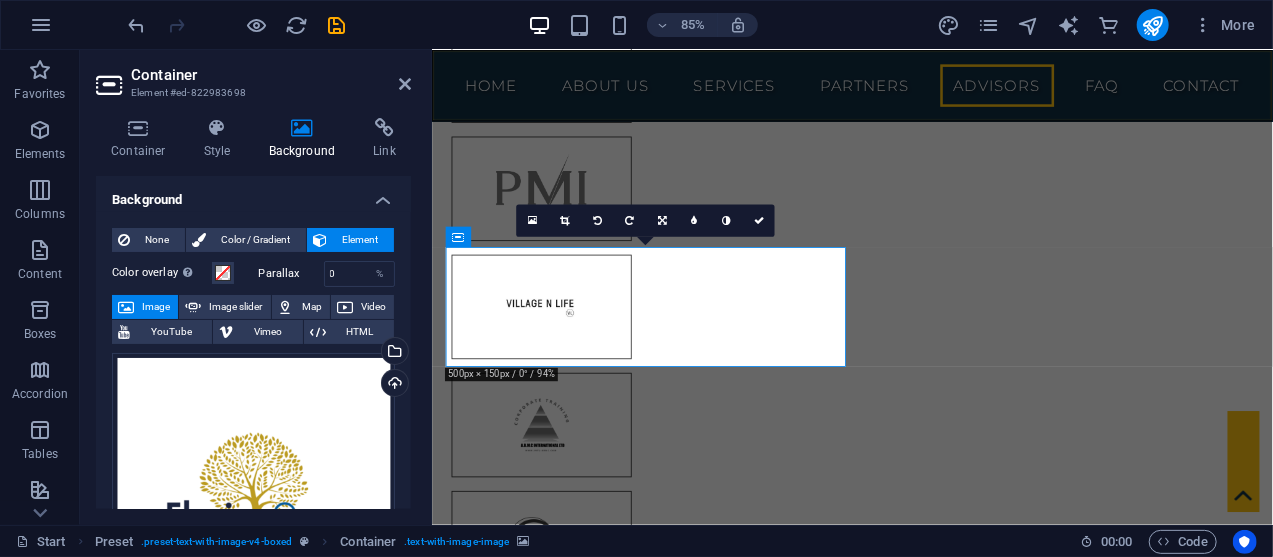 click at bounding box center [662, 221] 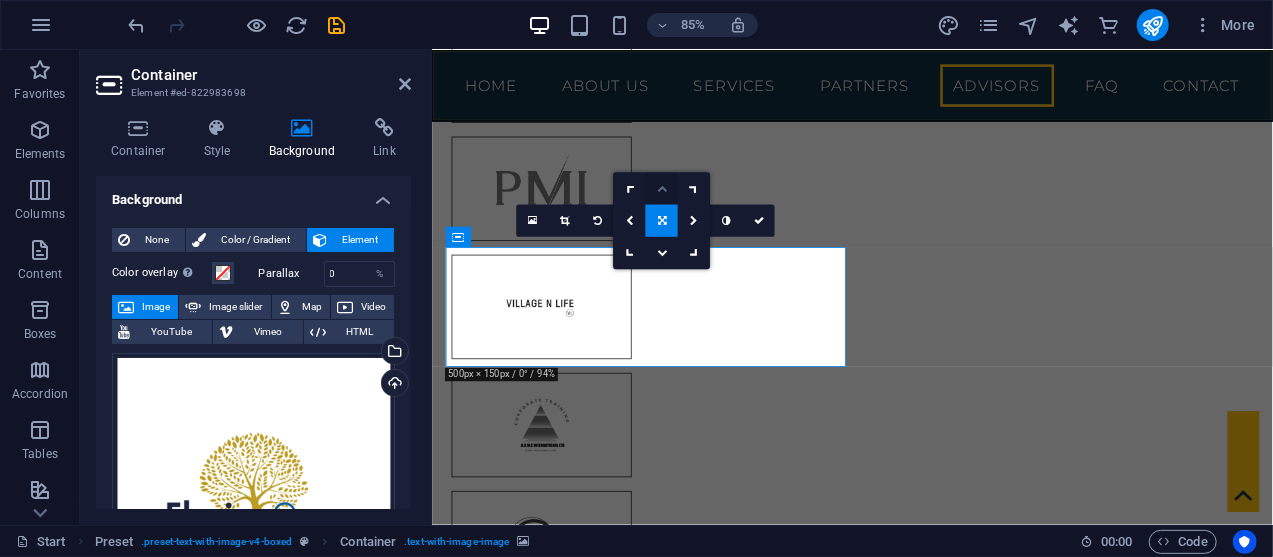click at bounding box center [662, 188] 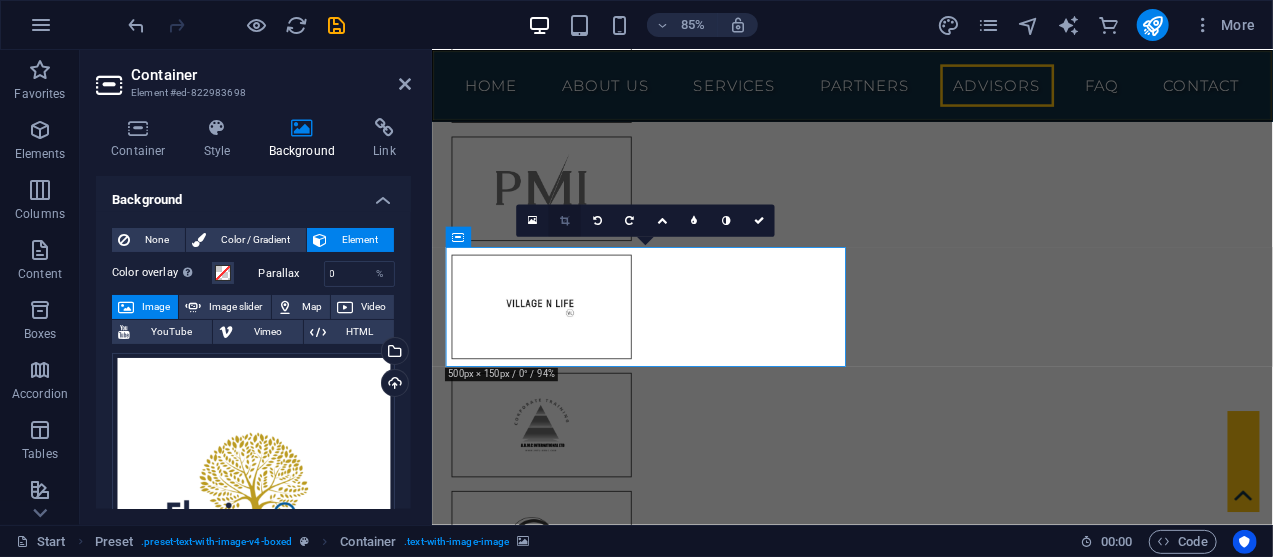 click at bounding box center [565, 221] 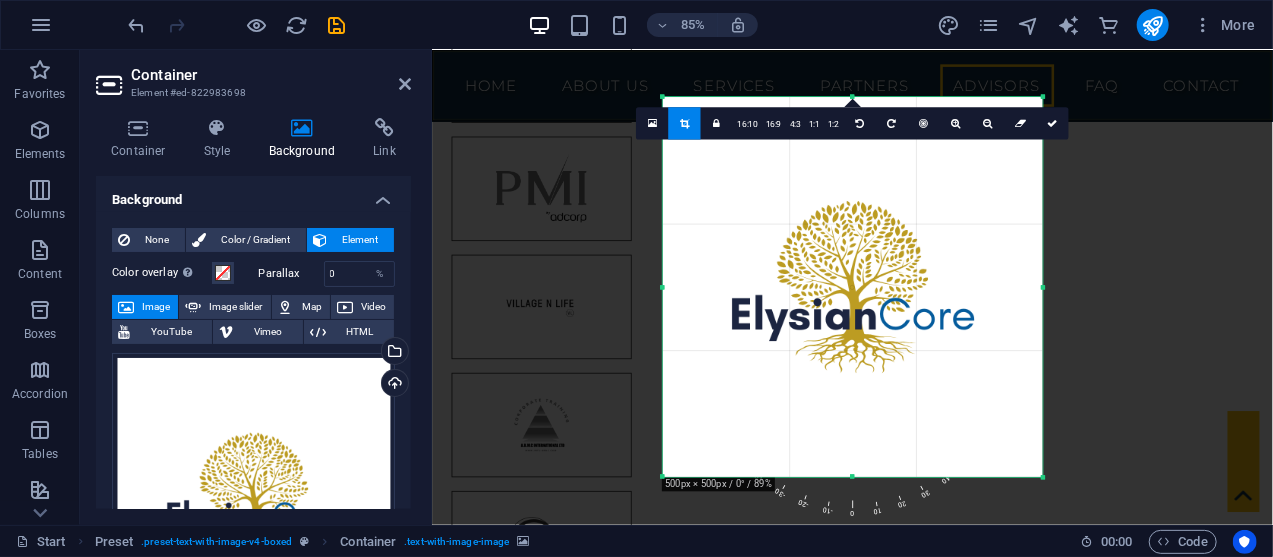 click at bounding box center (852, 288) 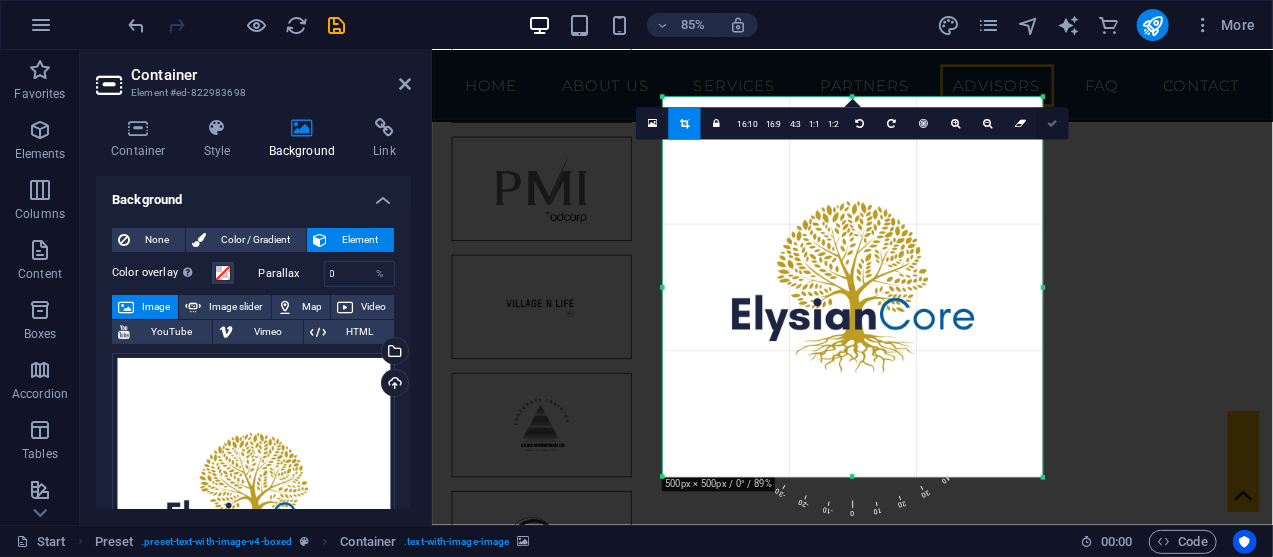 click at bounding box center (1053, 124) 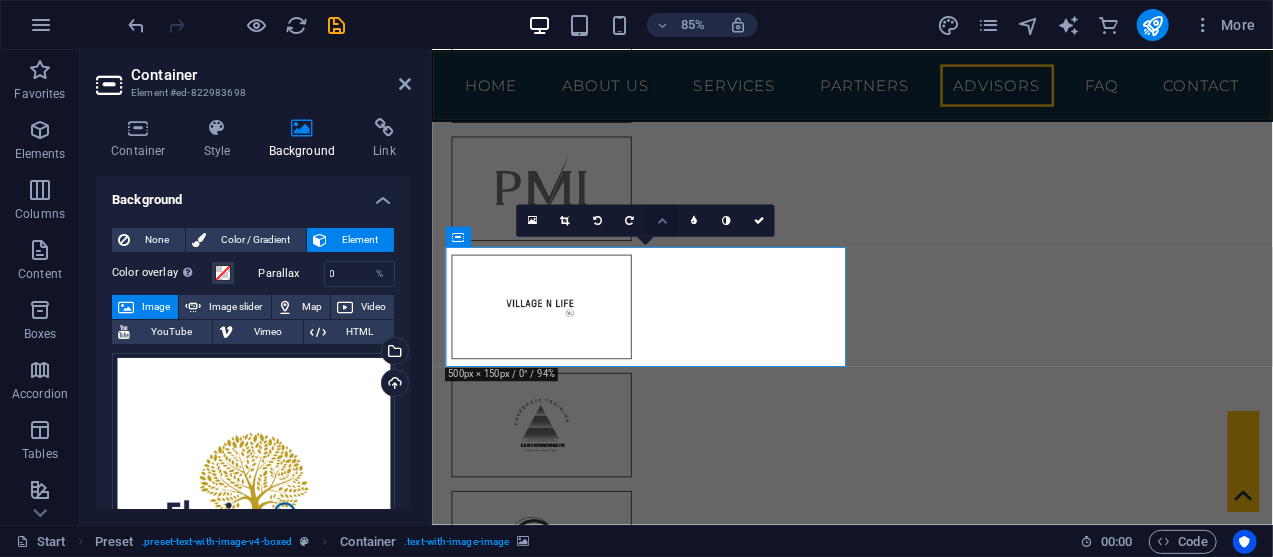 click at bounding box center [662, 221] 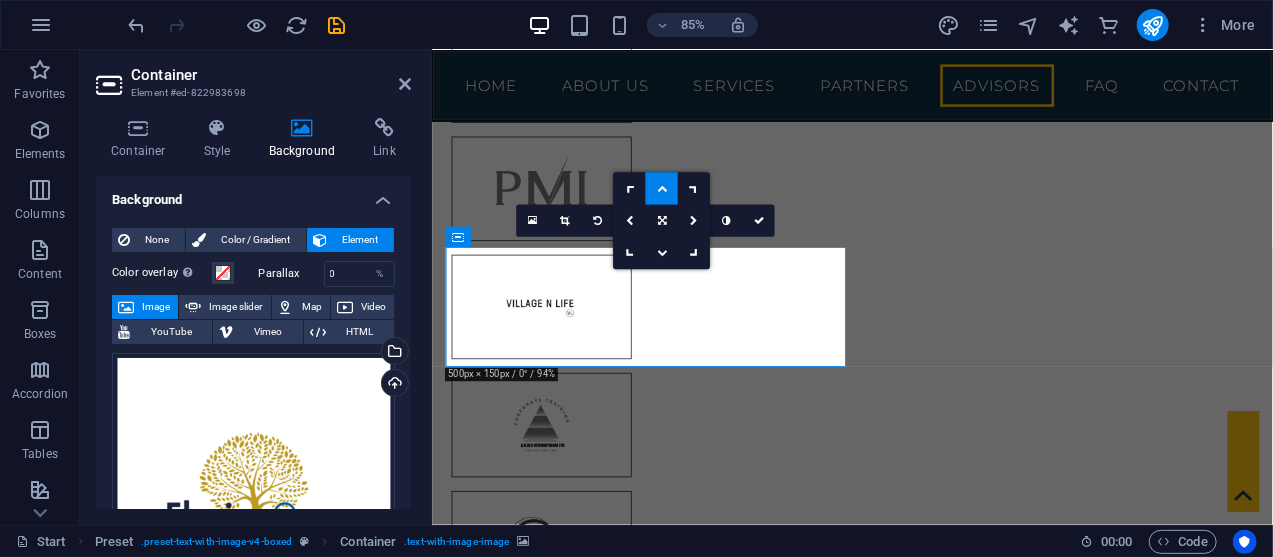 click at bounding box center [662, 188] 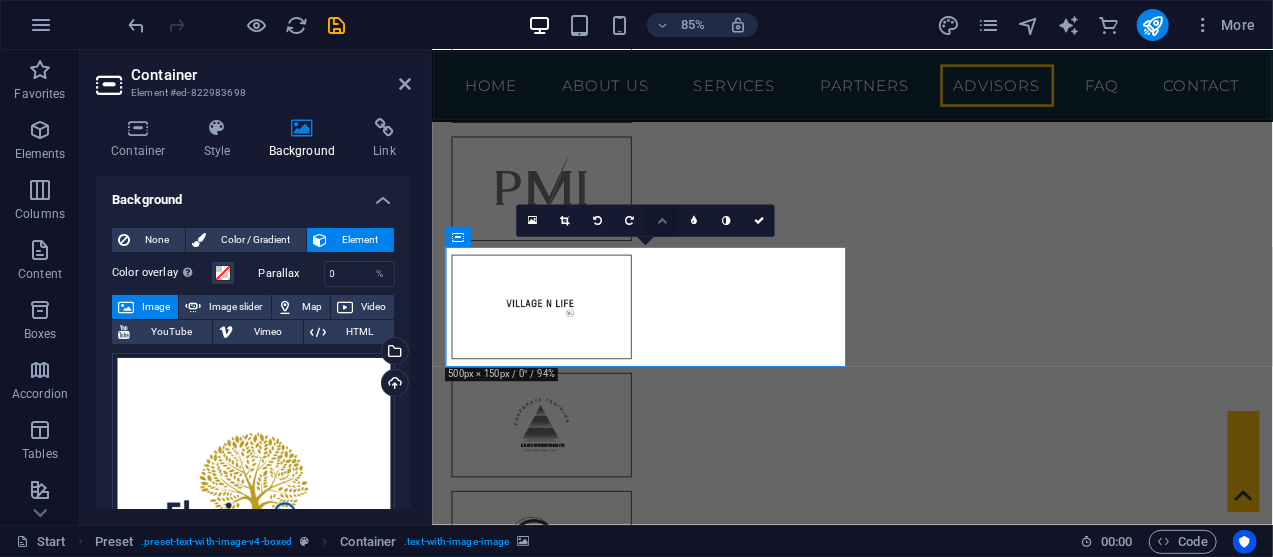 click at bounding box center (662, 221) 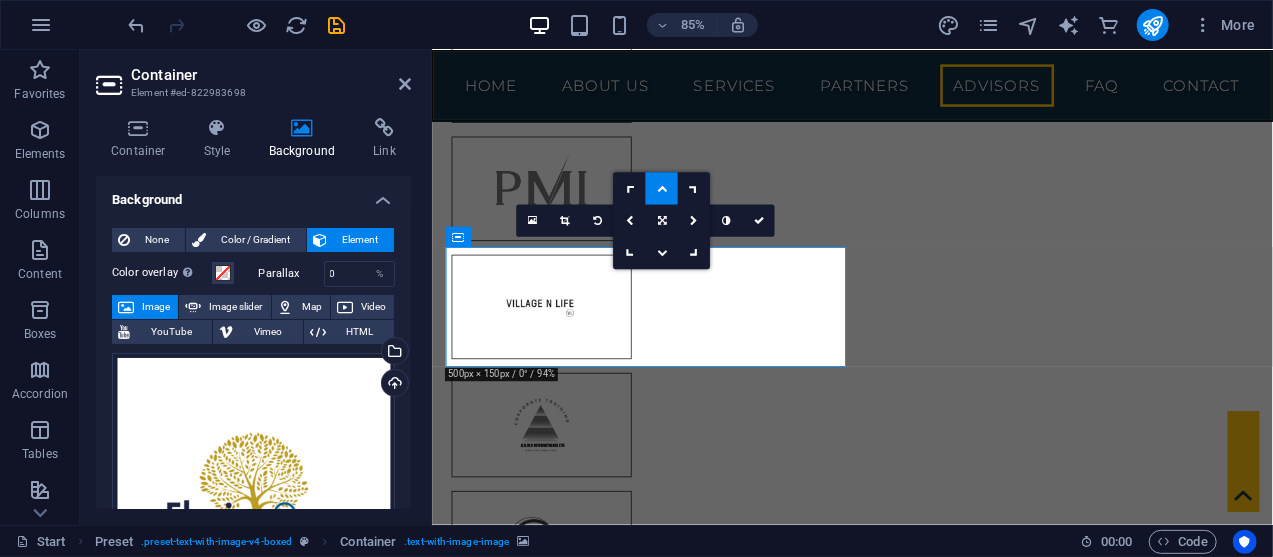 click at bounding box center (662, 188) 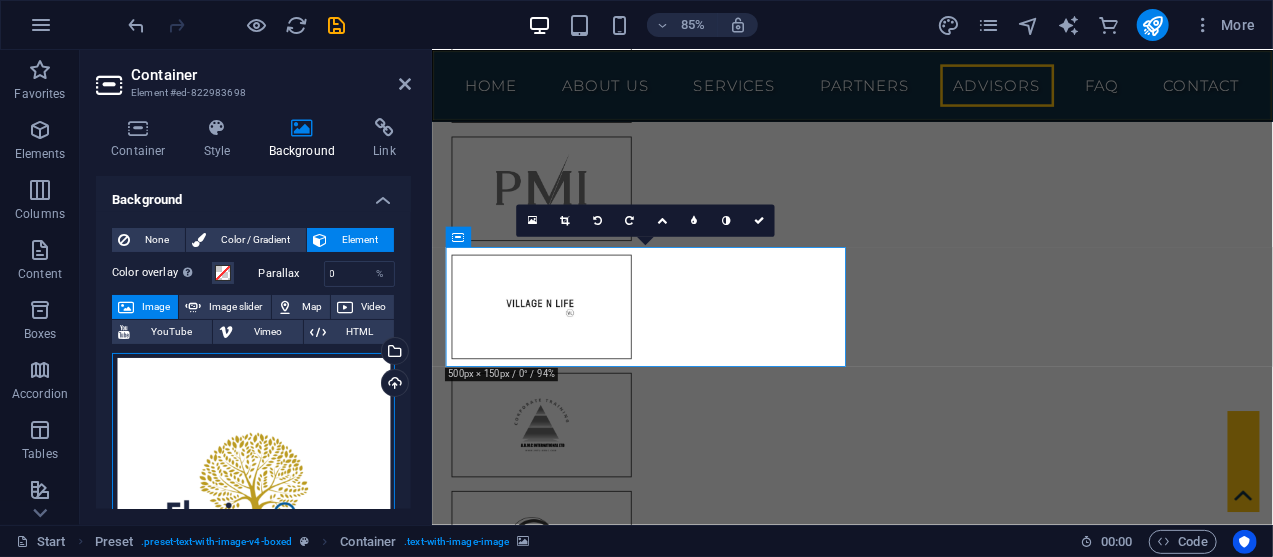 click on "Drag files here, click to choose files or select files from Files or our free stock photos & videos" at bounding box center [253, 494] 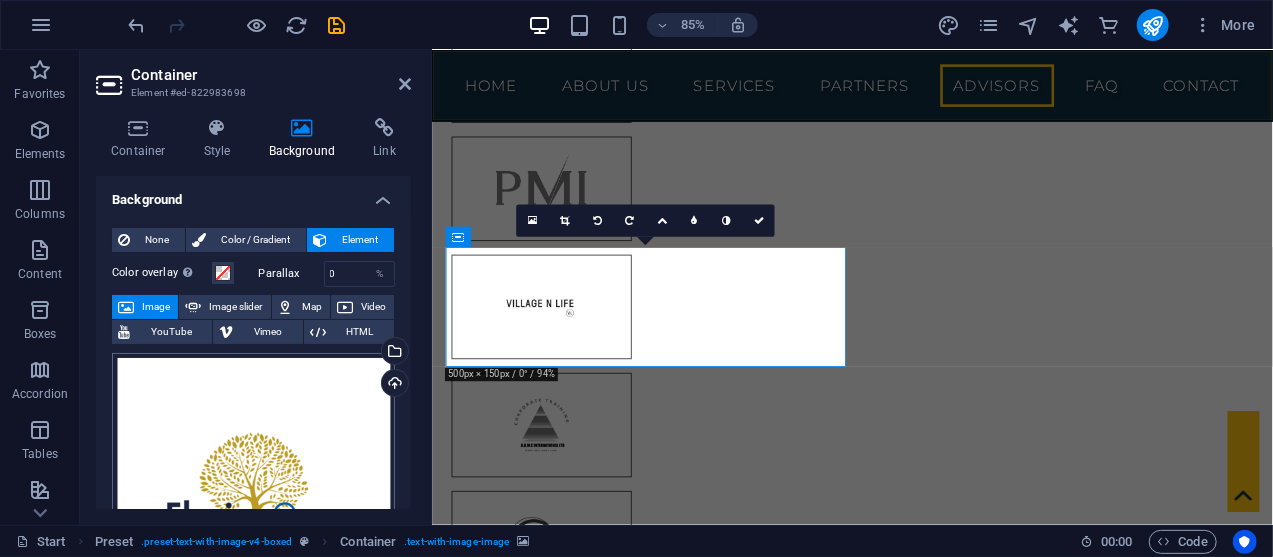 click on "elysiancore.co.za Start Favorites Elements Columns Content Boxes Accordion Tables Features Images Slider Header Footer Forms Marketing Collections Commerce Container Element #ed-822983698
Container Style Background Link Size Height Default px rem % vh vw Min. height None px rem % vh vw Width Default px rem % em vh vw Min. width None px rem % vh vw Content width Default Custom width Width Default px rem % em vh vw Min. width None px rem % vh vw Default padding Custom spacing Default content width and padding can be changed under Design. Edit design Layout (Flexbox) Alignment Determines the flex direction. Default Main axis Determine how elements should behave along the main axis inside this container (justify content). Default Side axis Control the vertical direction of the element inside of the container (align items). Default Wrap Default On Off Fill Default Accessibility Role None Alert Article Banner Comment %" at bounding box center (636, 278) 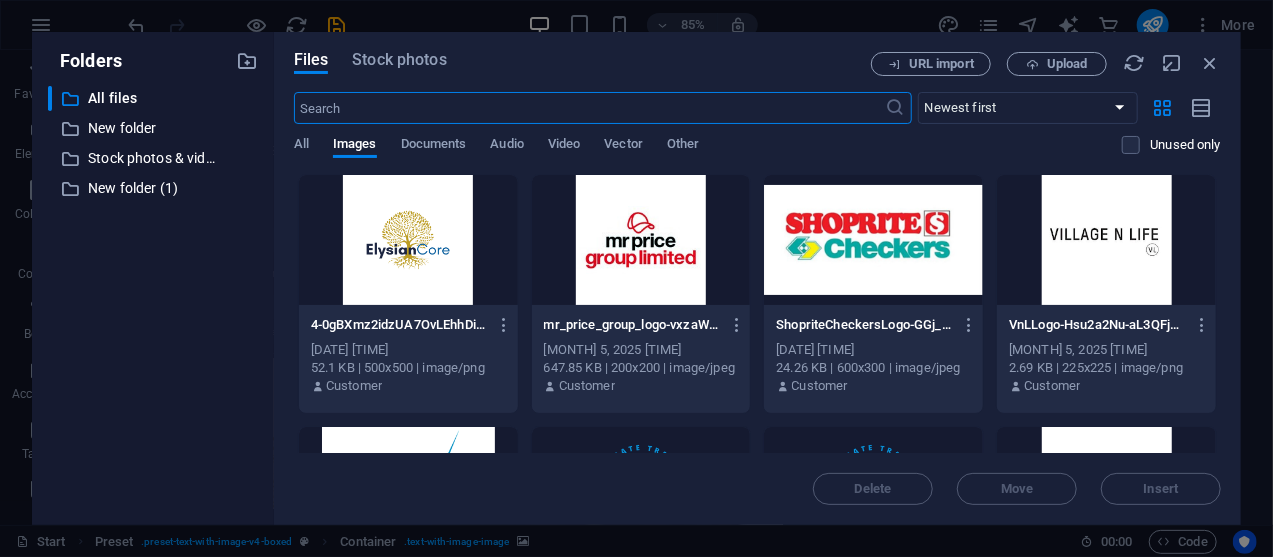 scroll, scrollTop: 10552, scrollLeft: 0, axis: vertical 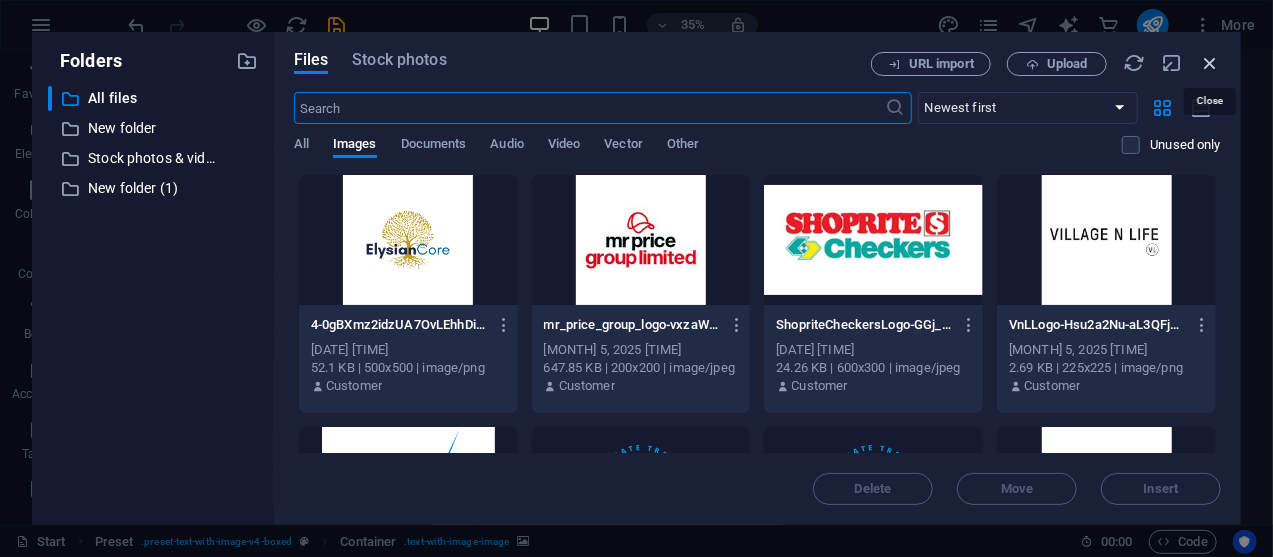 click at bounding box center [1210, 63] 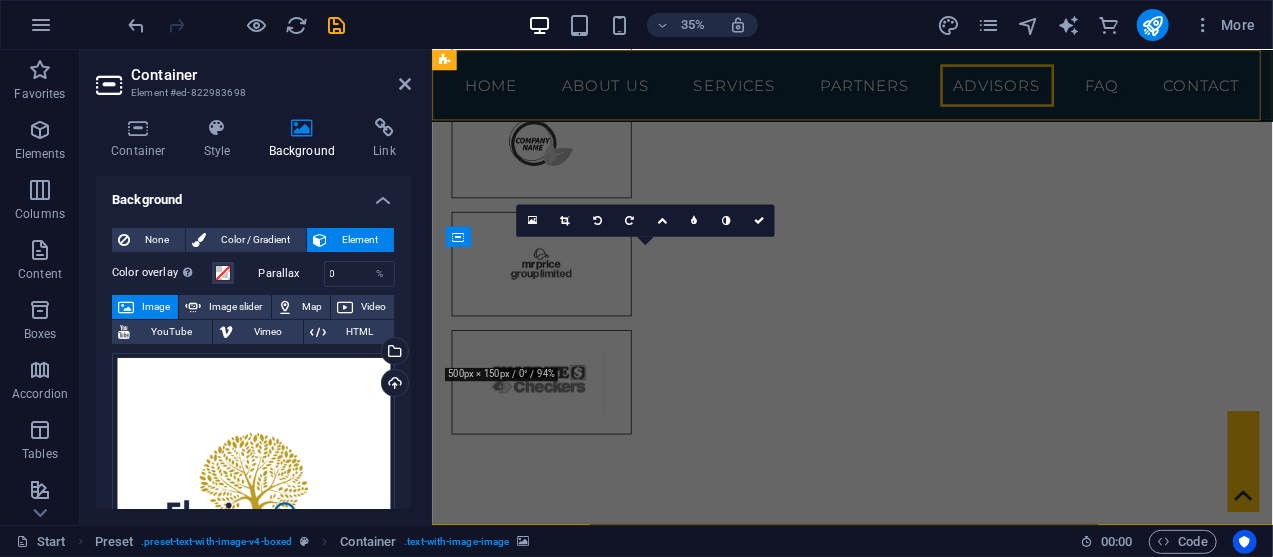 scroll, scrollTop: 10084, scrollLeft: 0, axis: vertical 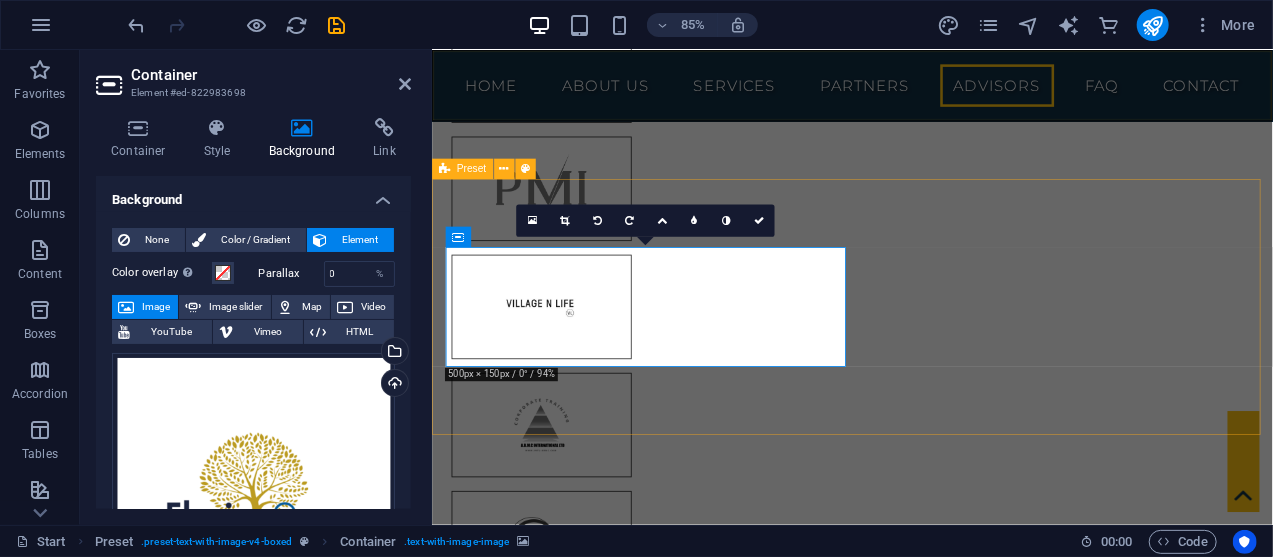 click on "Drop content here or  Add elements  Paste clipboard" at bounding box center (925, 4936) 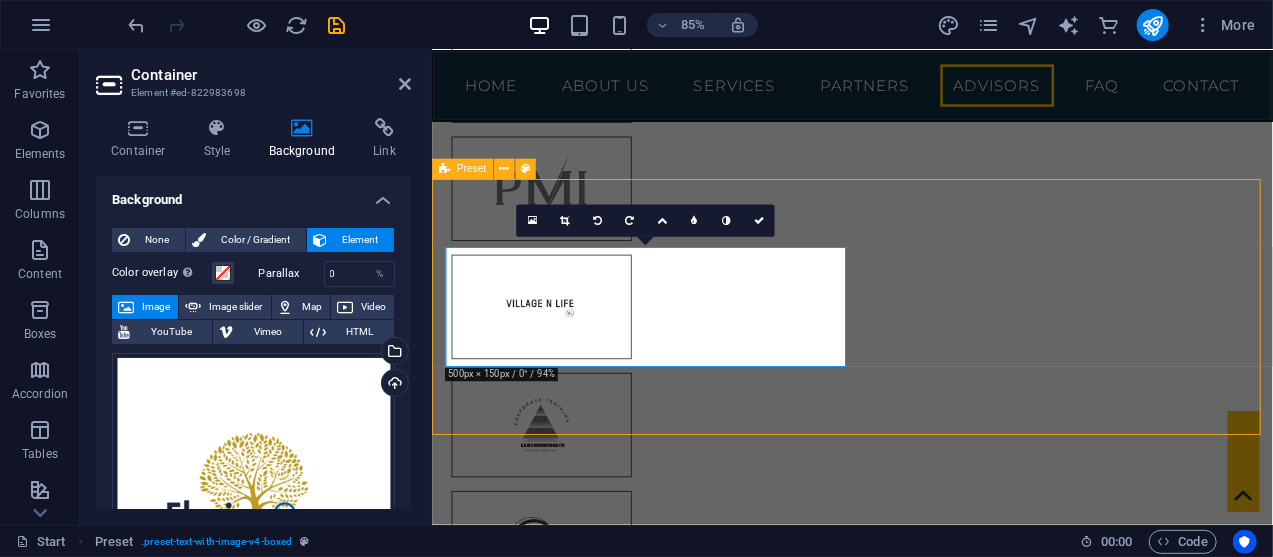 click on "Drop content here or  Add elements  Paste clipboard" at bounding box center [925, 4936] 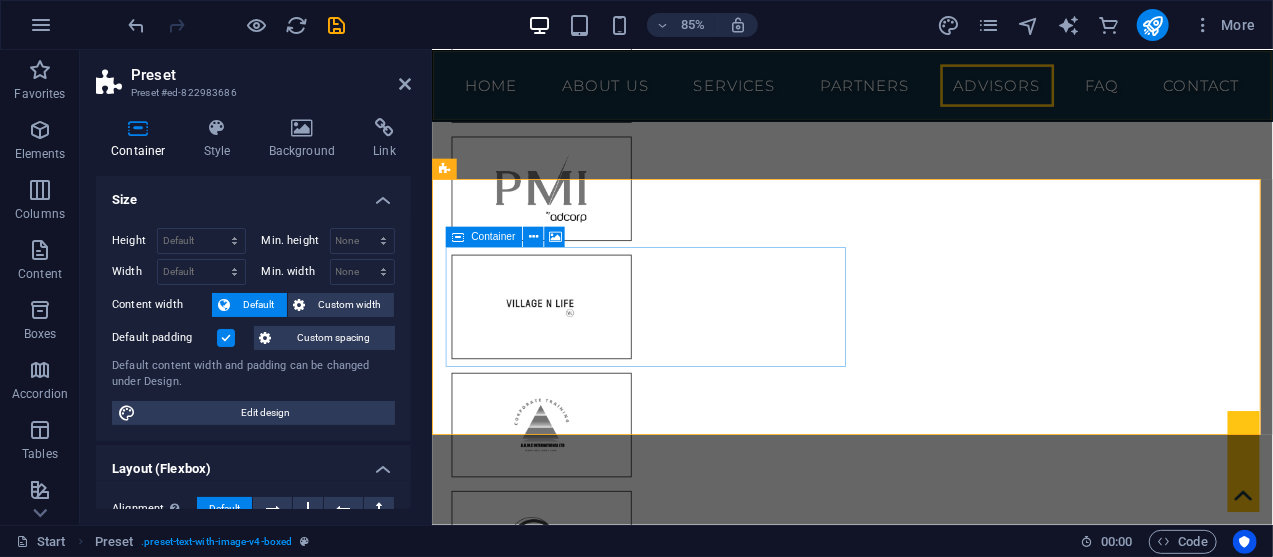 click on "Drop content here or  Add elements  Paste clipboard" at bounding box center (919, 5007) 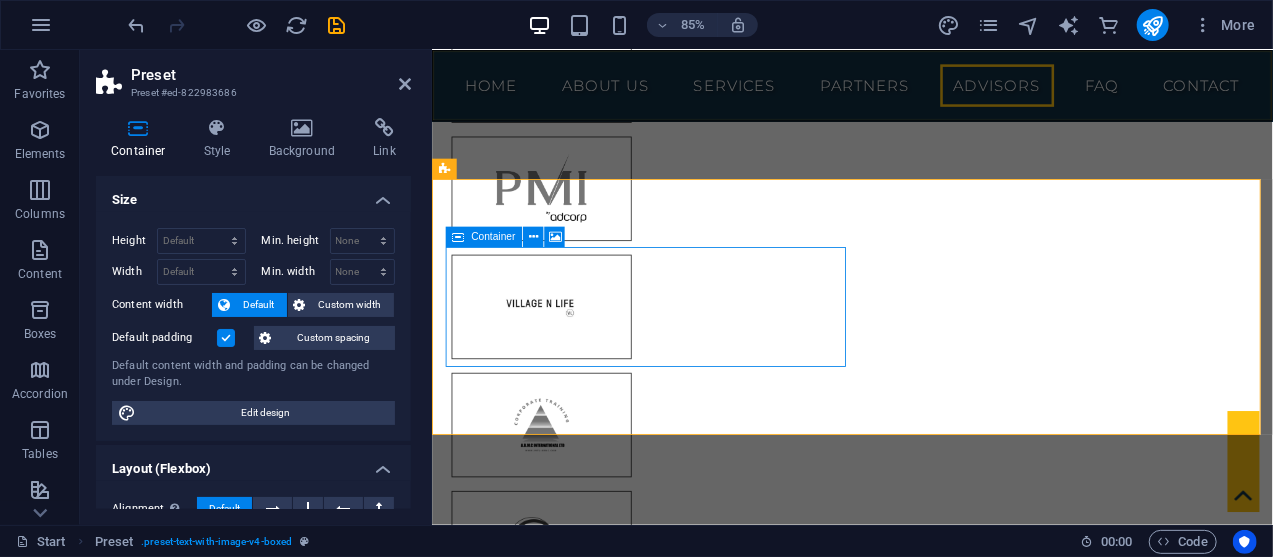 click on "Drop content here or  Add elements  Paste clipboard" at bounding box center (919, 5007) 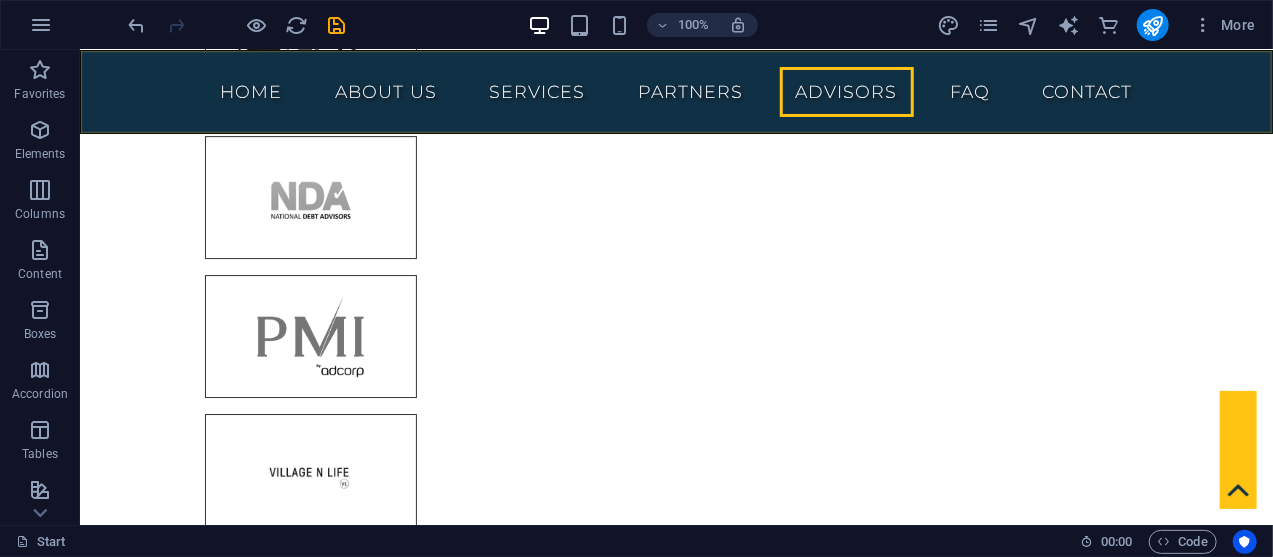 scroll, scrollTop: 9813, scrollLeft: 0, axis: vertical 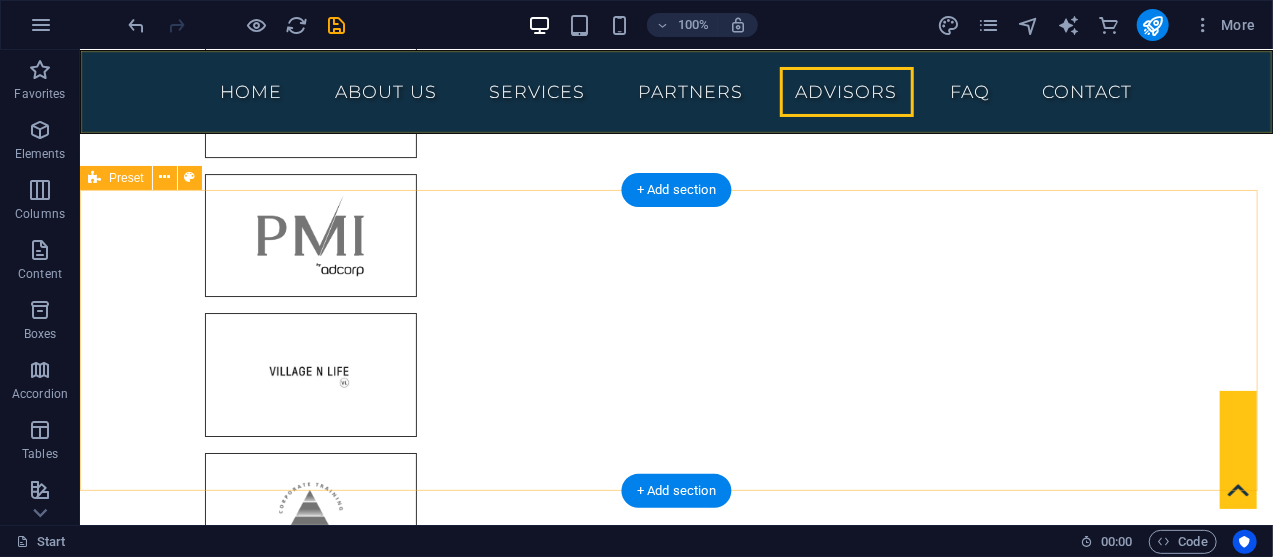 click on "Drop content here or  Add elements  Paste clipboard" at bounding box center (567, 5055) 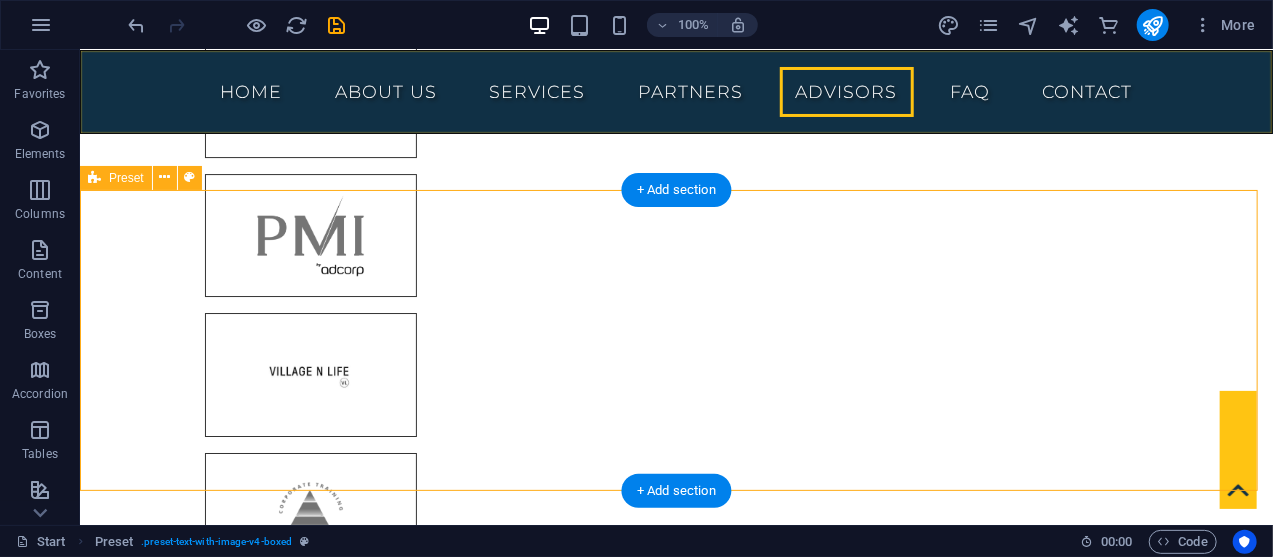 click on "Drop content here or  Add elements  Paste clipboard" at bounding box center [567, 5055] 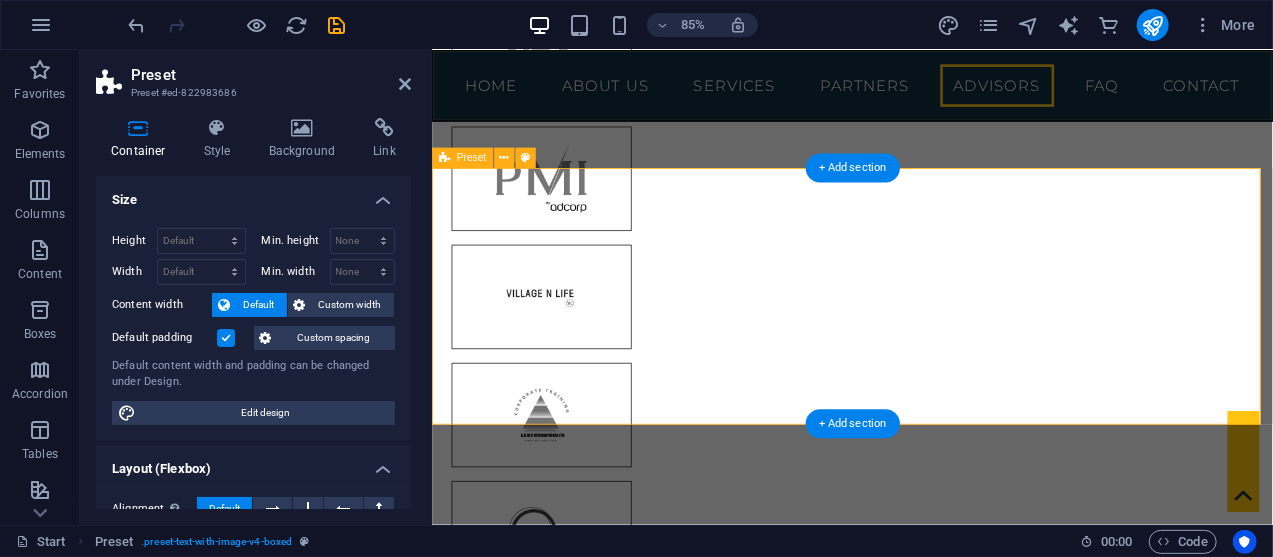 click on "Drop content here or  Add elements  Paste clipboard" at bounding box center [919, 4854] 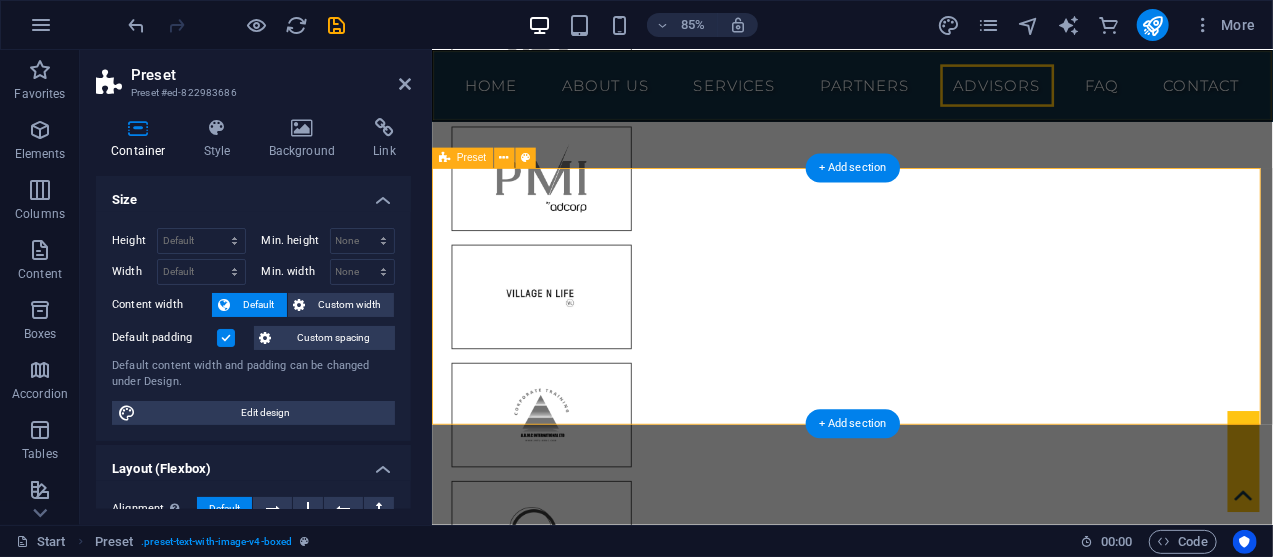 click on "Drop content here or  Add elements  Paste clipboard" at bounding box center (919, 4854) 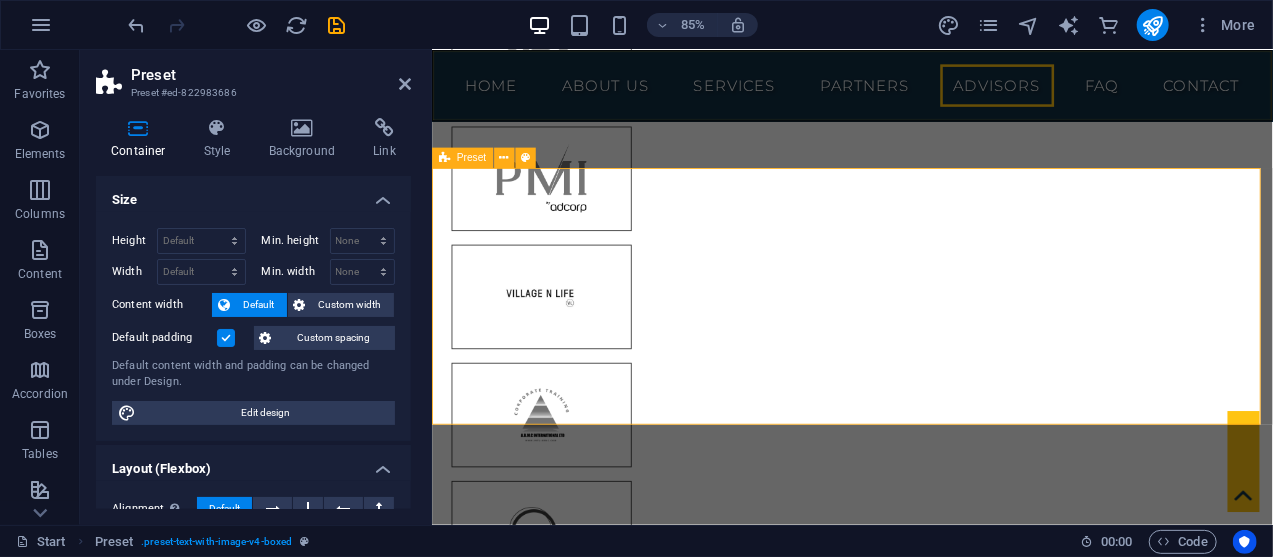 click on "Drop content here or  Add elements  Paste clipboard" at bounding box center [919, 4854] 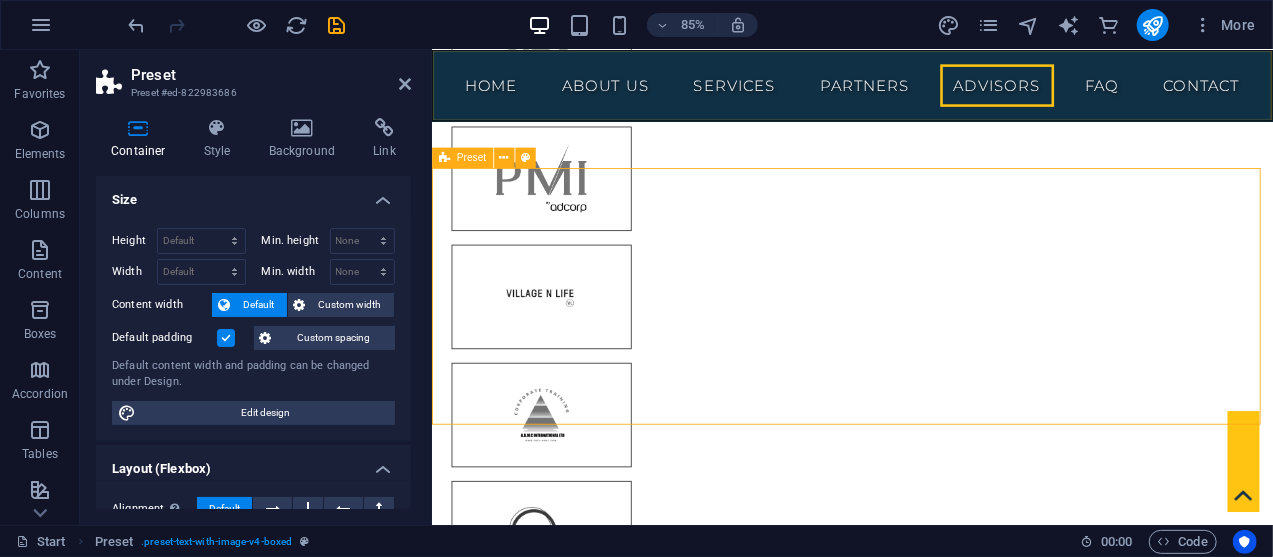 drag, startPoint x: 925, startPoint y: 268, endPoint x: 923, endPoint y: 253, distance: 15.132746 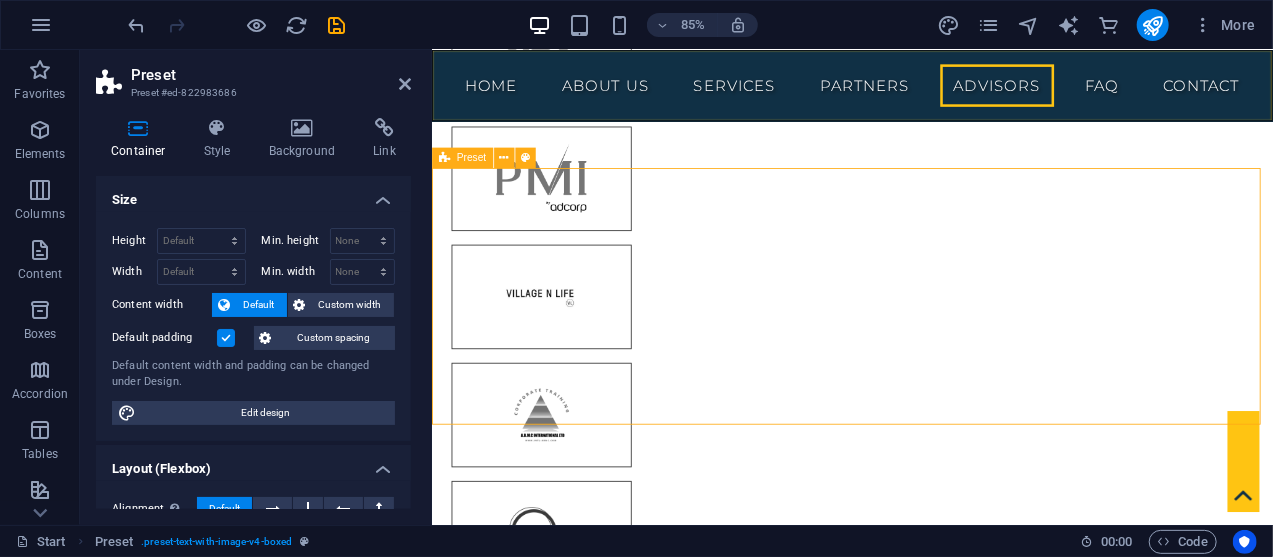 click on "Drop content here or  Add elements  Paste clipboard" at bounding box center [925, 4854] 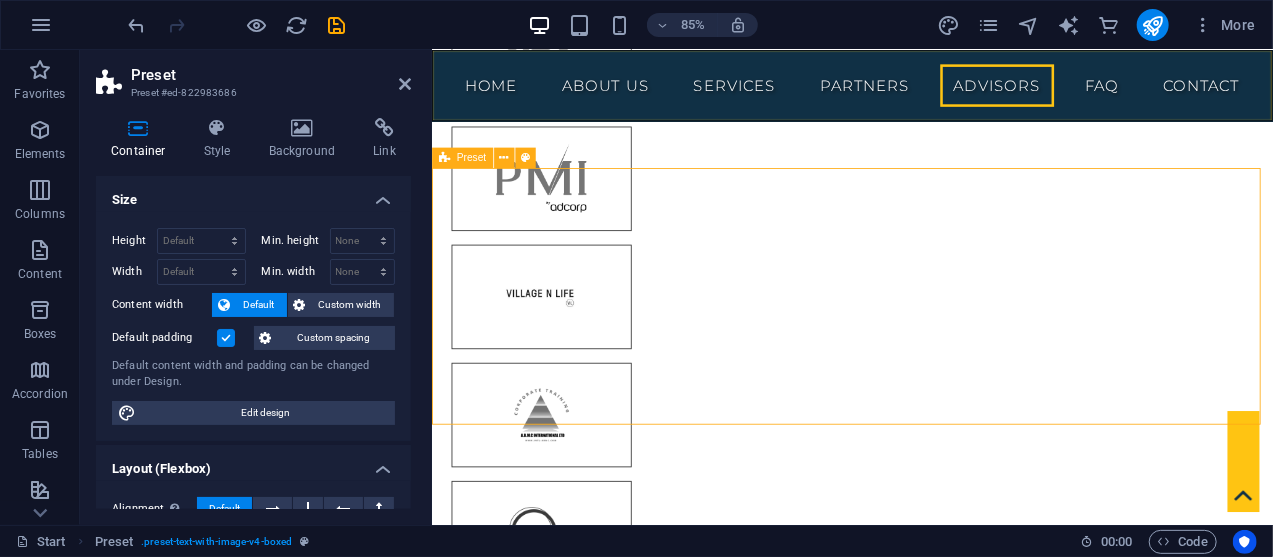 click on "Drop content here or  Add elements  Paste clipboard" at bounding box center (919, 4854) 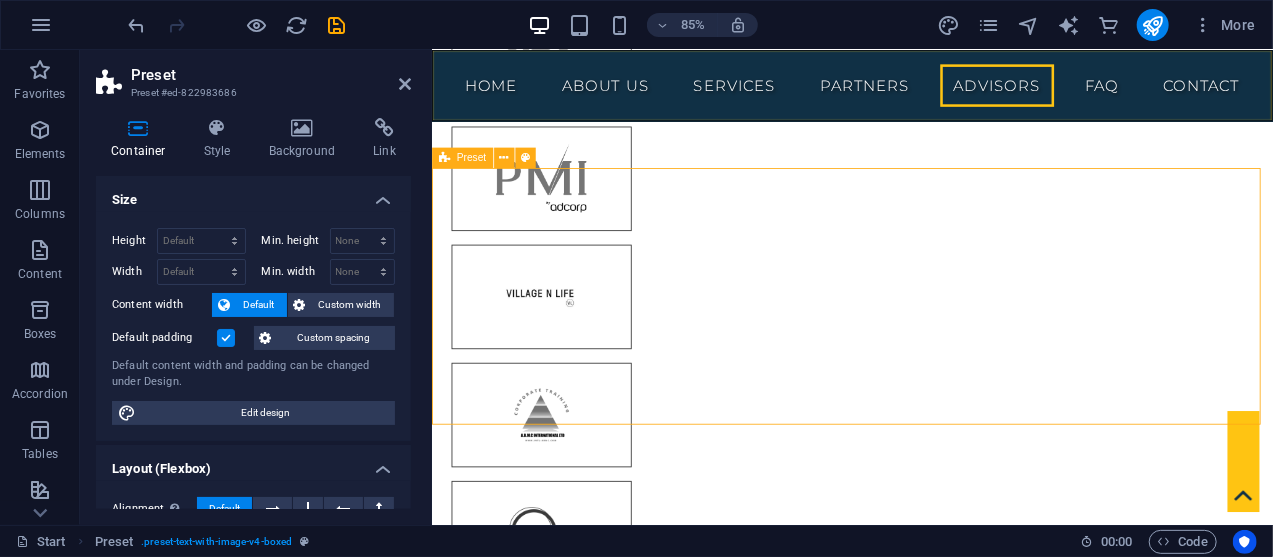 click on "Drop content here or  Add elements  Paste clipboard" at bounding box center [919, 4854] 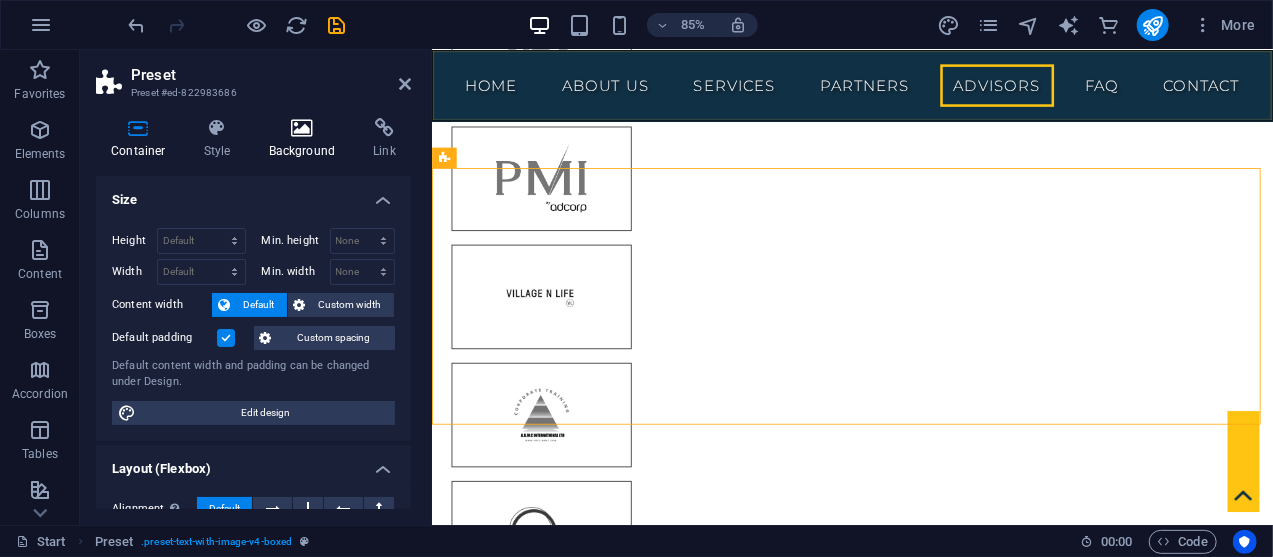 click at bounding box center [302, 128] 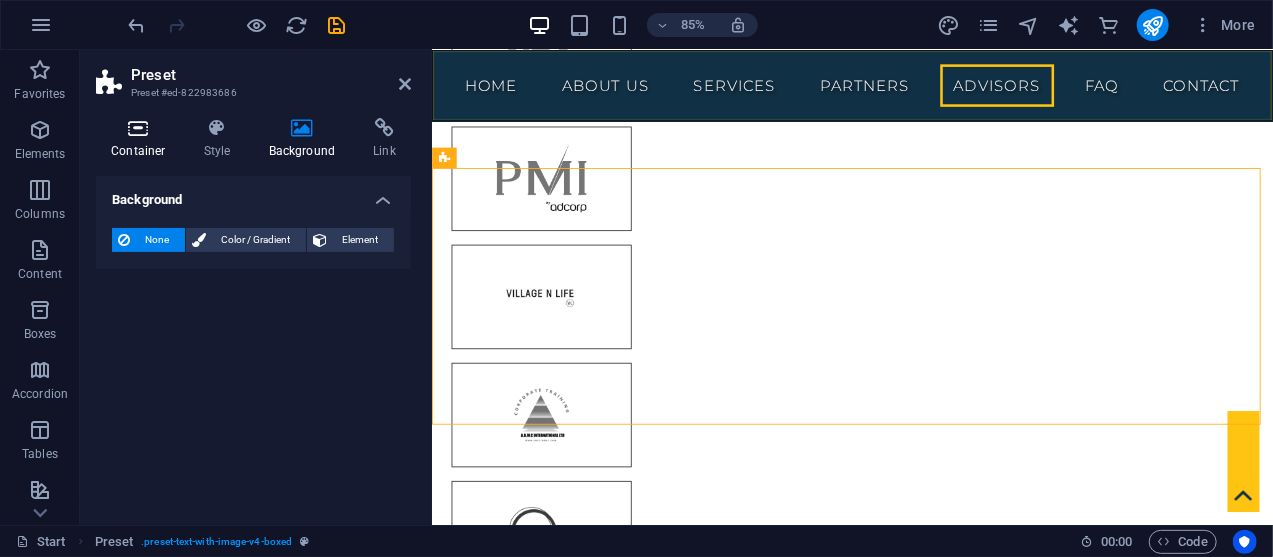 click at bounding box center [138, 128] 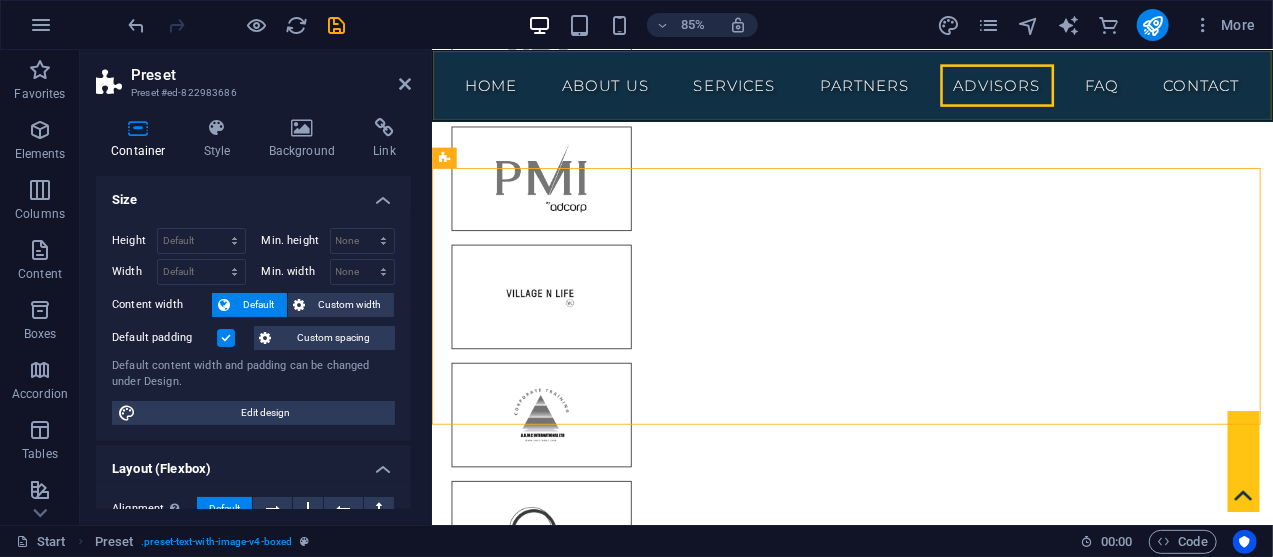 drag, startPoint x: 411, startPoint y: 214, endPoint x: 416, endPoint y: 262, distance: 48.259712 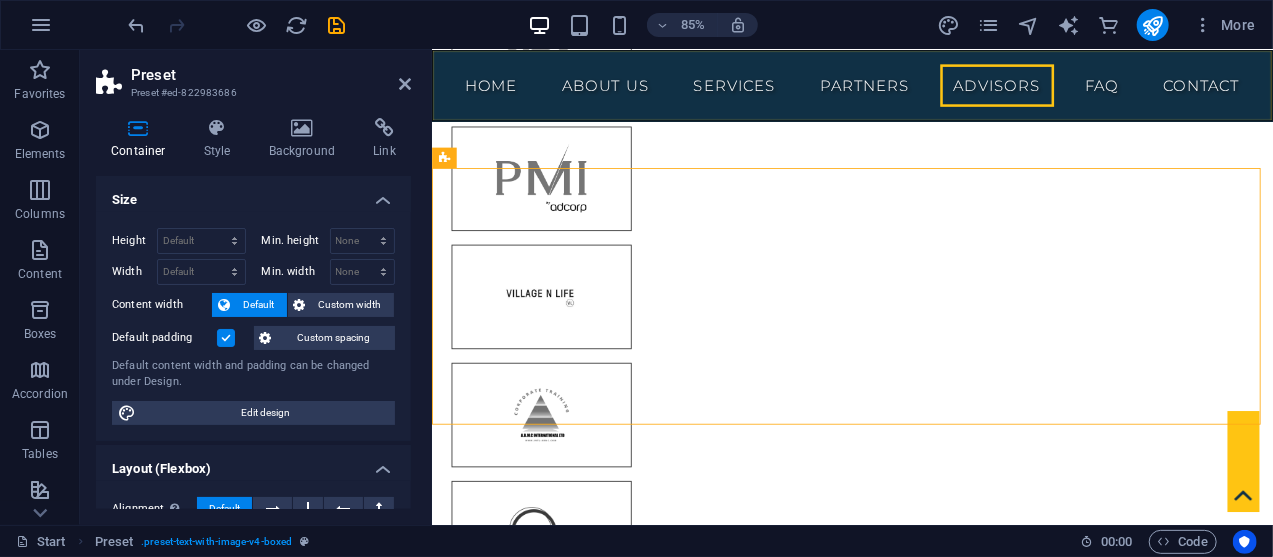 click on "Container Style Background Link Size Height Default px rem % vh vw Min. height None px rem % vh vw Width Default px rem % em vh vw Min. width None px rem % vh vw Content width Default Custom width Width Default px rem % em vh vw Min. width None px rem % vh vw Default padding Custom spacing Default content width and padding can be changed under Design. Edit design Layout (Flexbox) Alignment Determines the flex direction. Default Main axis Determine how elements should behave along the main axis inside this container (justify content). Default Side axis Control the vertical direction of the element inside of the container (align items). Default Wrap Default On Off Fill Controls the distances and direction of elements on the y-axis across several lines (align content). Default Accessibility ARIA helps assistive technologies (like screen readers) to understand the role, state, and behavior of web elements Role The ARIA role defines the purpose of an element.  None Alert Article Banner Comment Fan" at bounding box center (253, 313) 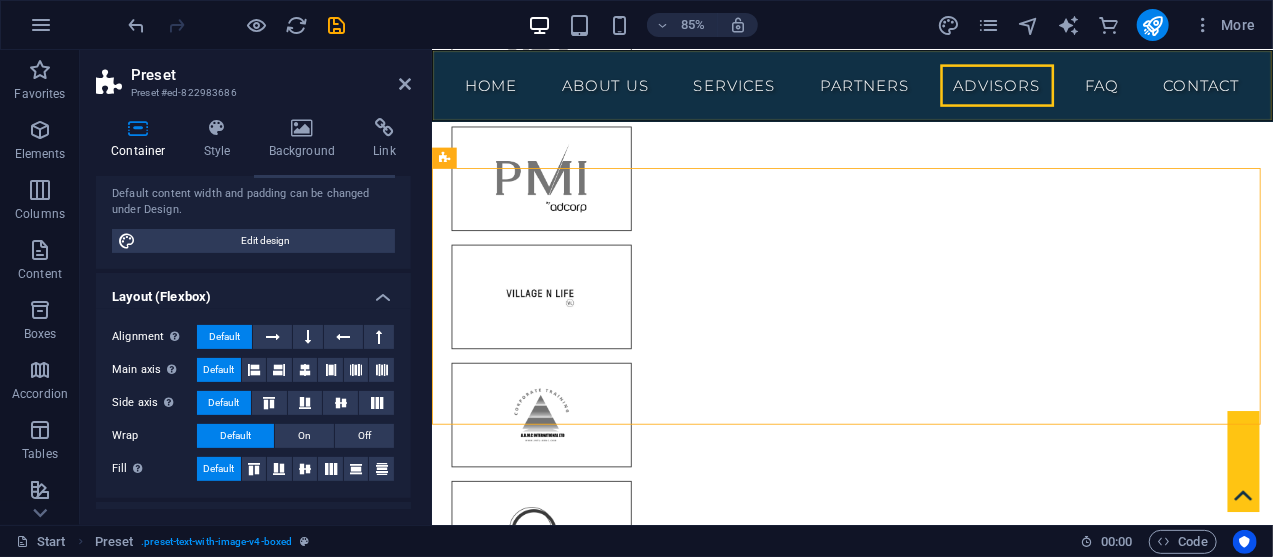 scroll, scrollTop: 173, scrollLeft: 0, axis: vertical 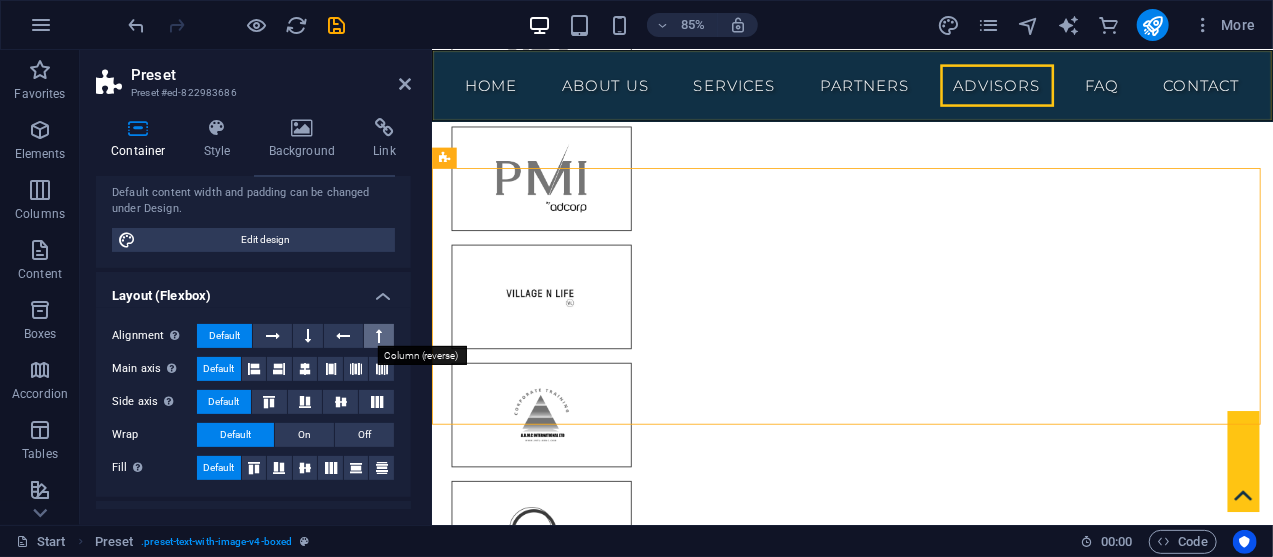 click at bounding box center (379, 336) 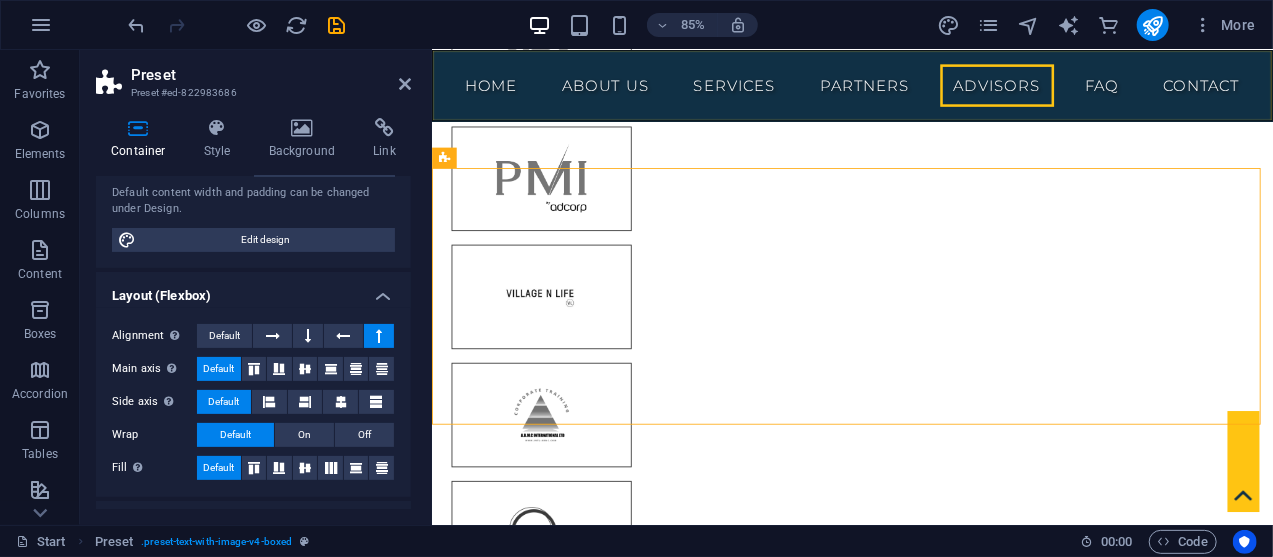 click at bounding box center [379, 336] 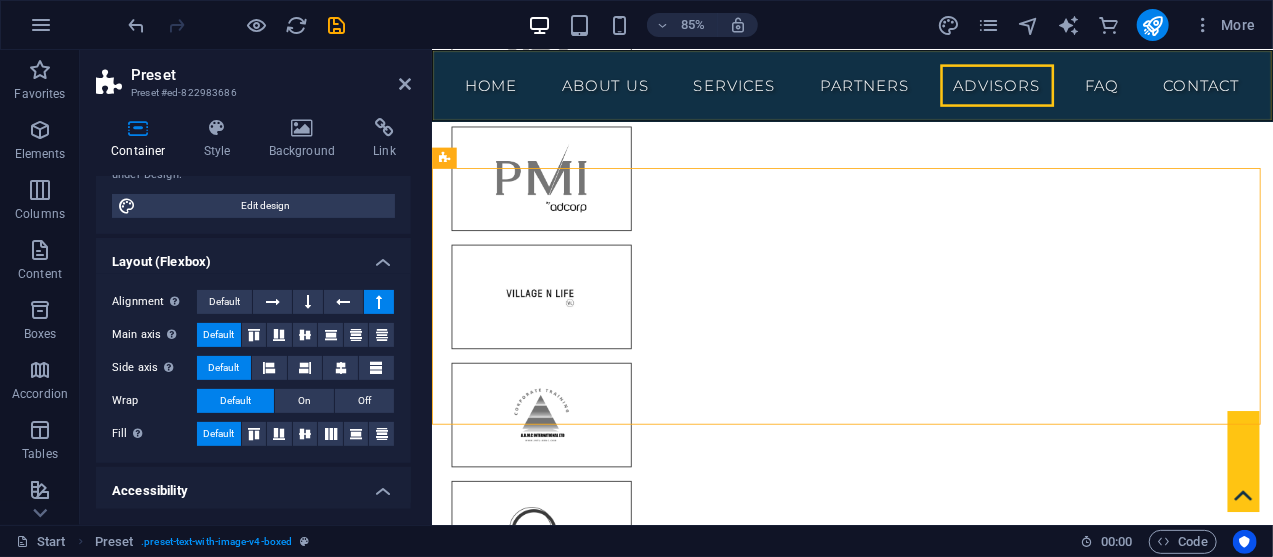 scroll, scrollTop: 200, scrollLeft: 0, axis: vertical 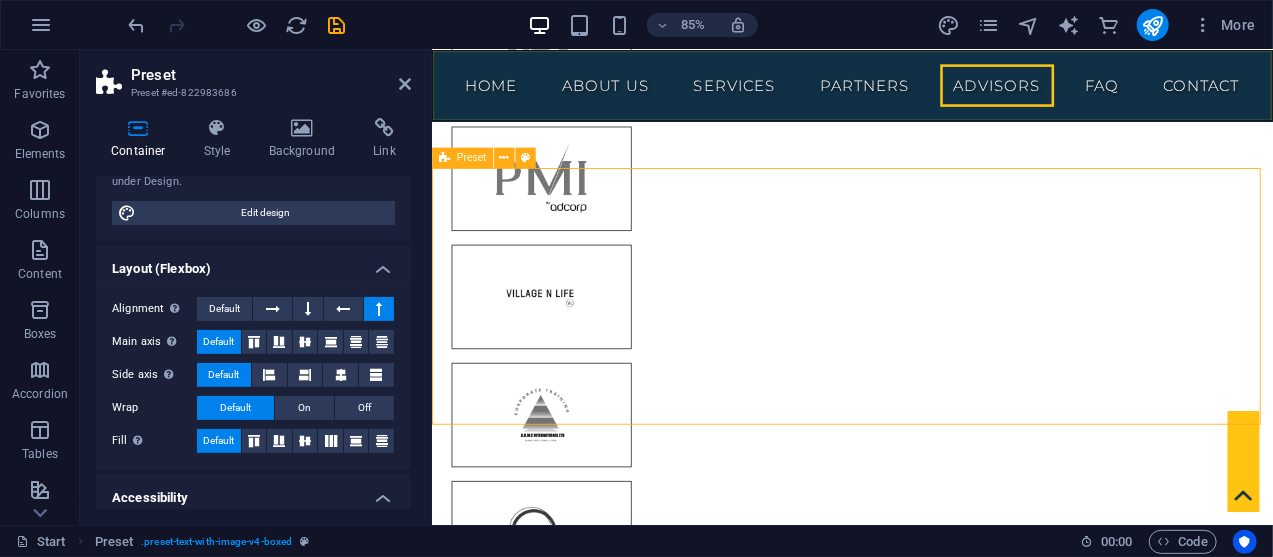 click on "Drop content here or  Add elements  Paste clipboard" at bounding box center [919, 4854] 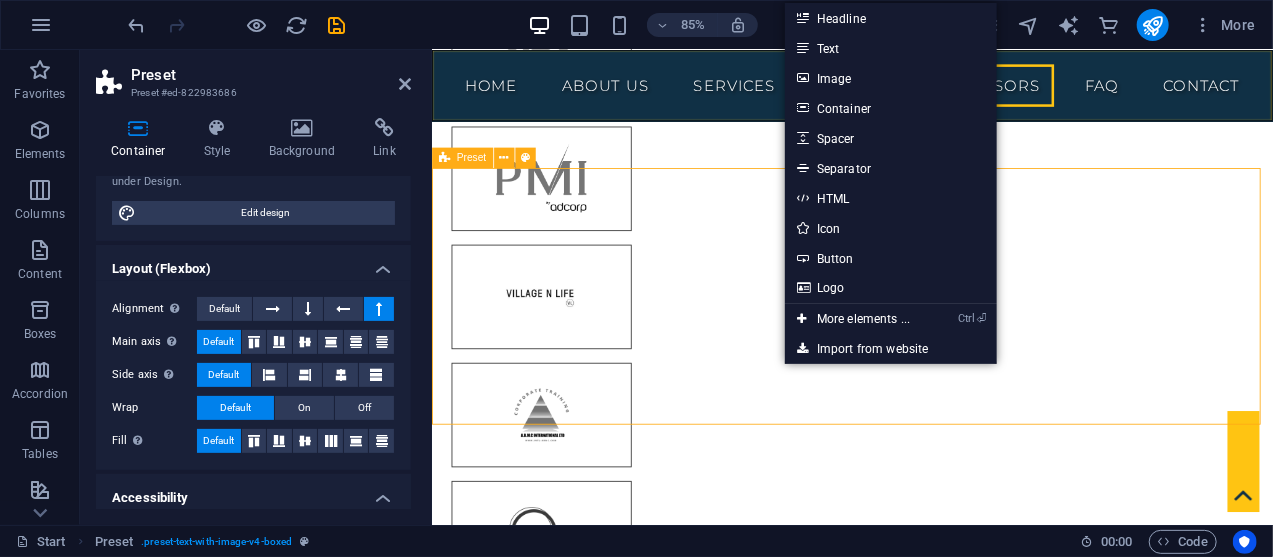 click on "Drop content here or  Add elements  Paste clipboard" at bounding box center [919, 4854] 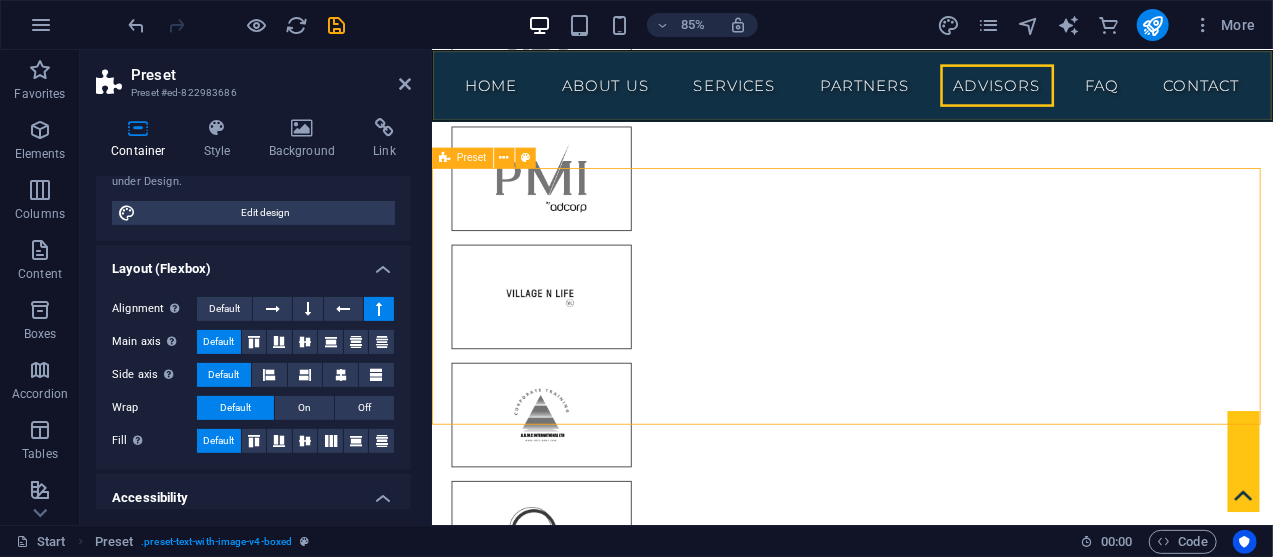 click on "Drop content here or  Add elements  Paste clipboard" at bounding box center (919, 4854) 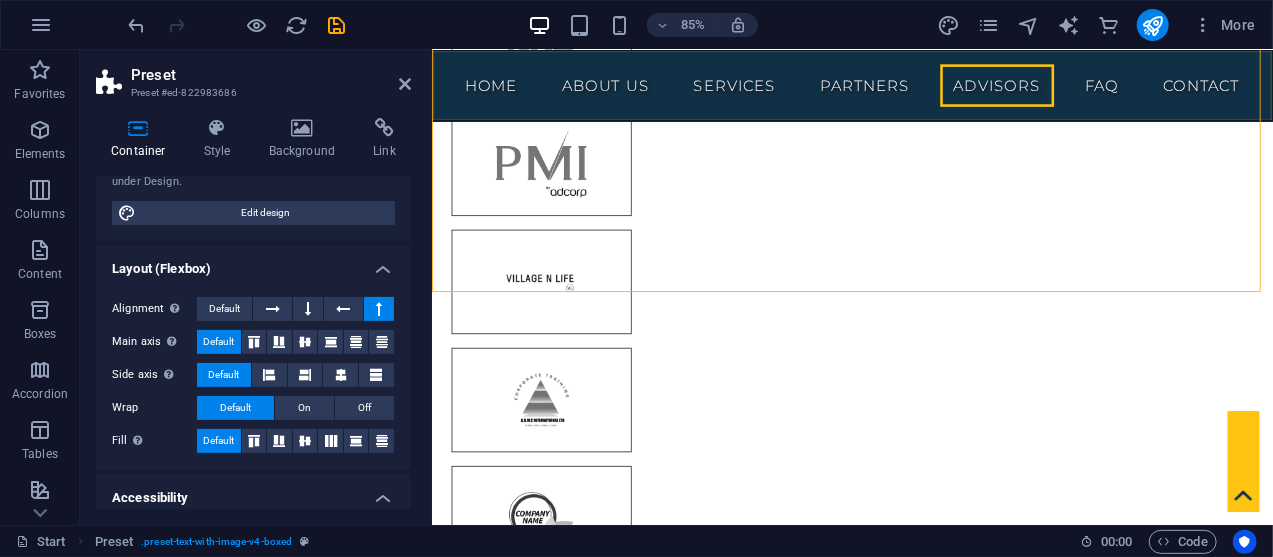 scroll, scrollTop: 10114, scrollLeft: 0, axis: vertical 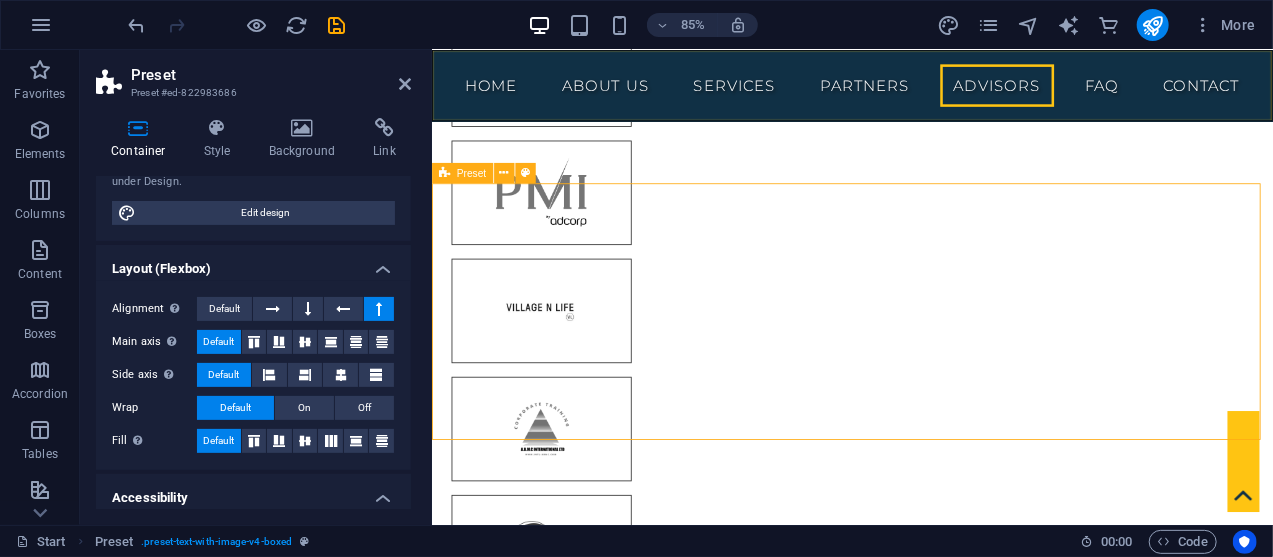 click on "Drop content here or  Add elements  Paste clipboard" at bounding box center [919, 4871] 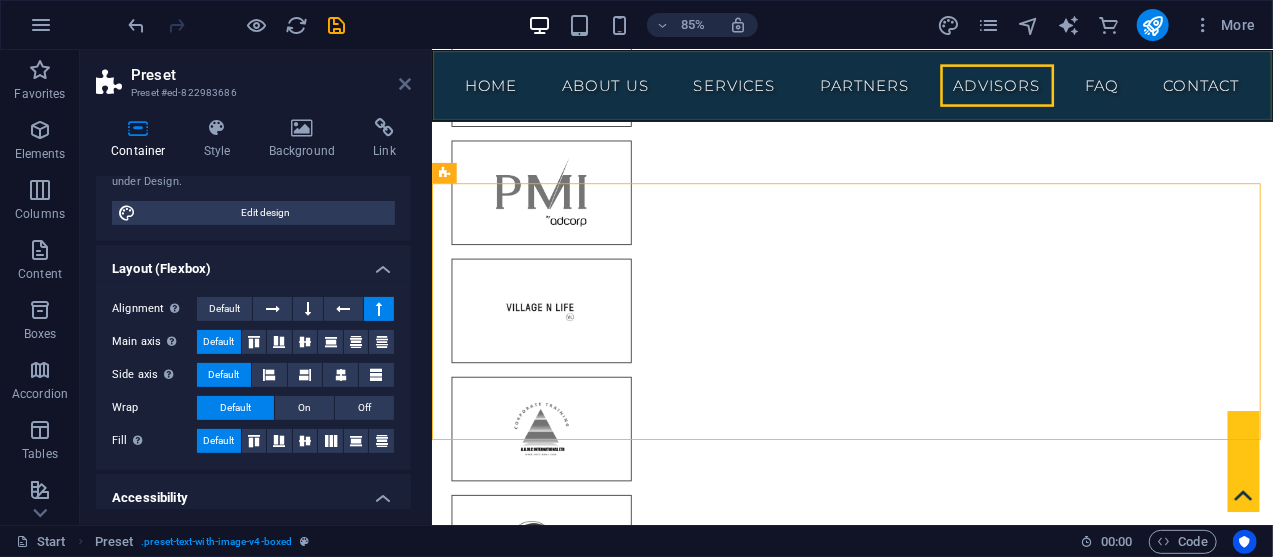 click at bounding box center [405, 84] 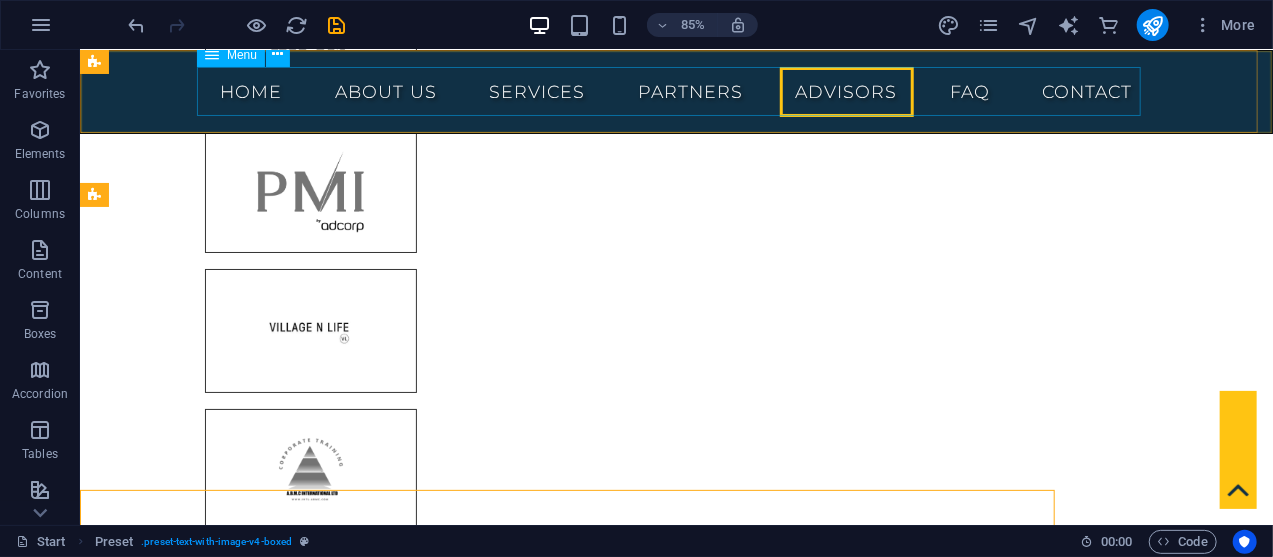 scroll, scrollTop: 9796, scrollLeft: 0, axis: vertical 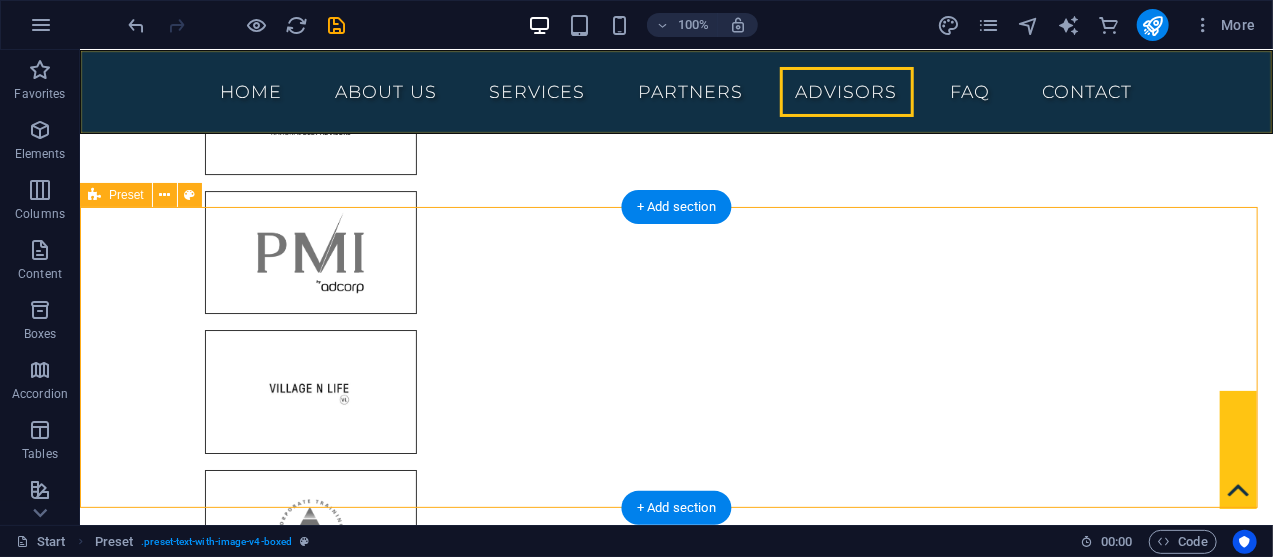 click on "Paste clipboard" at bounding box center (621, 5102) 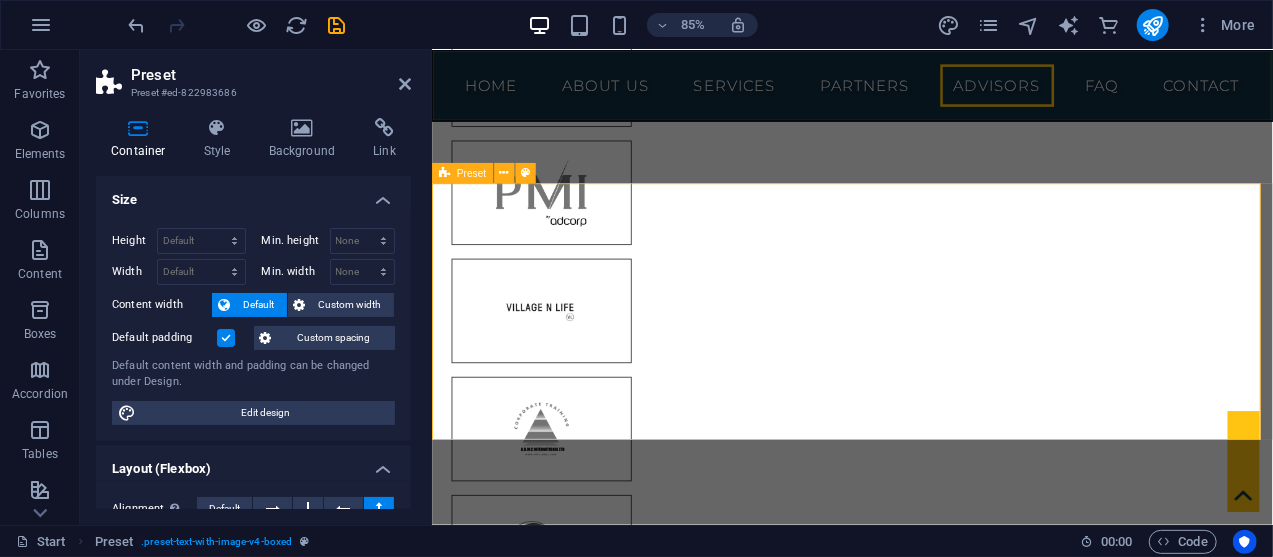 click on "Drop content here or  Add elements  Paste clipboard" at bounding box center (919, 4871) 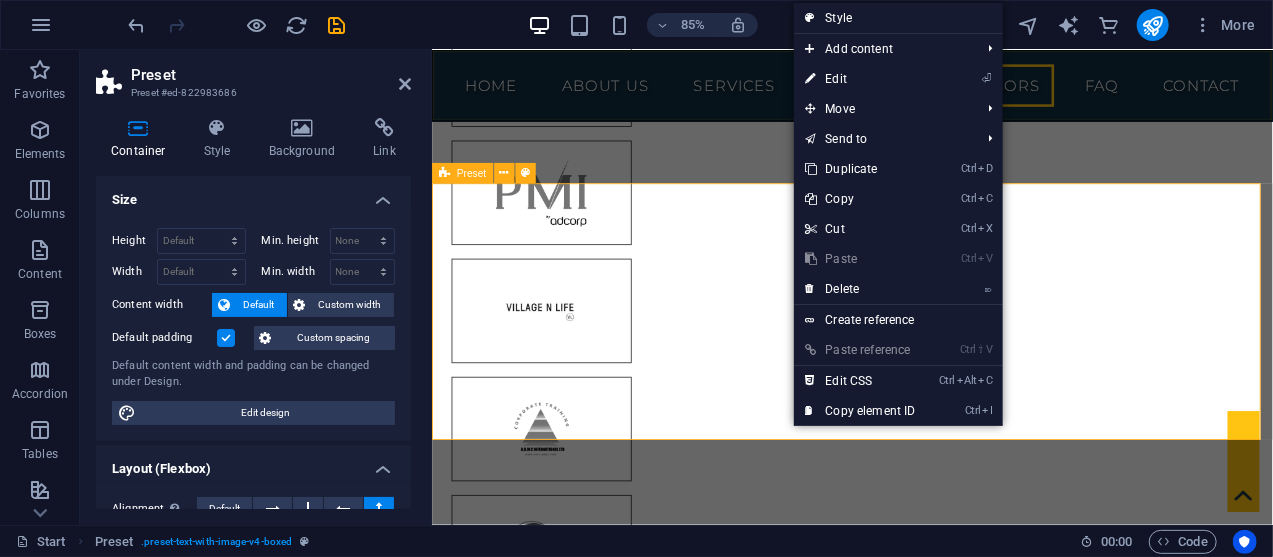 click on "Drop content here or  Add elements  Paste clipboard" at bounding box center [919, 4871] 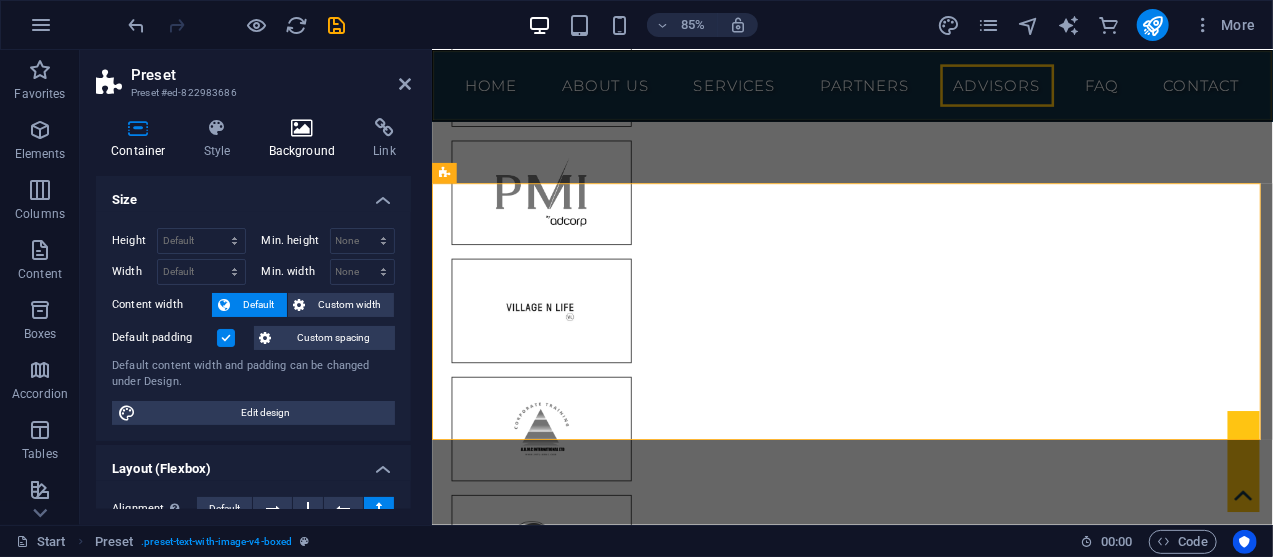 click on "Background" at bounding box center (306, 139) 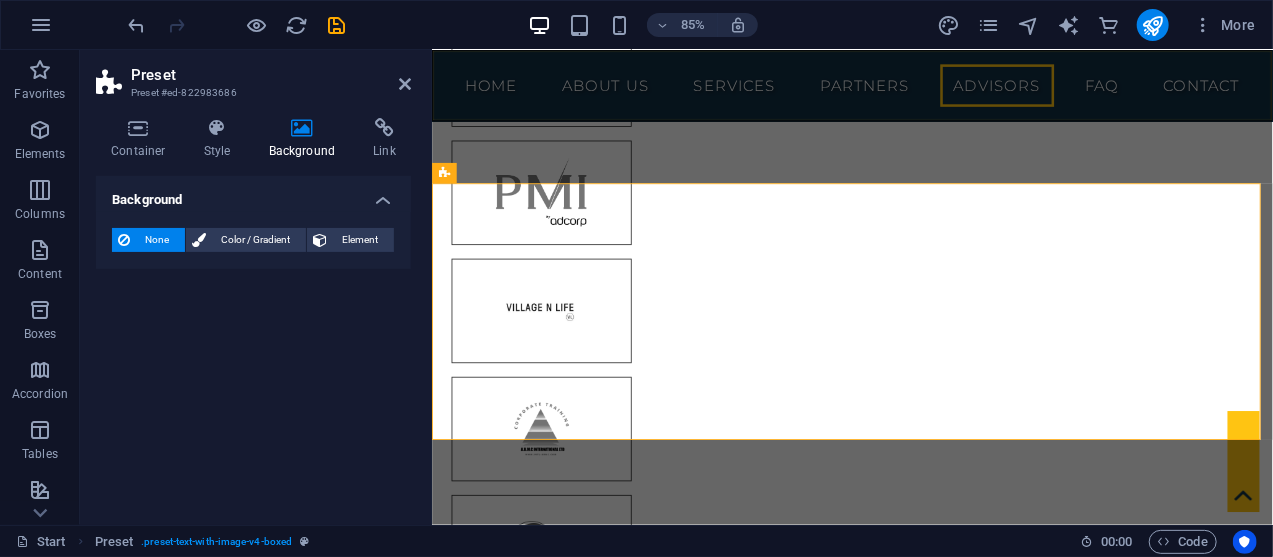click on "Background" at bounding box center (306, 139) 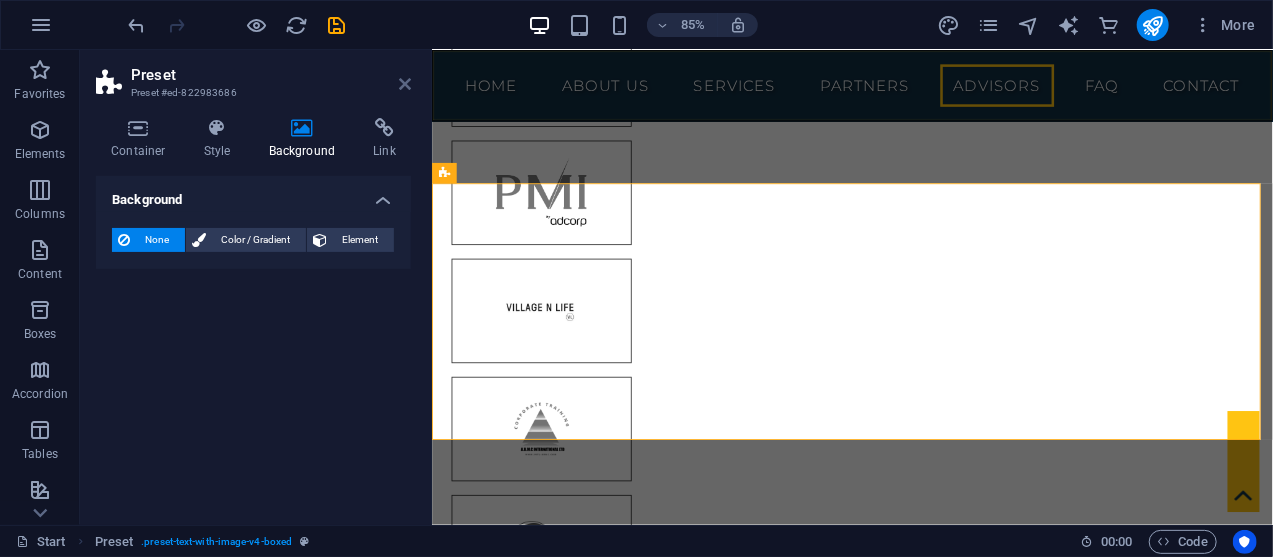 click at bounding box center [405, 84] 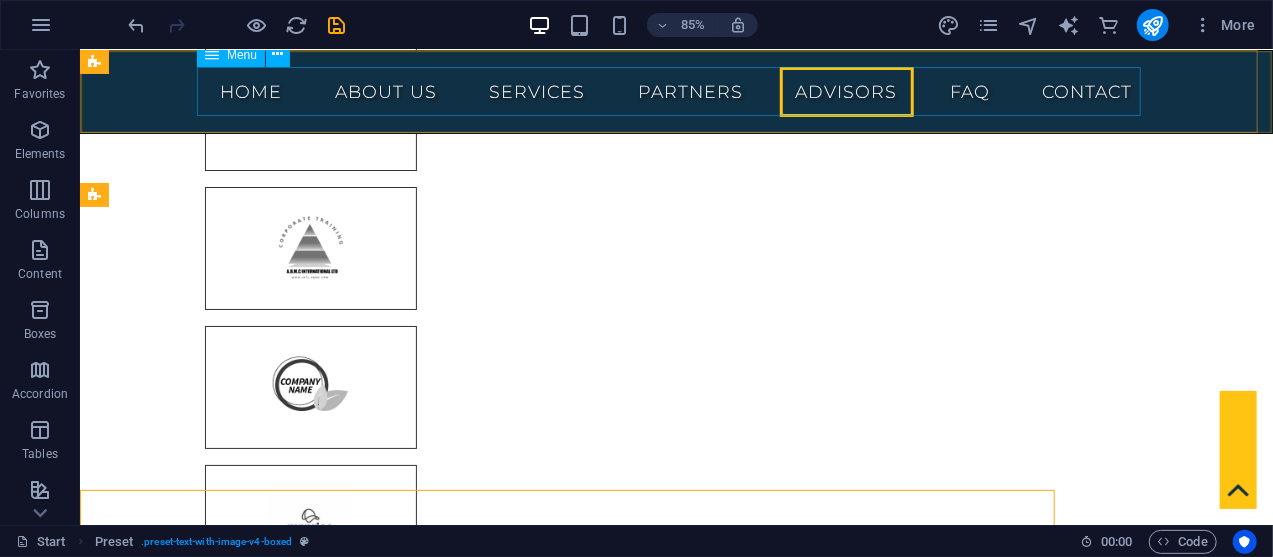 scroll, scrollTop: 9796, scrollLeft: 0, axis: vertical 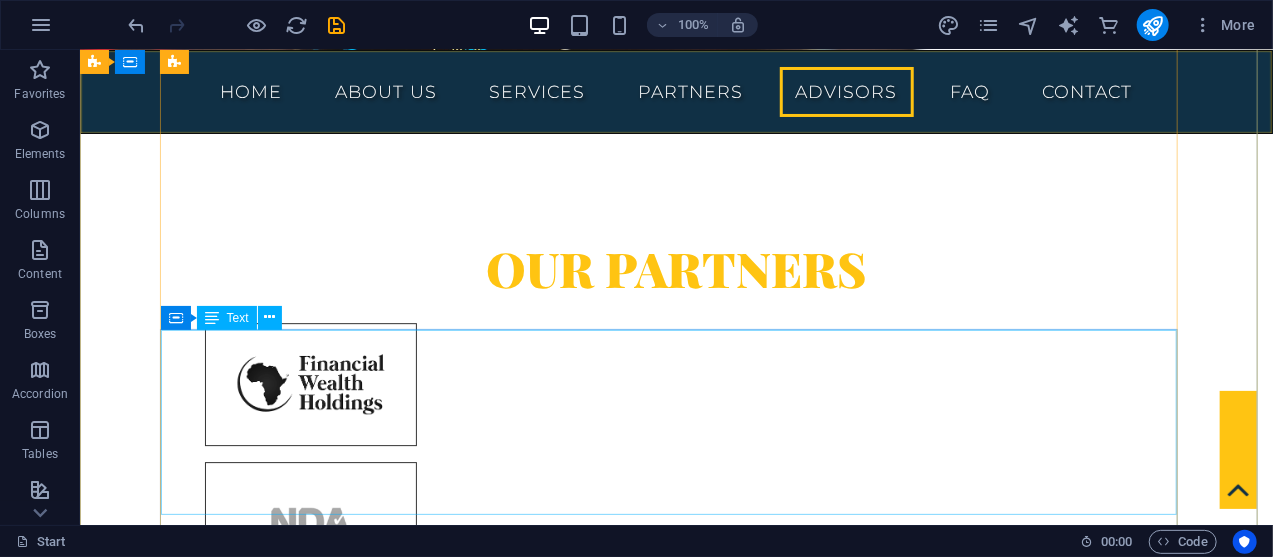 click on "Mr. Muller was part of our grooming process where we develop controllers to become trainee managers in our business. He was therefore involved in our Trainee Management Program on NQF4 as well as frontline staff in Customer Care on NQF3. We are satisfied that he is a SAQA Accredited Trainer and Assessor and brings with him more than 25 years of business experience which includes retail management and business development. Ronelda Smith WC CH Training & Development - The Shoprite-Checkers Group" at bounding box center (675, 5078) 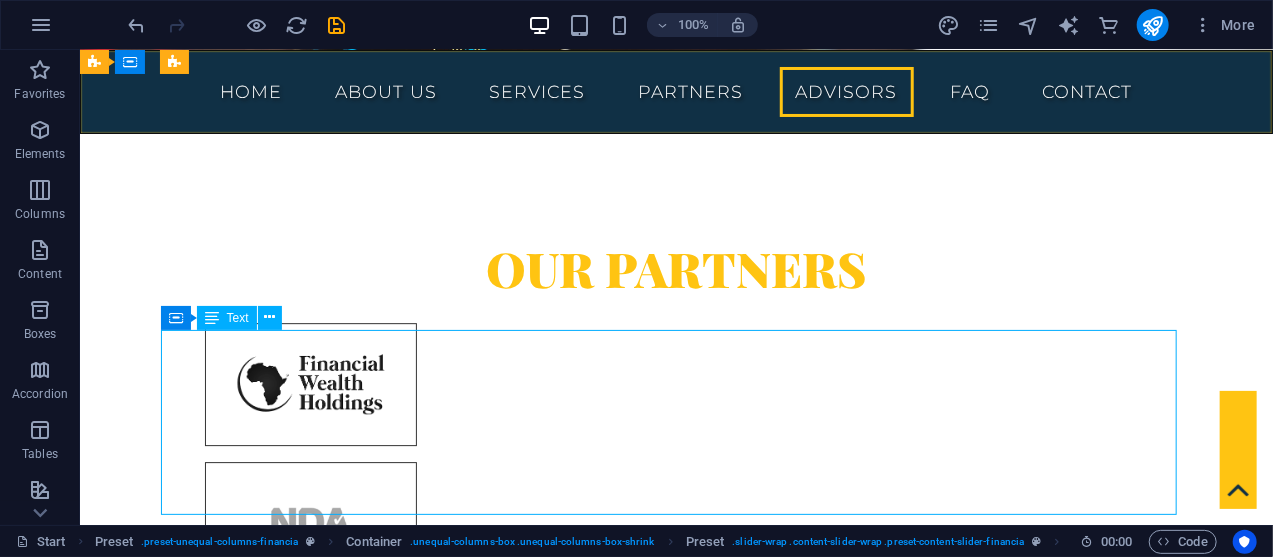 click on "Mr. Muller was part of our grooming process where we develop controllers to become trainee managers in our business. He was therefore involved in our Trainee Management Program on NQF4 as well as frontline staff in Customer Care on NQF3. We are satisfied that he is a SAQA Accredited Trainer and Assessor and brings with him more than 25 years of business experience which includes retail management and business development. Ronelda Smith WC CH Training & Development - The Shoprite-Checkers Group" at bounding box center (675, 5078) 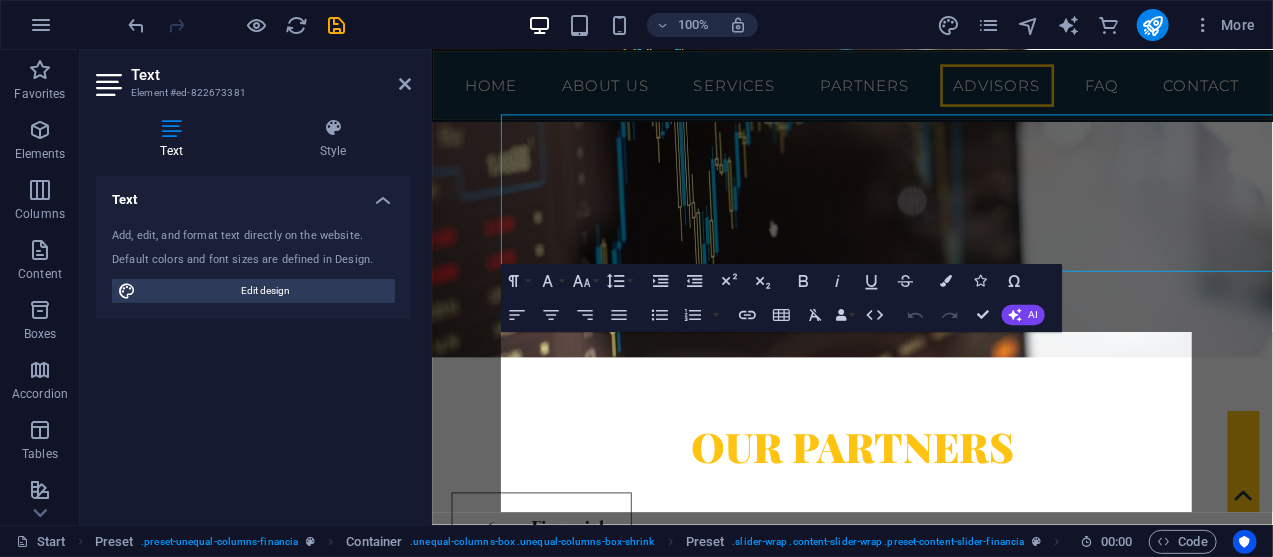 scroll, scrollTop: 9590, scrollLeft: 0, axis: vertical 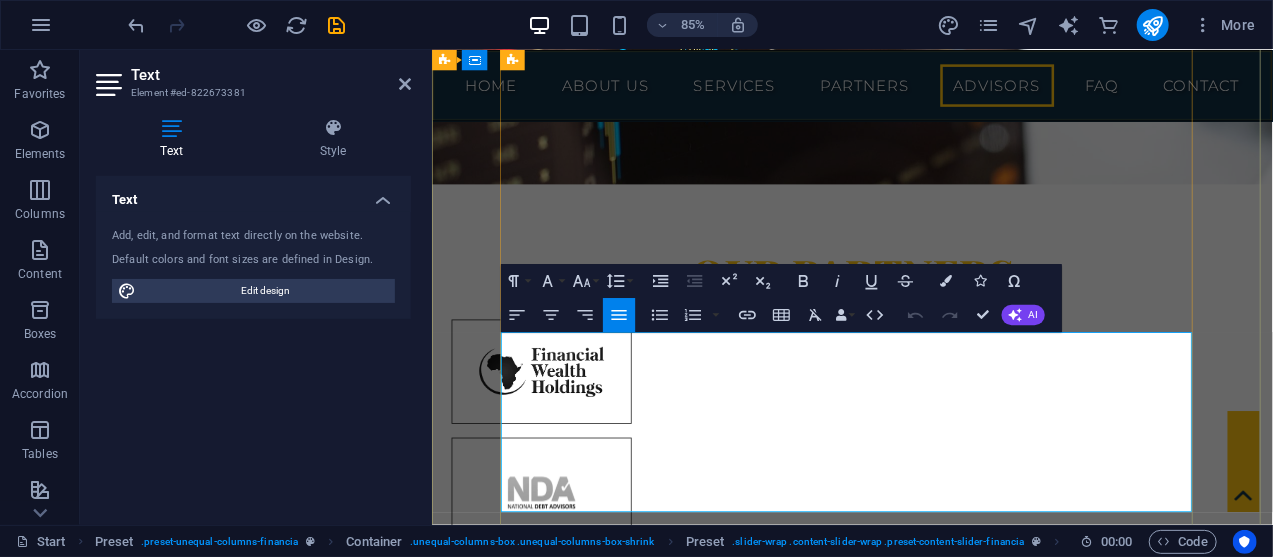 click on "Mr. Muller was part of our grooming process where we develop controllers to become trainee managers in our business. He was therefore involved in our Trainee Management Program on NQF4 as well as frontline staff in Customer Care on NQF3." at bounding box center [925, 4877] 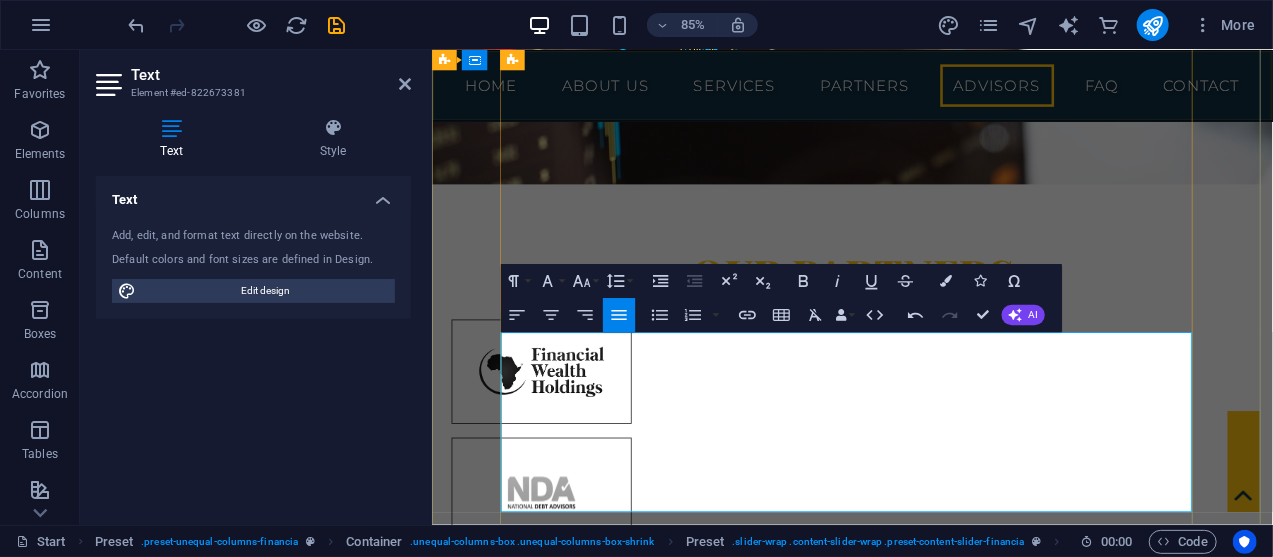 click on "We are satisfied that he is a SAQA Accredited Trainer and Assessor and brings with him more than 25 years of business experience which includes retail management and business development." at bounding box center [925, 4943] 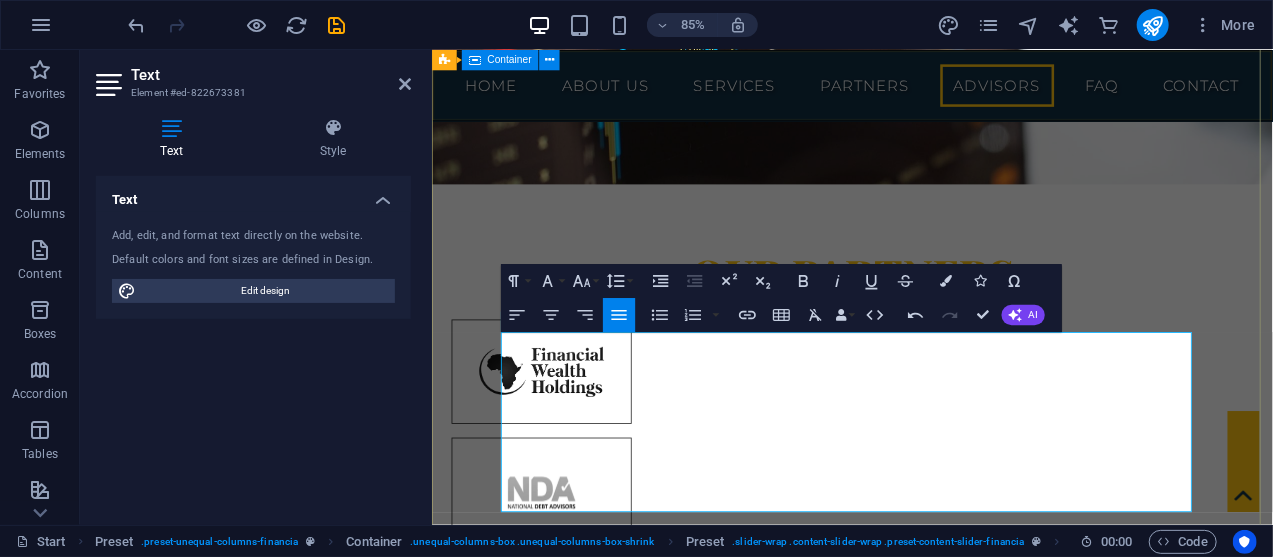drag, startPoint x: 1248, startPoint y: 497, endPoint x: 506, endPoint y: 389, distance: 749.81866 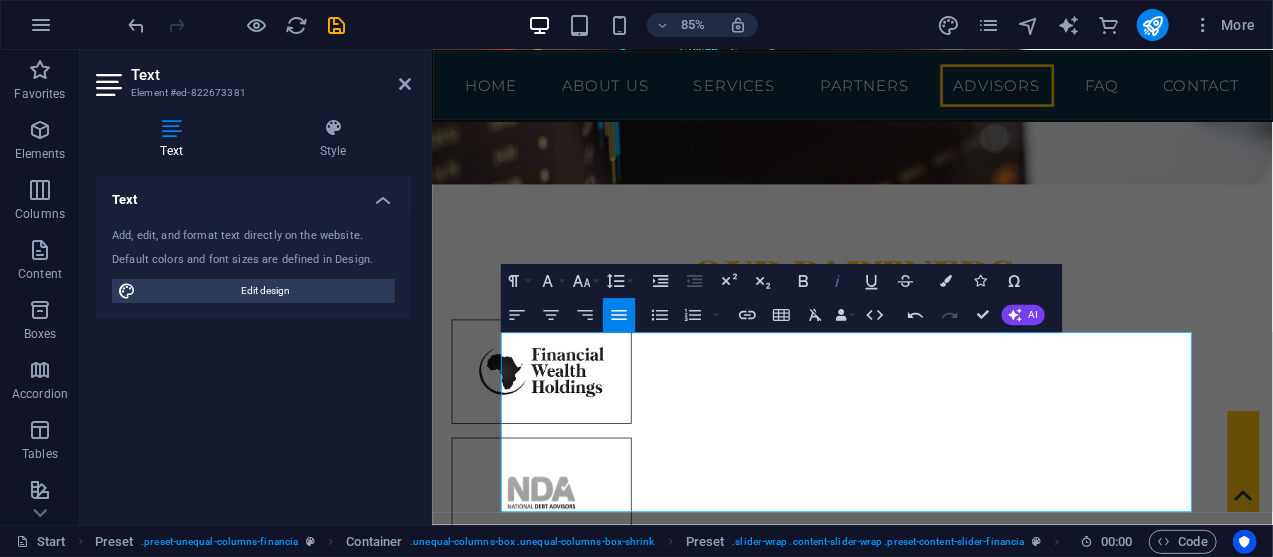 click 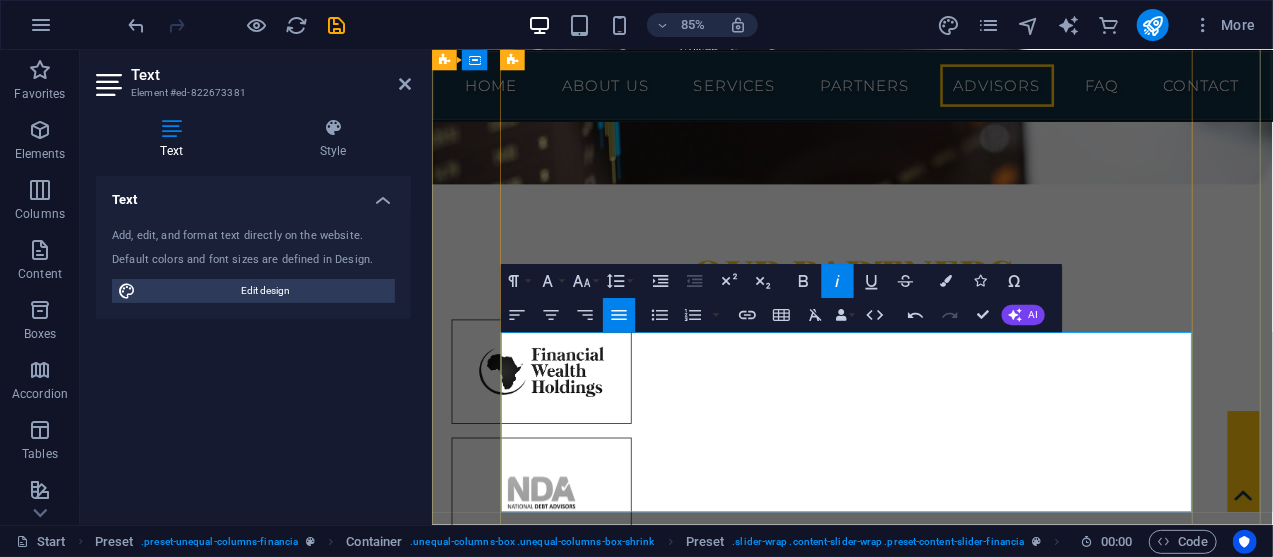 click at bounding box center [925, 4983] 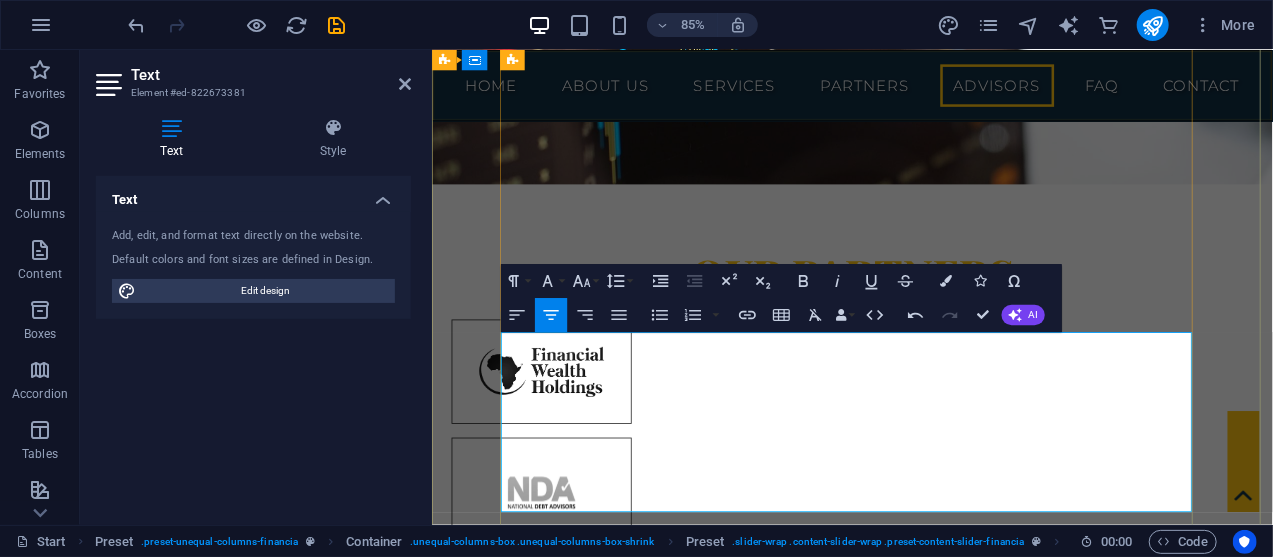 click on "We are satisfied that he is a SAQA Accredited Trainer and Assessor and brings with him more than 25 years of business experience which includes retail management and business development."" at bounding box center (925, 4942) 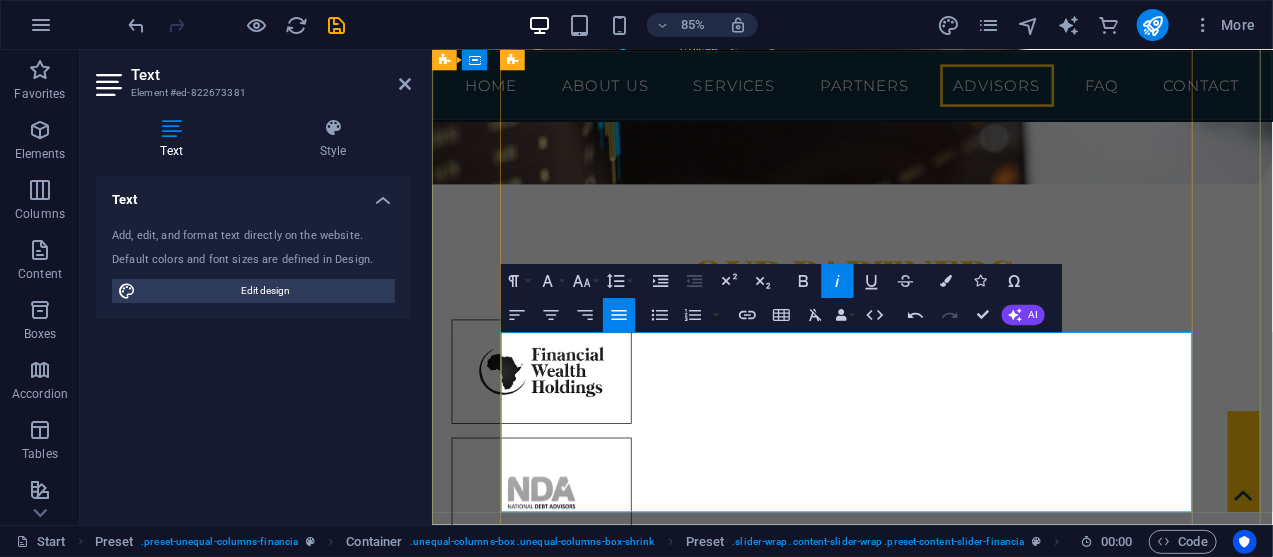 click on "We are satisfied that he is a SAQA Accredited Trainer and Assessor and brings with him more than 25 years of business experience which includes retail management and business development."" at bounding box center [925, 4942] 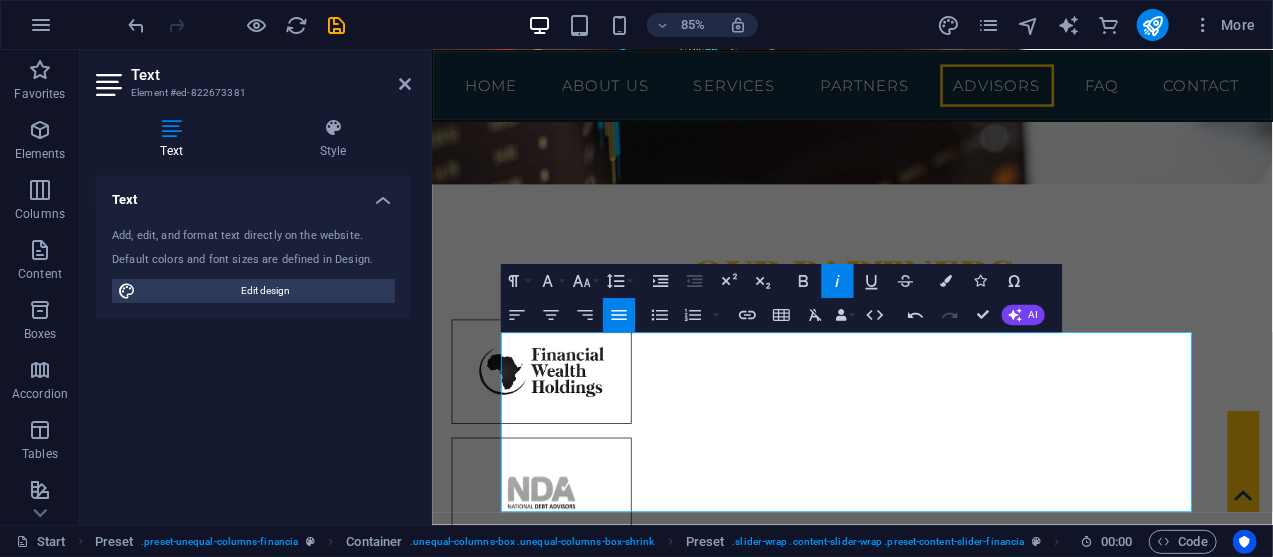 click on "experience" 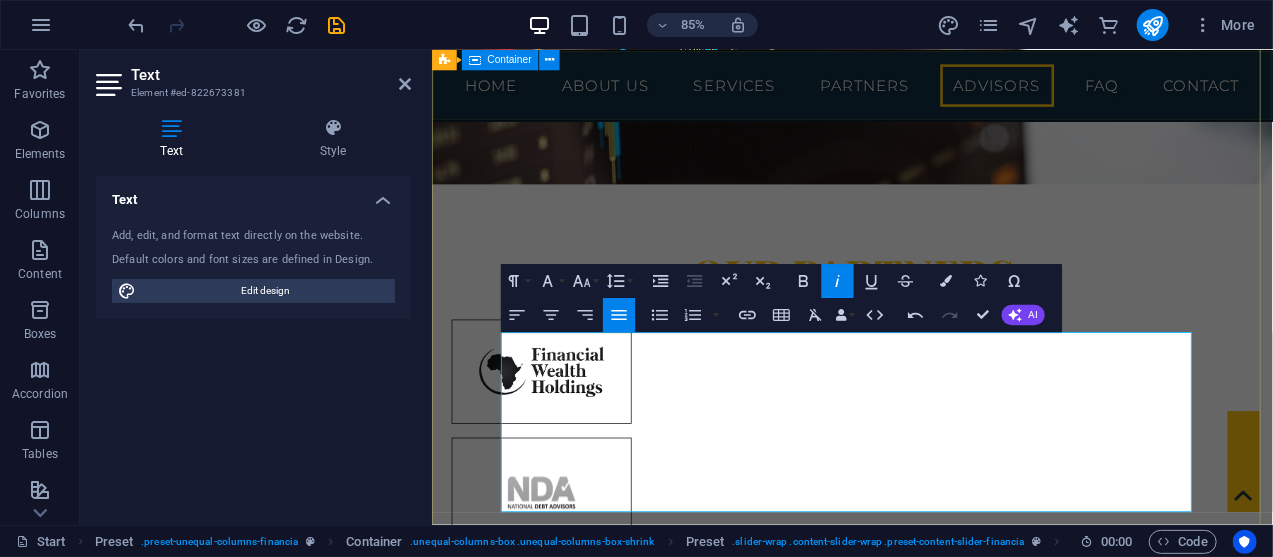 click on "Reviews "Doni Muller possesses outstanding communication and interpersonal skills. They excel in building strong relationships and effectively collaborating with employees at all levels of the organization. Their empathetic and approachable nature has made them a trusted confidant and resource for our employees, ensuring that their concerns are heard and addressed promptly." Charnel Collin Executive Director FWH
Florence Wanjiro Country Manager - ABMG
"Mr. Muller was part of our grooming process where we develop controllers to become trainee managers in our business. He was therefore involved in our Trainee Management Program on NQF4 as well as frontline staff in Customer Care on NQF3. We are satisfied that he is a SAQA Accredited Trainer and Assessor and brings with him more than 25 years of business experience, which includes retail management and business development." Ronelda Smith WC CH Training & Development - The Shoprite-Checkers Group" at bounding box center [925, 4624] 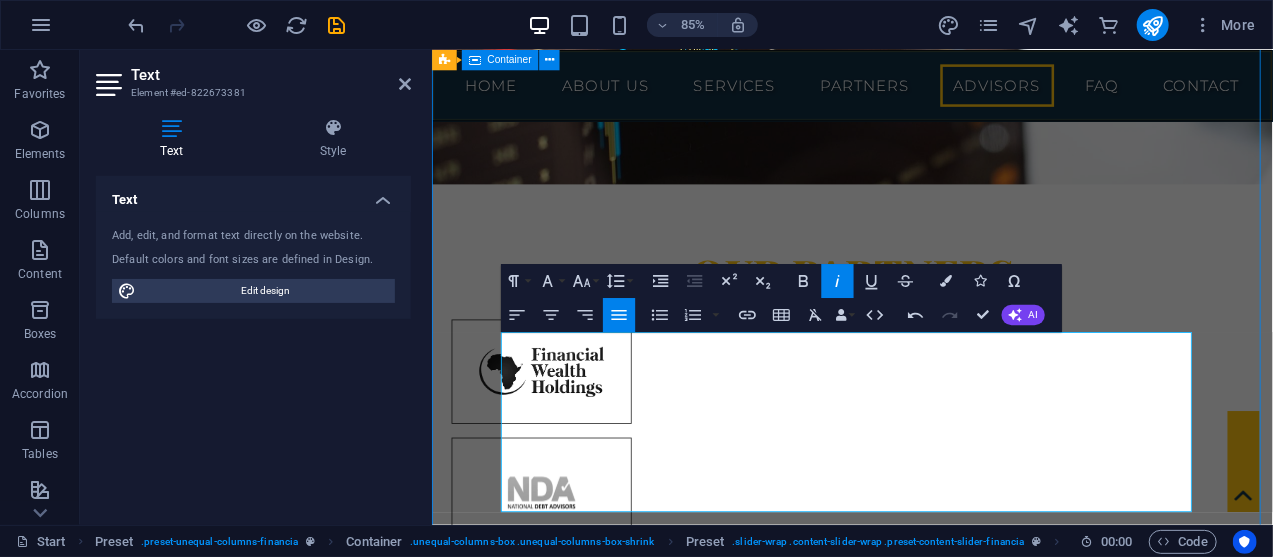 click on "Reviews "Doni Muller possesses outstanding communication and interpersonal skills. They excel in building strong relationships and effectively collaborating with employees at all levels of the organization. Their empathetic and approachable nature has made them a trusted confidant and resource for our employees, ensuring that their concerns are heard and addressed promptly." Charnel Collin Executive Director FWH
Florence Wanjiro Country Manager - ABMG
"Mr. Muller was part of our grooming process where we develop controllers to become trainee managers in our business. He was therefore involved in our Trainee Management Program on NQF4 as well as frontline staff in Customer Care on NQF3. We are satisfied that he is a SAQA Accredited Trainer and Assessor and brings with him more than 25 years of business experience, which includes retail management and business development." Ronelda Smith WC CH Training & Development - The Shoprite-Checkers Group" at bounding box center (925, 4624) 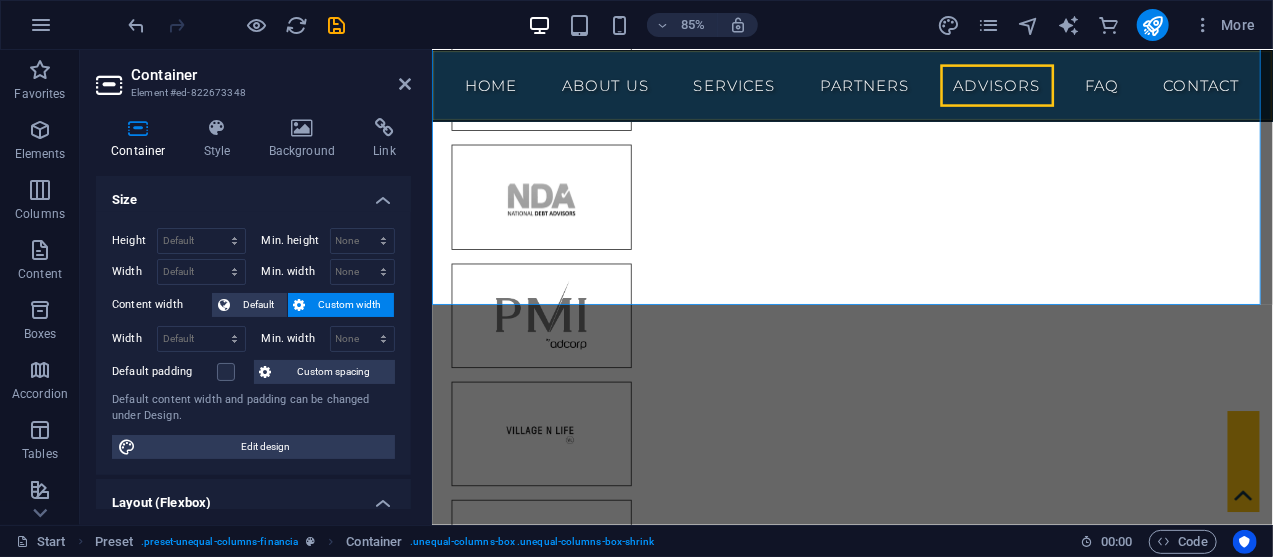 scroll, scrollTop: 9955, scrollLeft: 0, axis: vertical 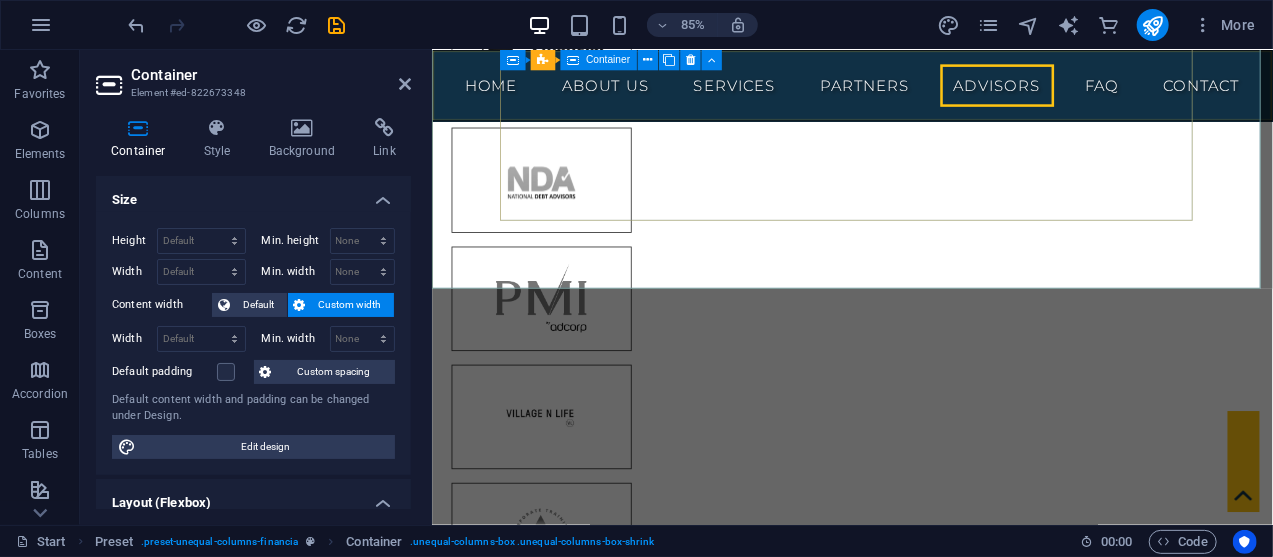 click on ""Mr. Muller was part of our grooming process where we develop controllers to become trainee managers in our business. He was therefore involved in our Trainee Management Program on NQF4 as well as frontline staff in Customer Care on NQF3. We are satisfied that he is a SAQA Accredited Trainer and Assessor and brings with him more than 25 years of business experience, which includes retail management and business development." Ronelda Smith WC CH Training & Development - The Shoprite-Checkers Group" at bounding box center [925, 4618] 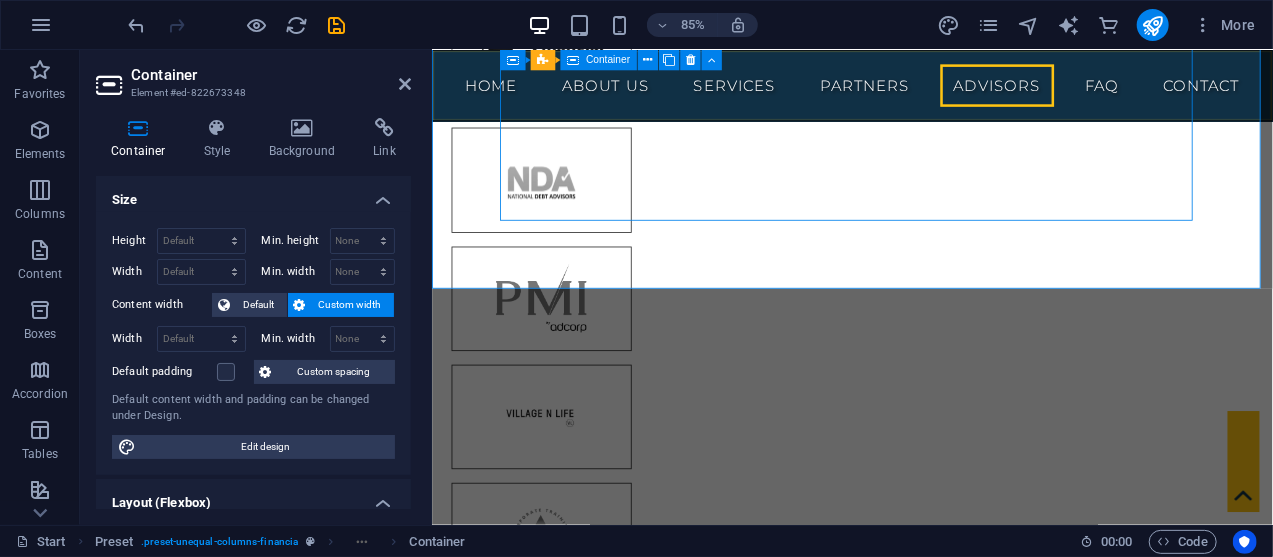 click on ""Mr. Muller was part of our grooming process where we develop controllers to become trainee managers in our business. He was therefore involved in our Trainee Management Program on NQF4 as well as frontline staff in Customer Care on NQF3. We are satisfied that he is a SAQA Accredited Trainer and Assessor and brings with him more than 25 years of business experience, which includes retail management and business development." Ronelda Smith WC CH Training & Development - The Shoprite-Checkers Group" at bounding box center (925, 4618) 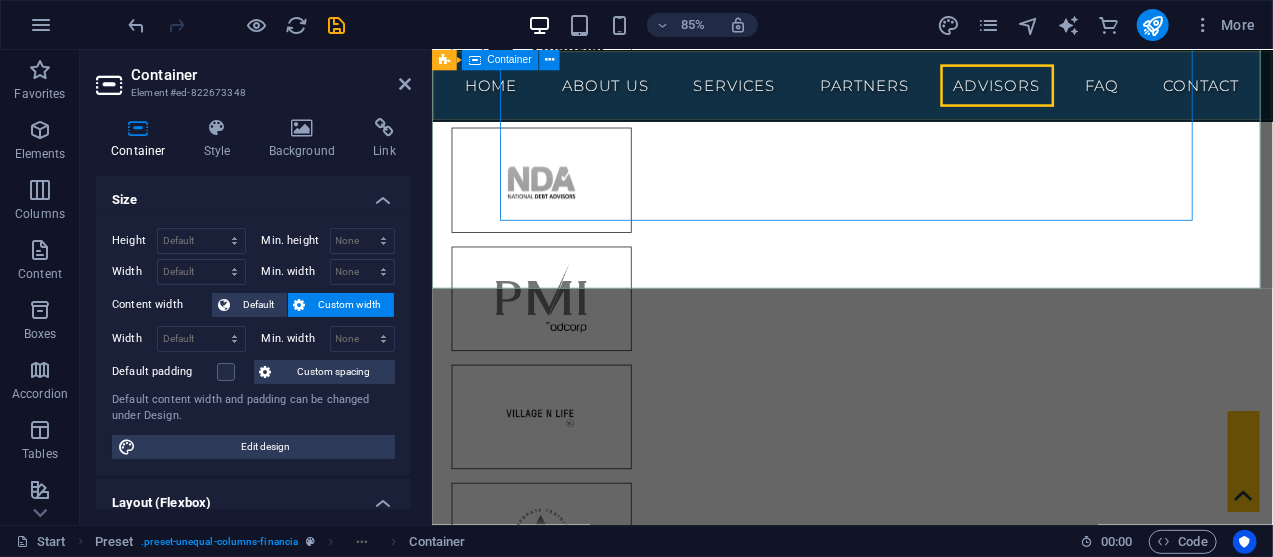 click on "Reviews "Doni Muller possesses outstanding communication and interpersonal skills. They excel in building strong relationships and effectively collaborating with employees at all levels of the organization. Their empathetic and approachable nature has made them a trusted confidant and resource for our employees, ensuring that their concerns are heard and addressed promptly." Charnel Collin Executive Director FWH
Florence Wanjiro Country Manager - ABMG
"Mr. Muller was part of our grooming process where we develop controllers to become trainee managers in our business. He was therefore involved in our Trainee Management Program on NQF4 as well as frontline staff in Customer Care on NQF3. We are satisfied that he is a SAQA Accredited Trainer and Assessor and brings with him more than 25 years of business experience, which includes retail management and business development." Ronelda Smith WC CH Training & Development - The Shoprite-Checkers Group" at bounding box center [925, 4259] 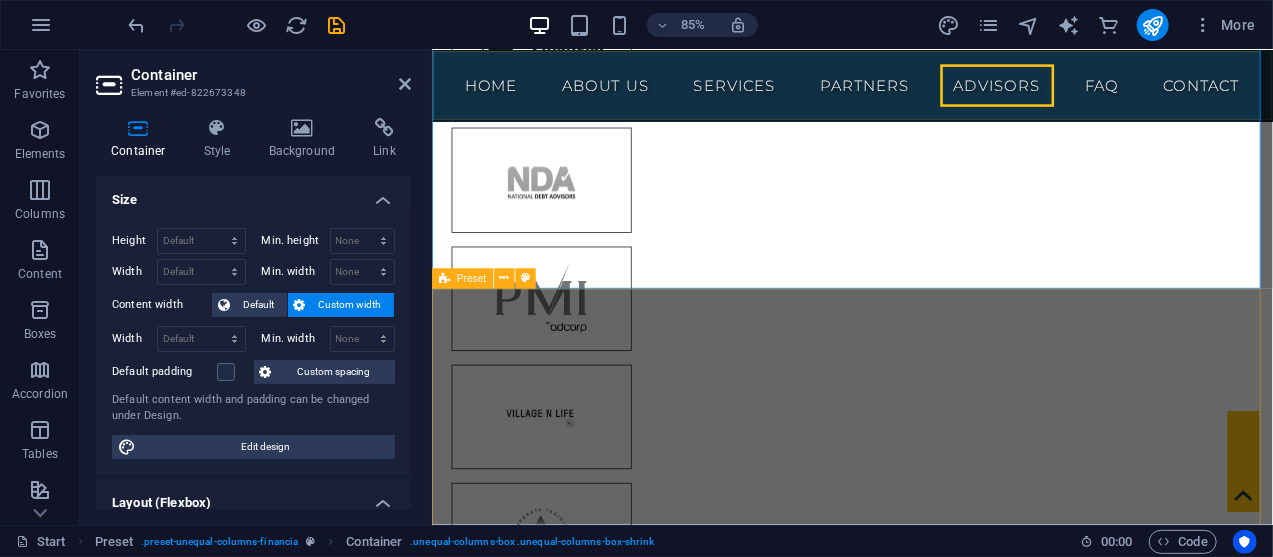 click on "Drop content here or  Add elements  Paste clipboard" at bounding box center (925, 4995) 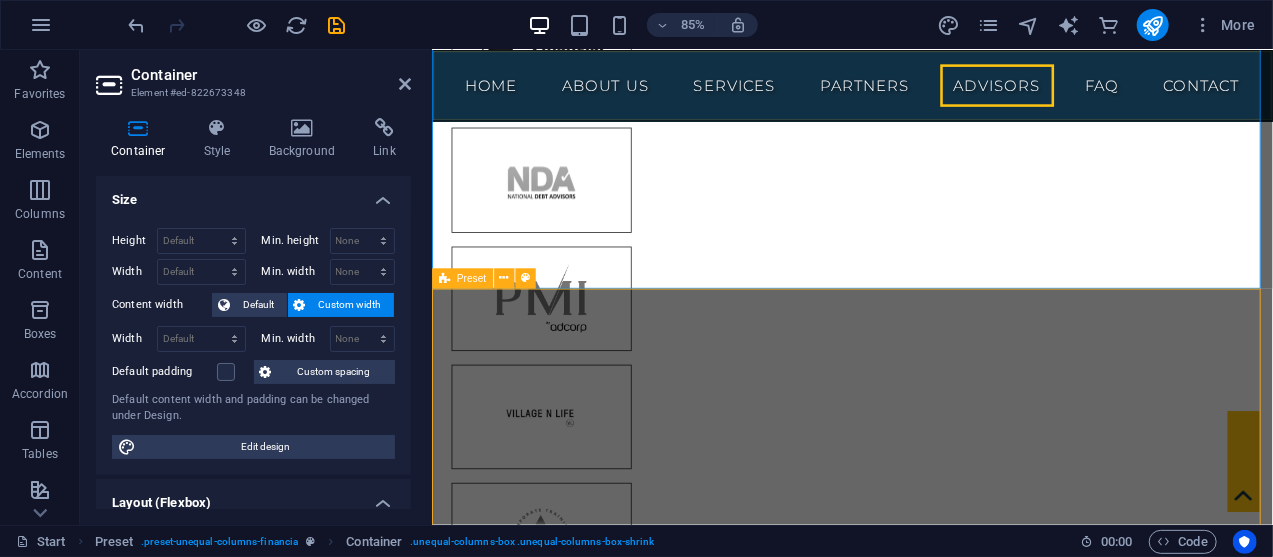 click on "Drop content here or  Add elements  Paste clipboard" at bounding box center [925, 4995] 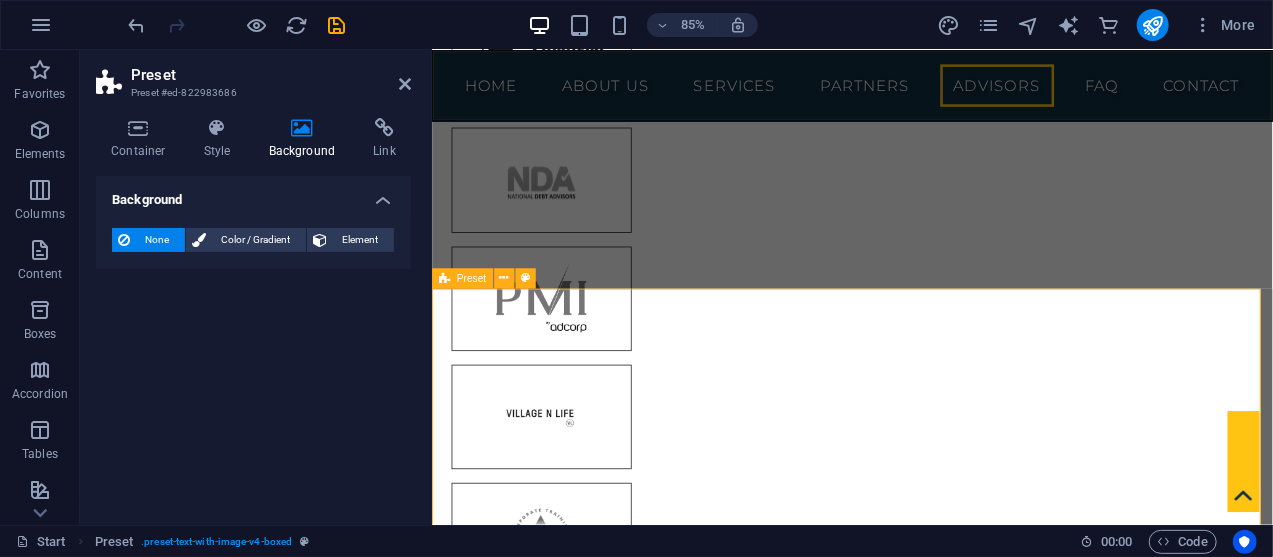 click on "Paste clipboard" at bounding box center (973, 5025) 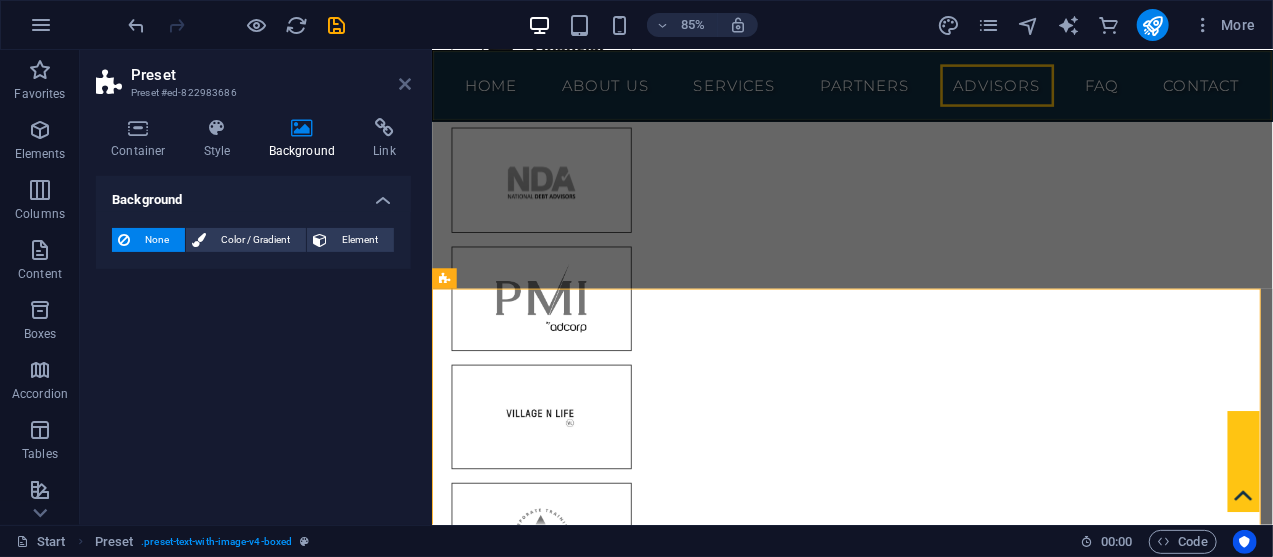 click at bounding box center (405, 84) 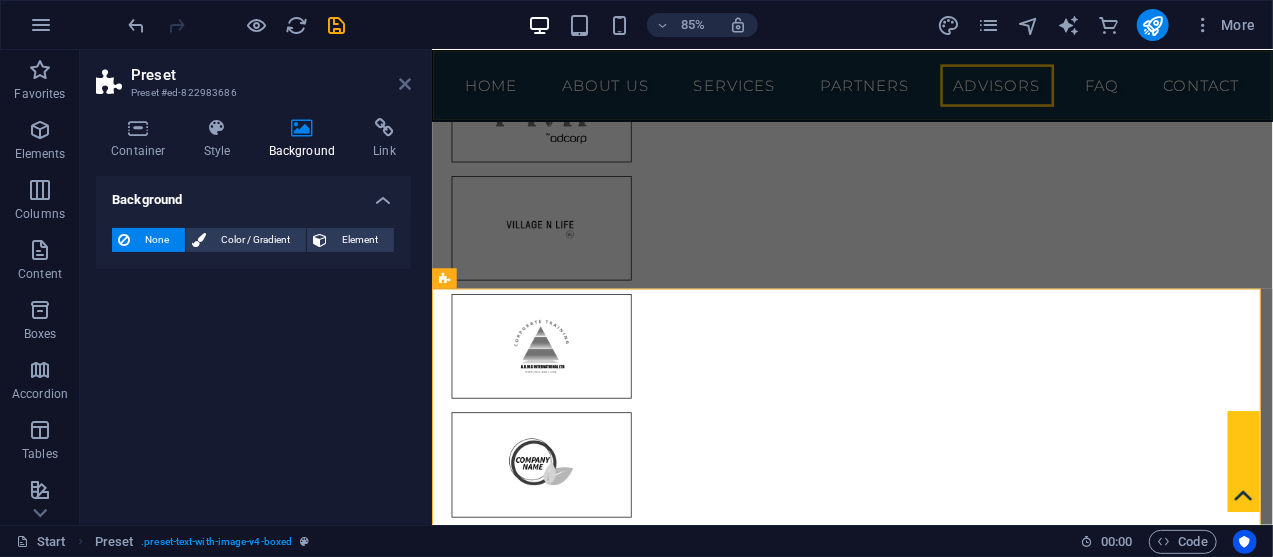 scroll, scrollTop: 9699, scrollLeft: 0, axis: vertical 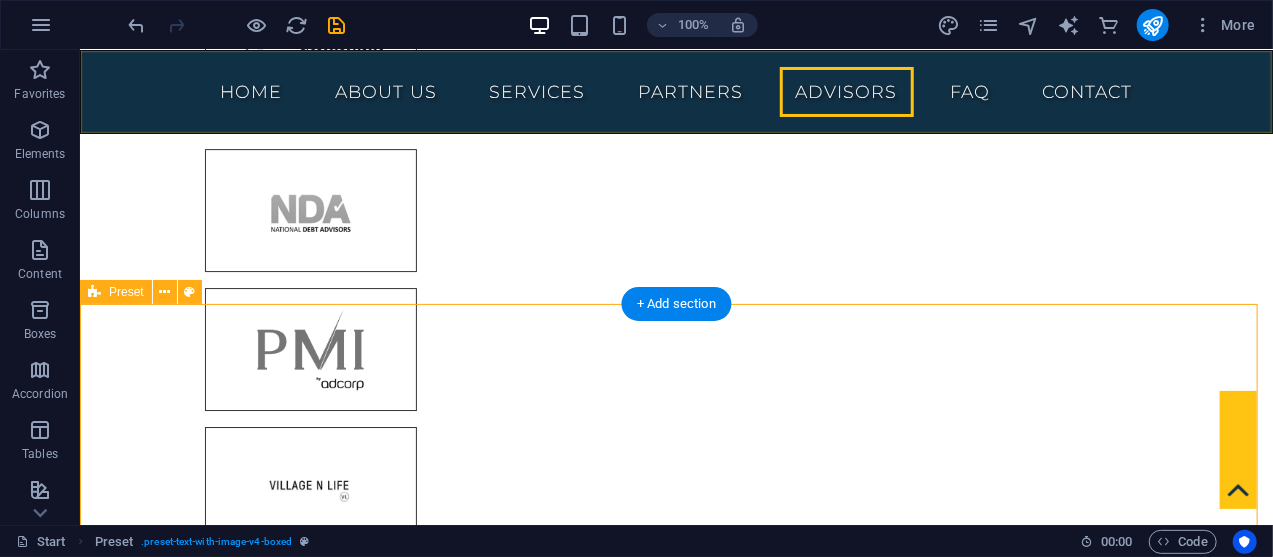 click on "Drop content here or  Add elements  Paste clipboard" at bounding box center (567, 5169) 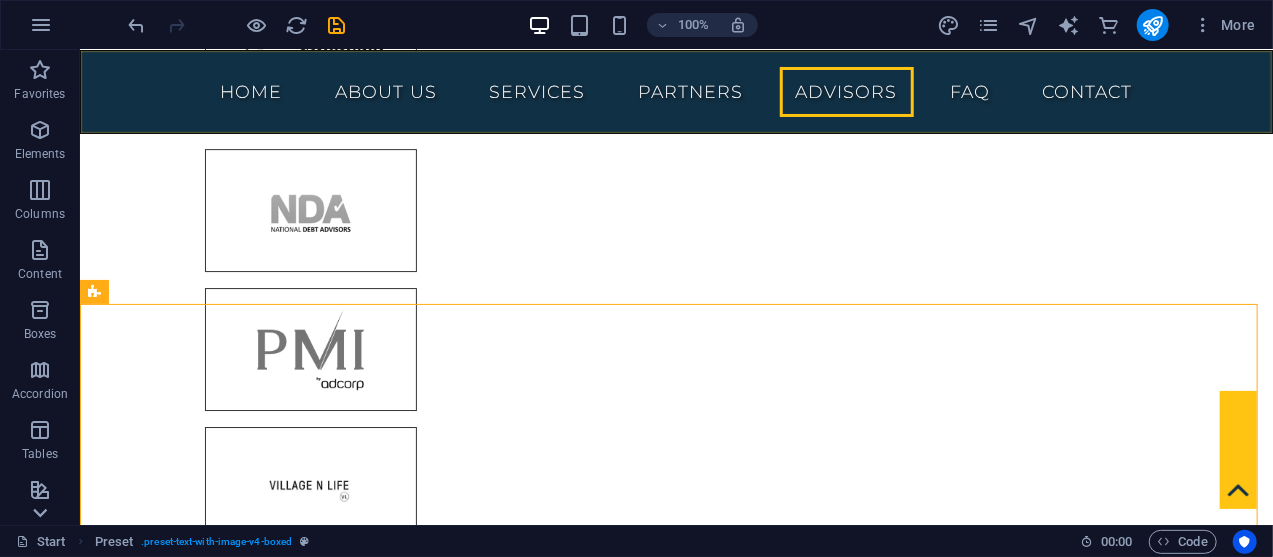 click 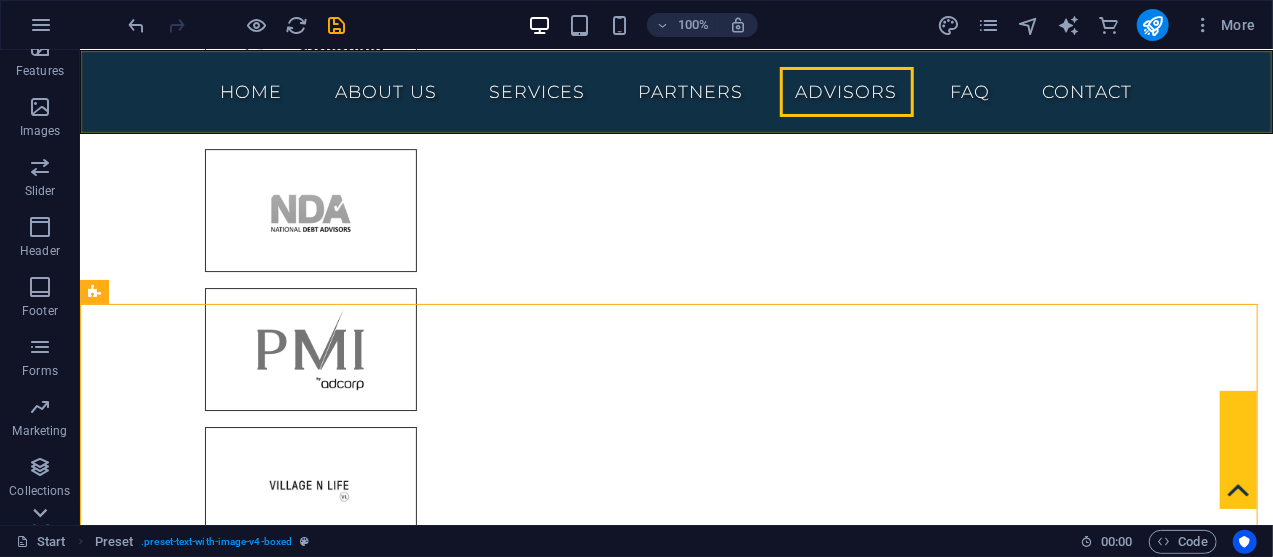 scroll, scrollTop: 475, scrollLeft: 0, axis: vertical 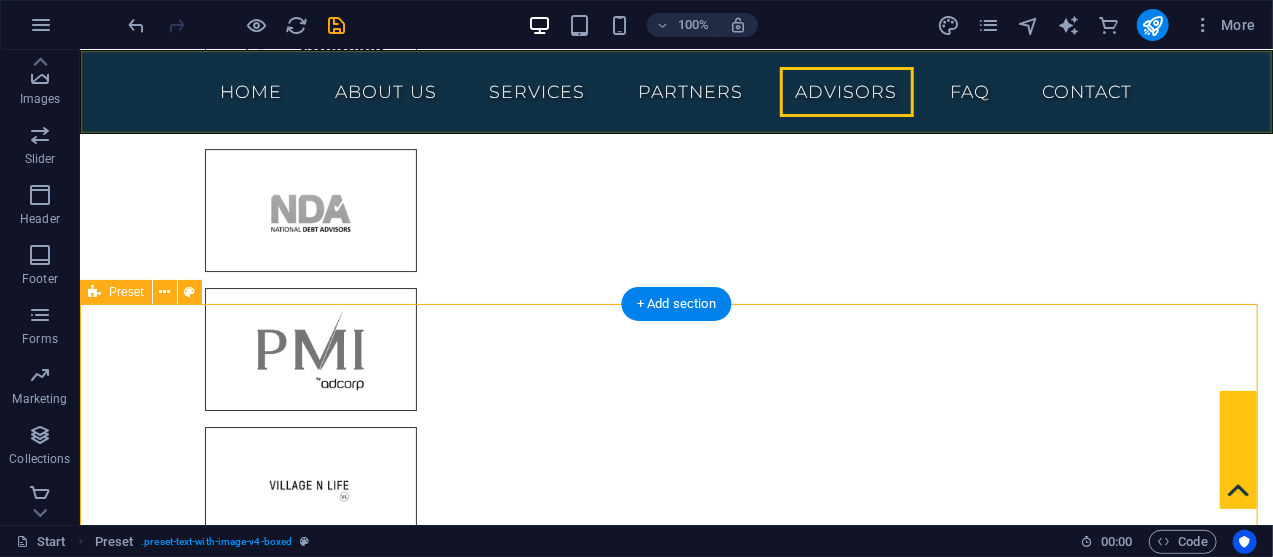 drag, startPoint x: 114, startPoint y: 133, endPoint x: 580, endPoint y: 464, distance: 571.5916 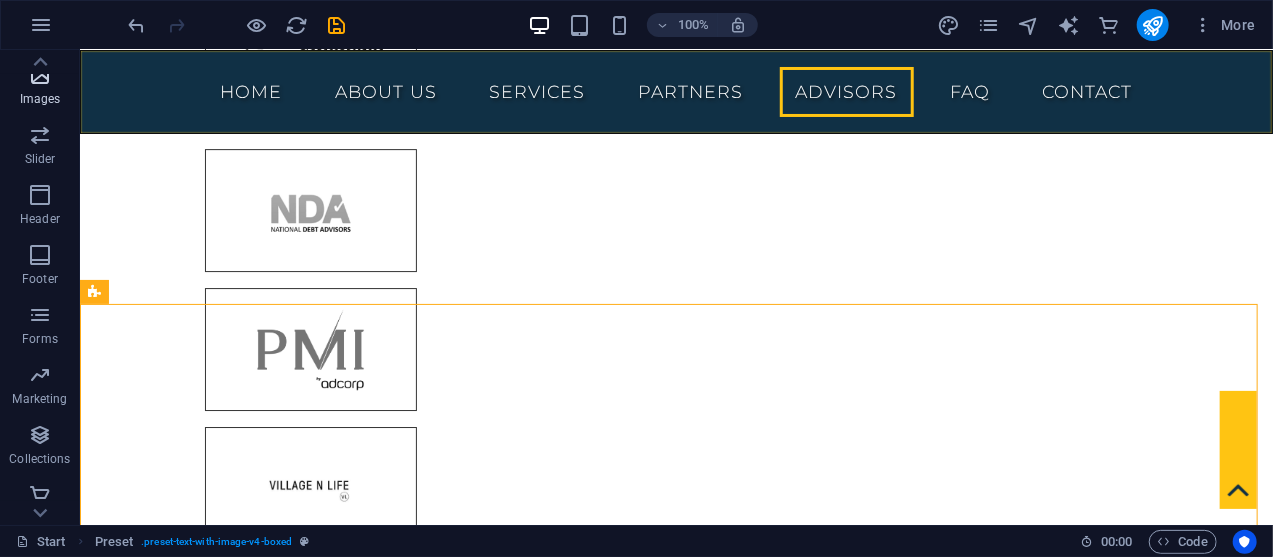 click on "Images" at bounding box center [40, 99] 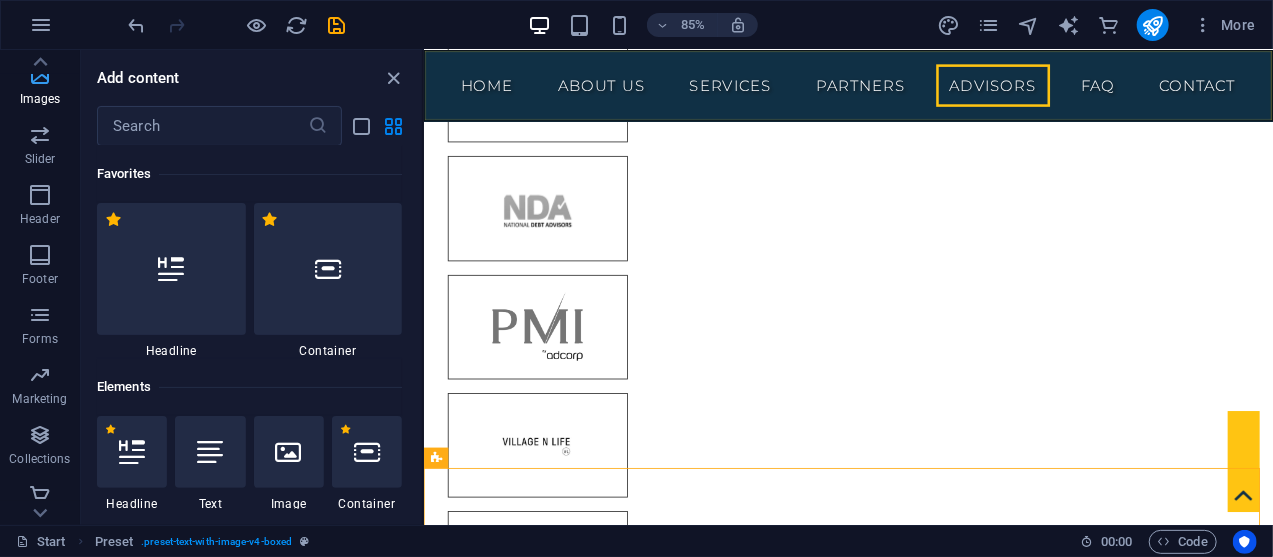click on "Images" at bounding box center (40, 99) 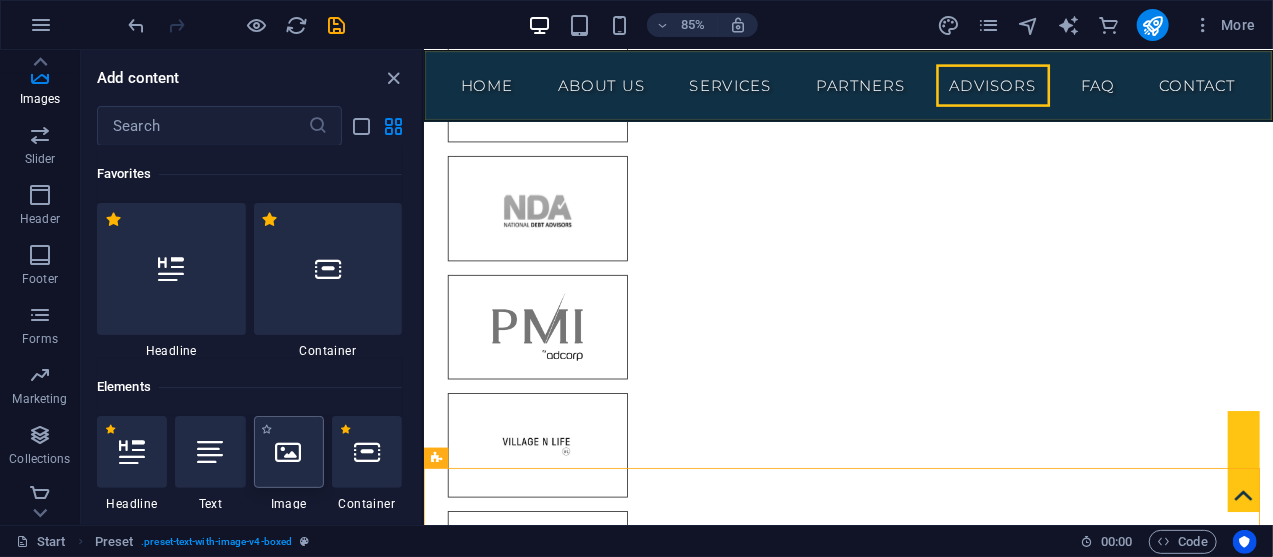 click at bounding box center (289, 452) 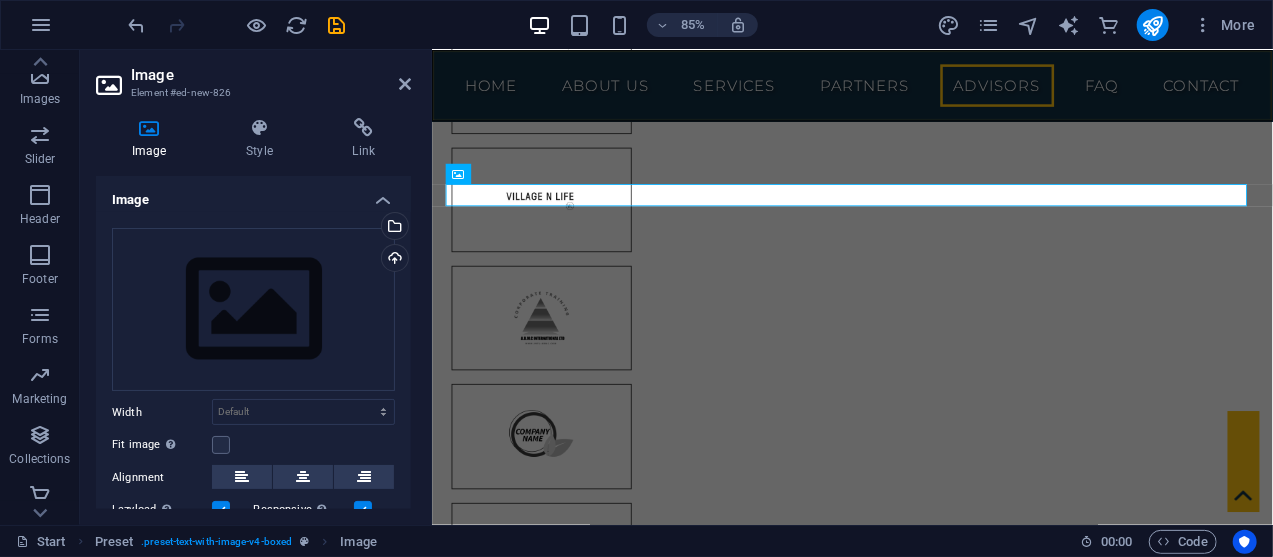 scroll, scrollTop: 10261, scrollLeft: 0, axis: vertical 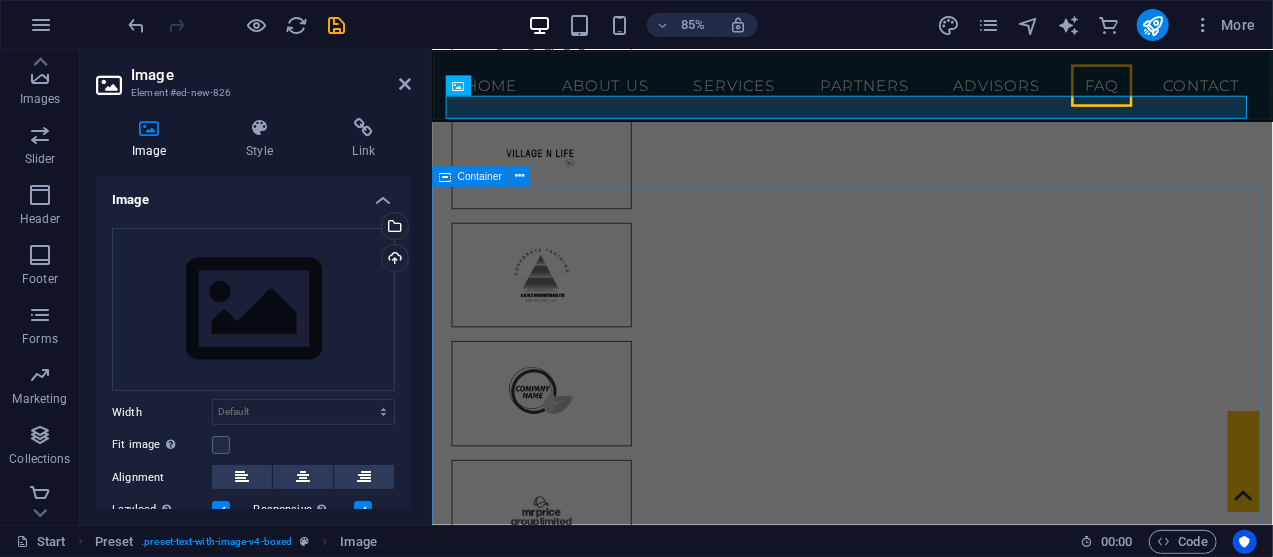 click at bounding box center (925, 4730) 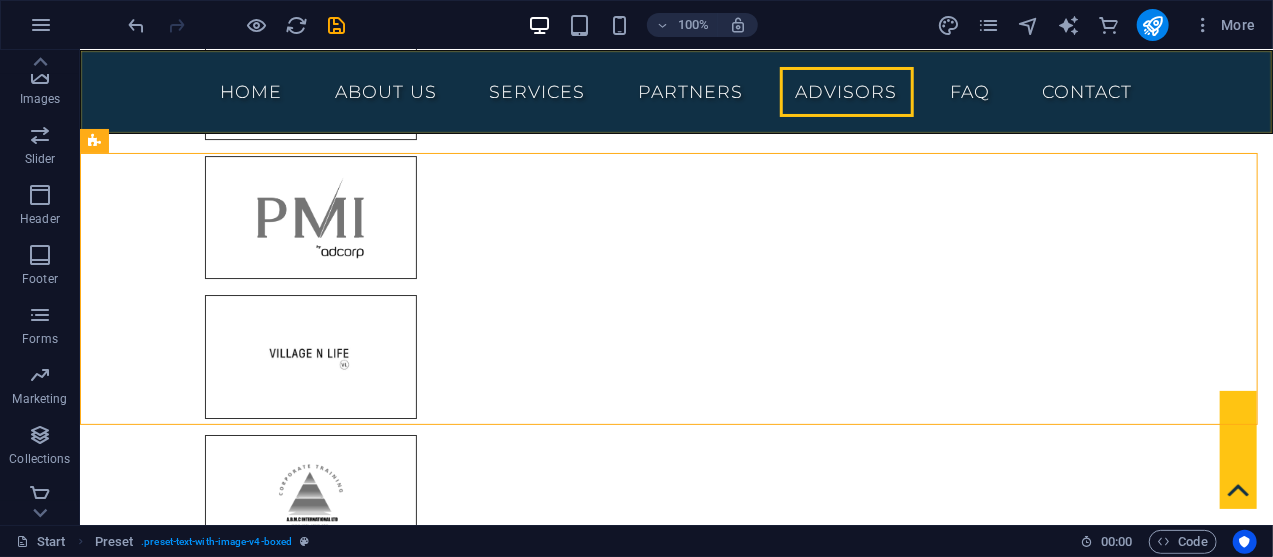 scroll, scrollTop: 9871, scrollLeft: 0, axis: vertical 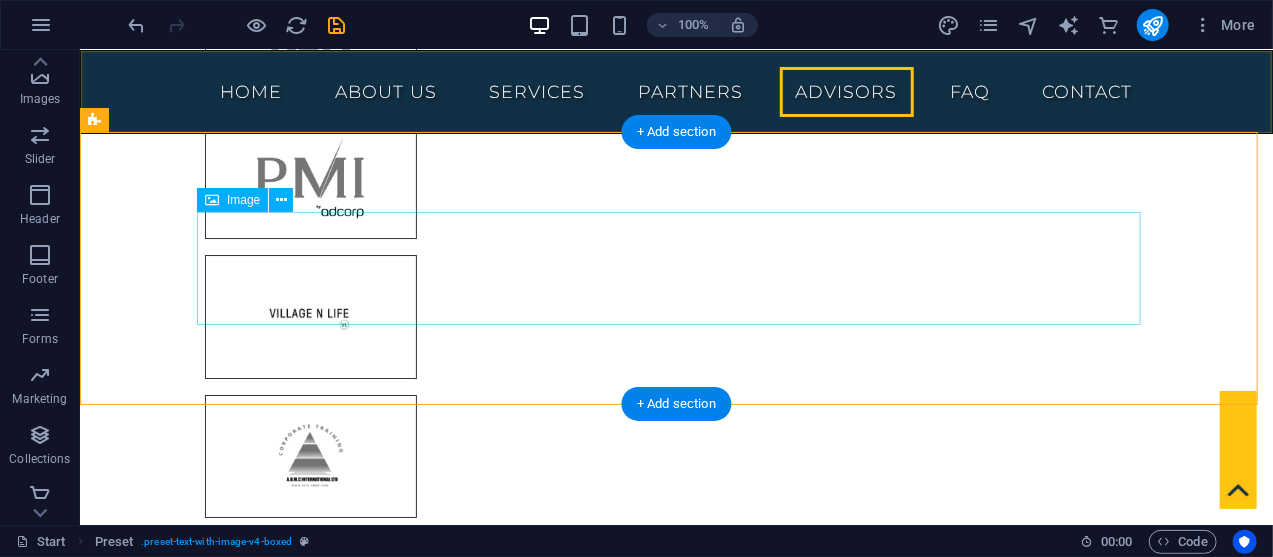 click at bounding box center (567, 5038) 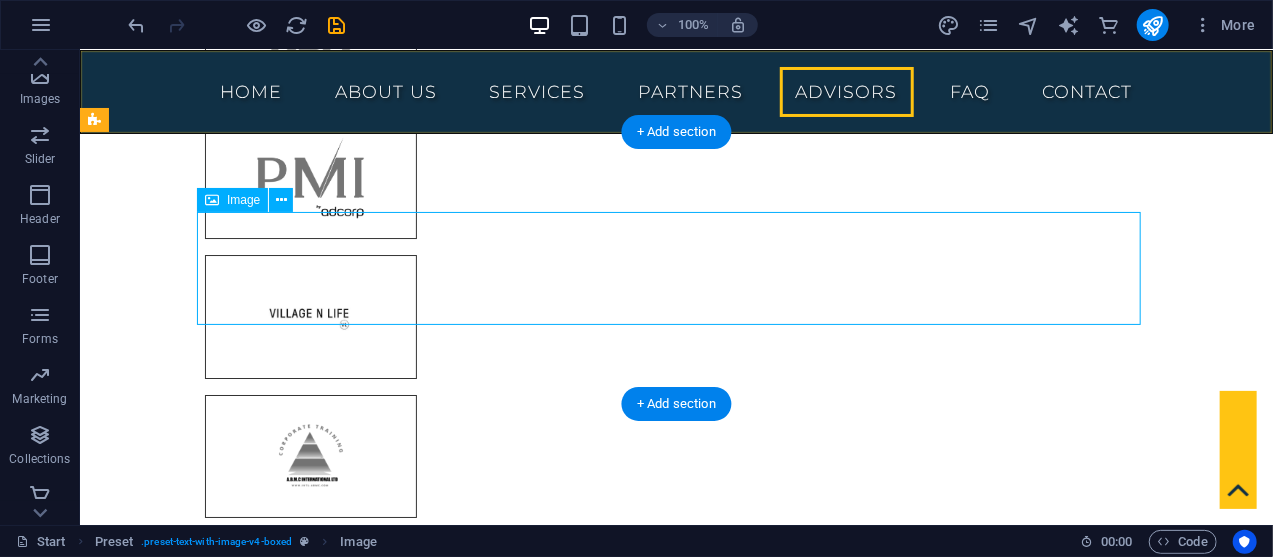 click at bounding box center (567, 5038) 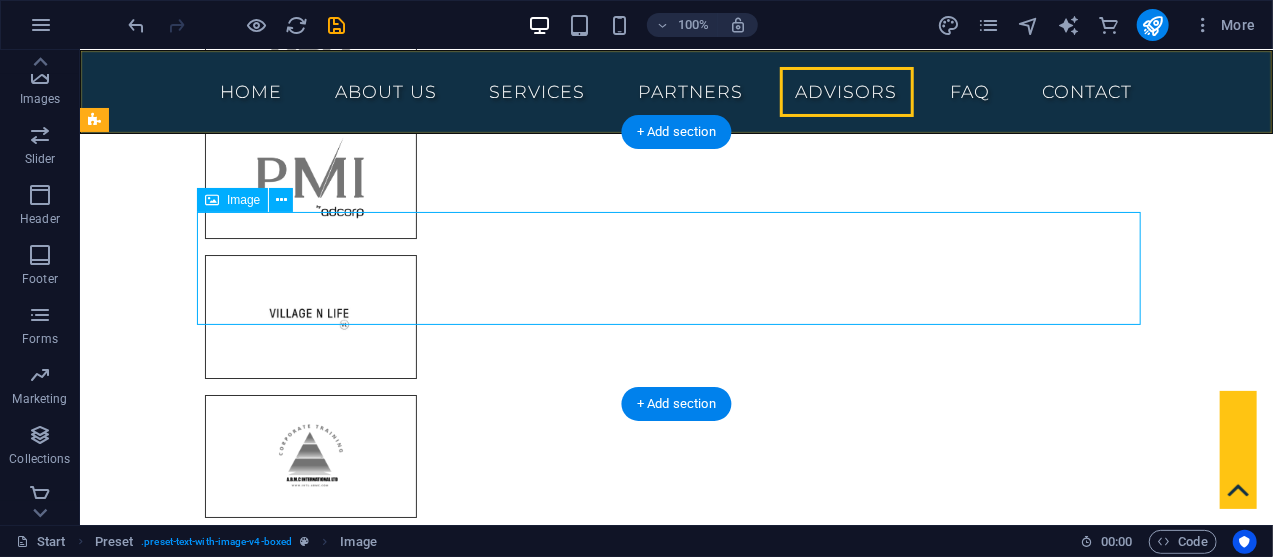 click at bounding box center [567, 5038] 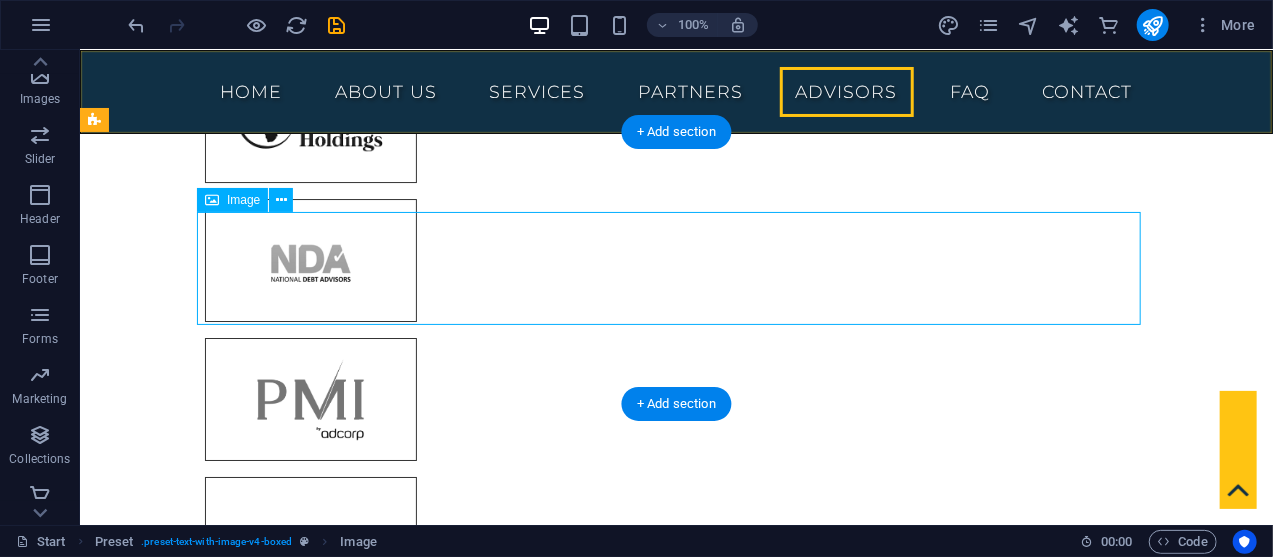 scroll, scrollTop: 10154, scrollLeft: 0, axis: vertical 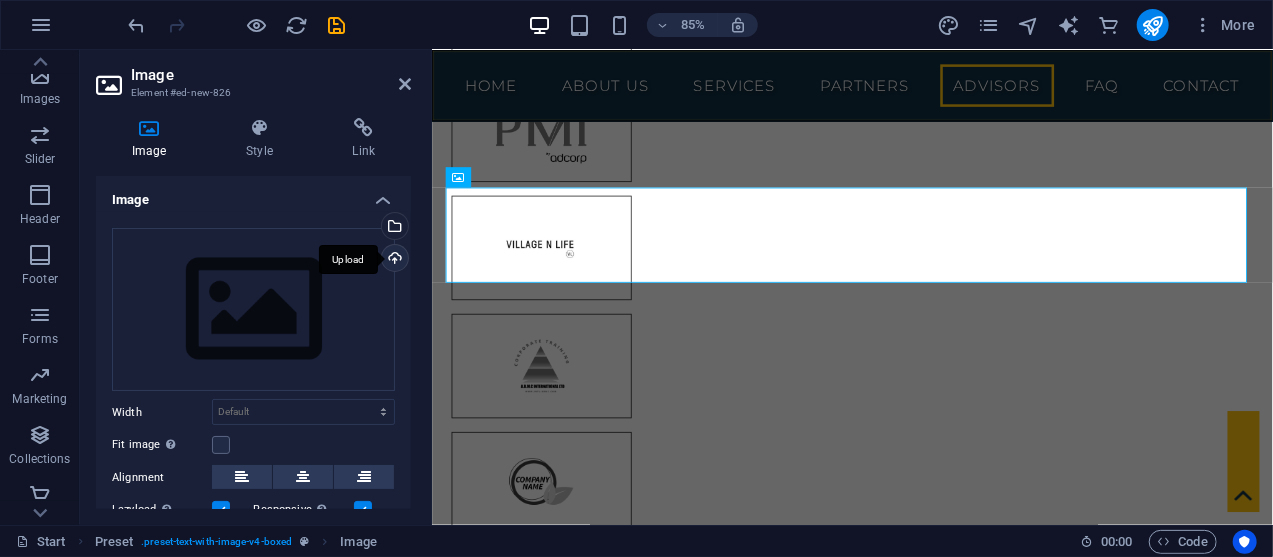 click on "Upload" at bounding box center (393, 260) 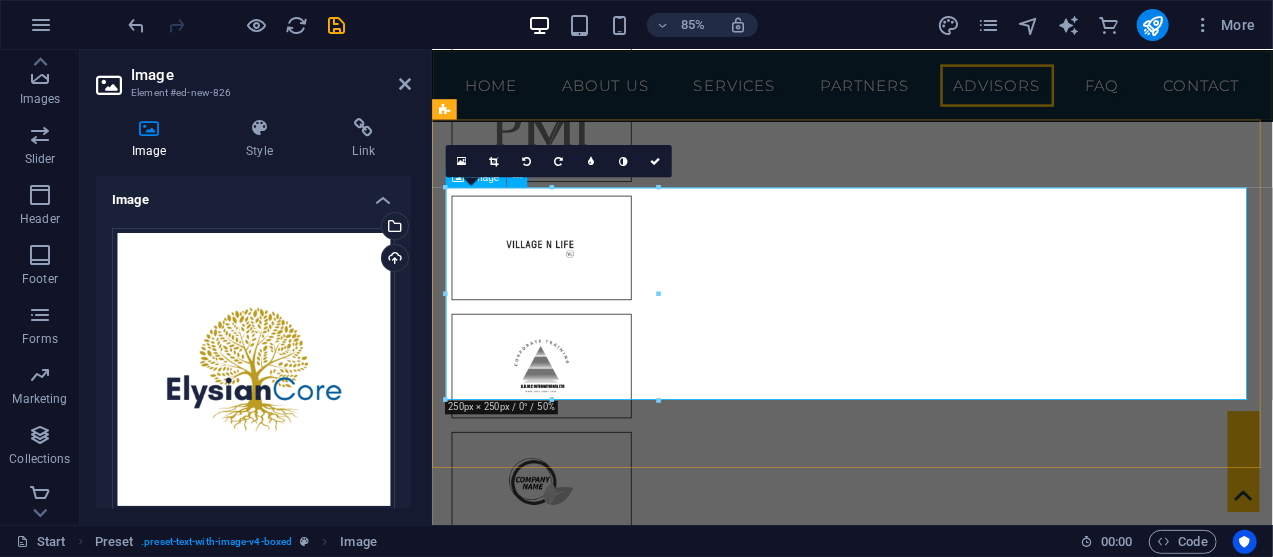 click at bounding box center [919, 4975] 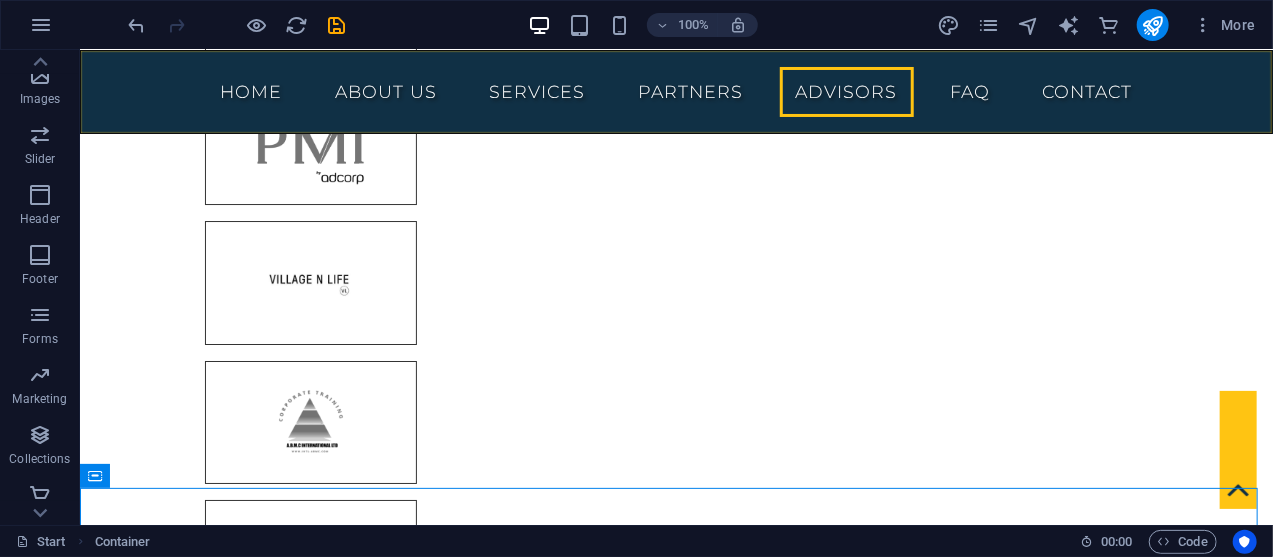 scroll, scrollTop: 9865, scrollLeft: 0, axis: vertical 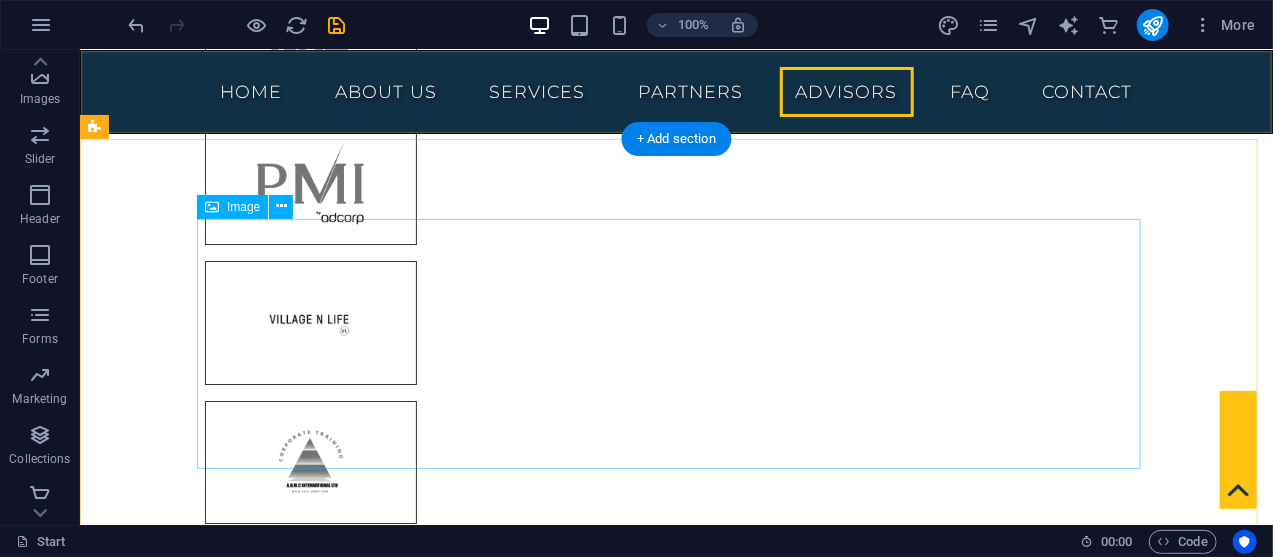 click at bounding box center (567, 5182) 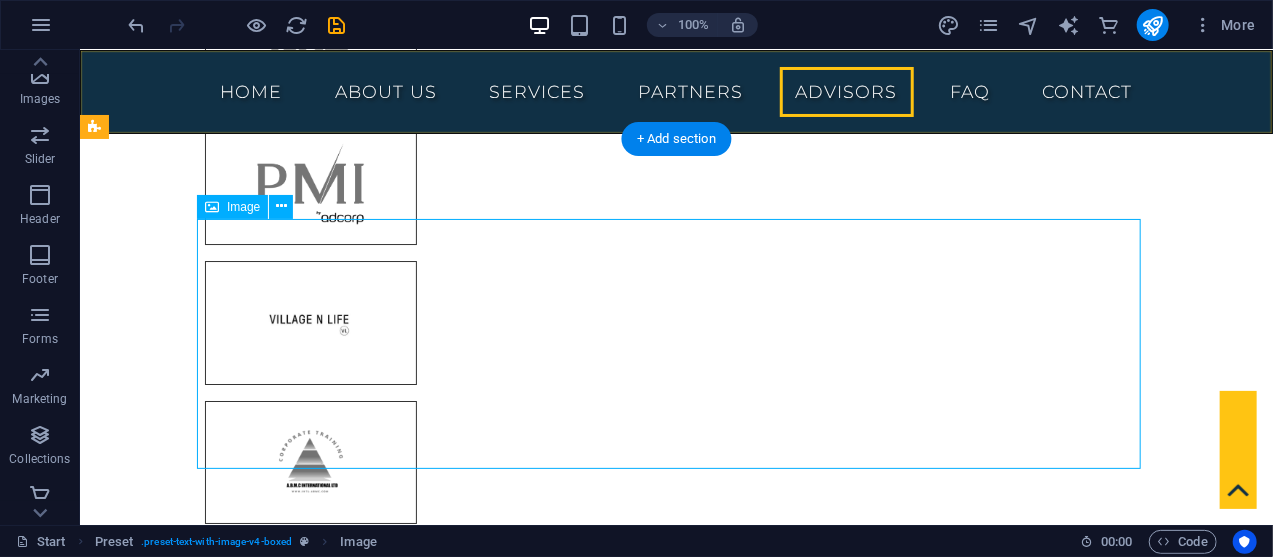 click at bounding box center (567, 5182) 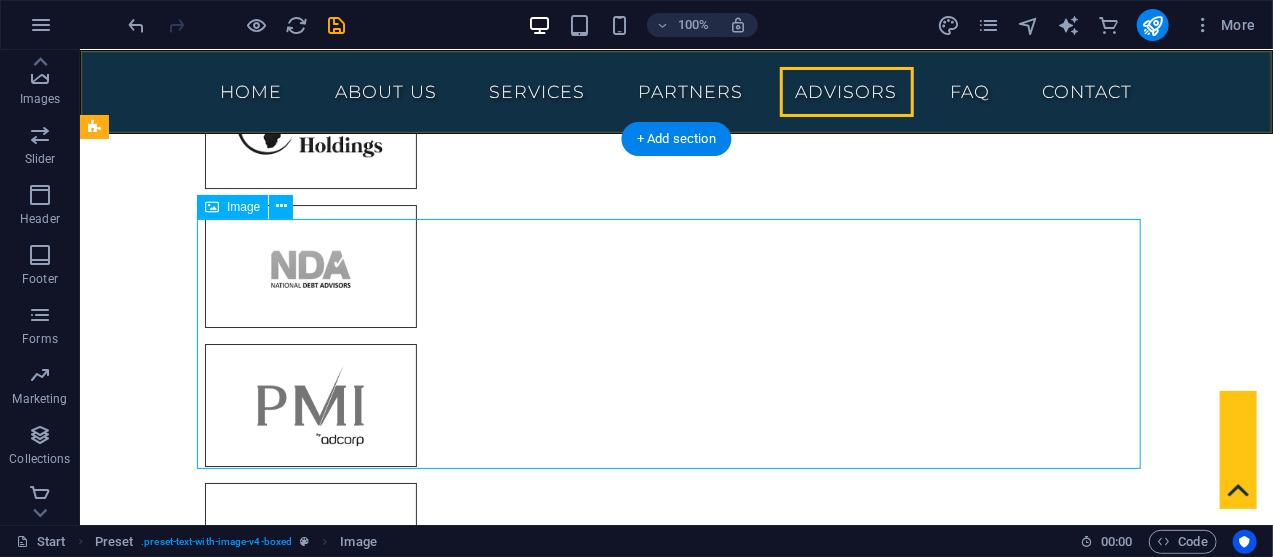 scroll, scrollTop: 10147, scrollLeft: 0, axis: vertical 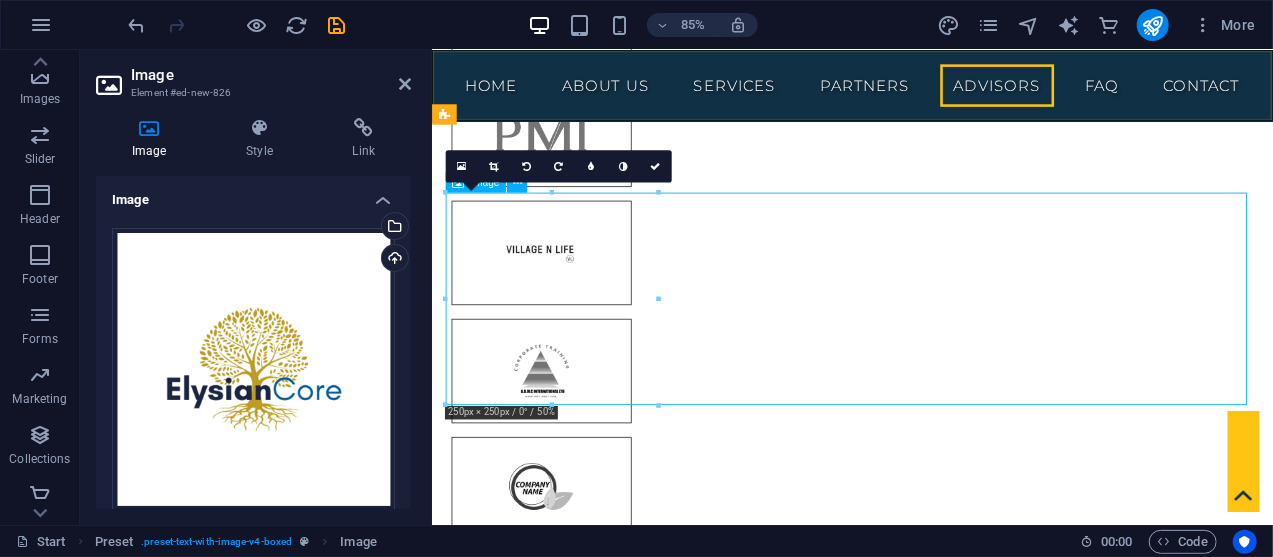 drag, startPoint x: 674, startPoint y: 294, endPoint x: 891, endPoint y: 297, distance: 217.02074 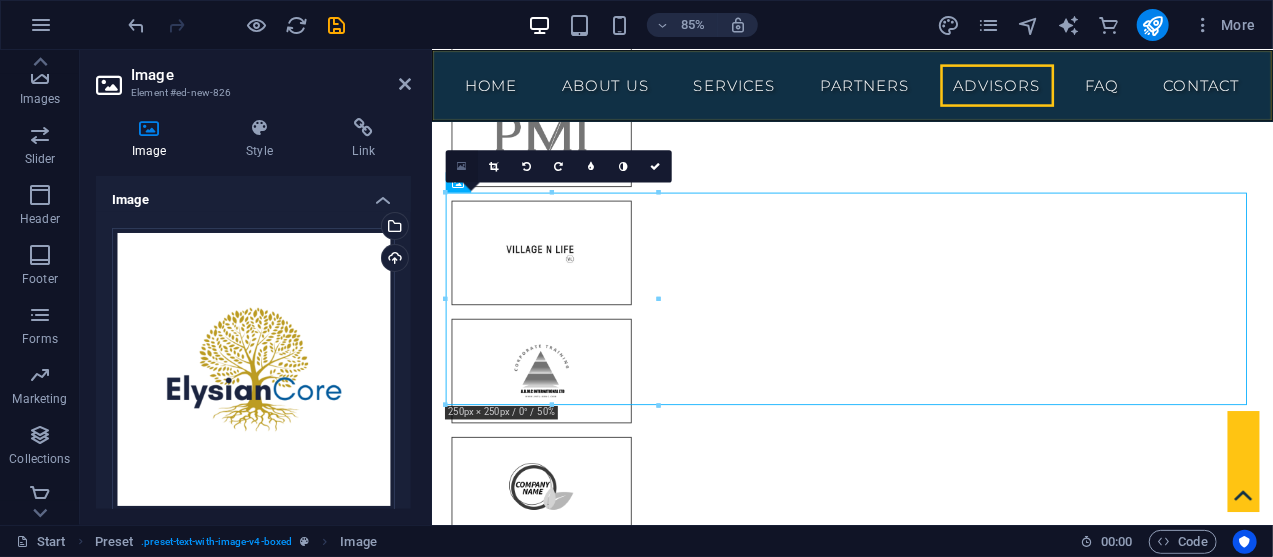 click at bounding box center (461, 167) 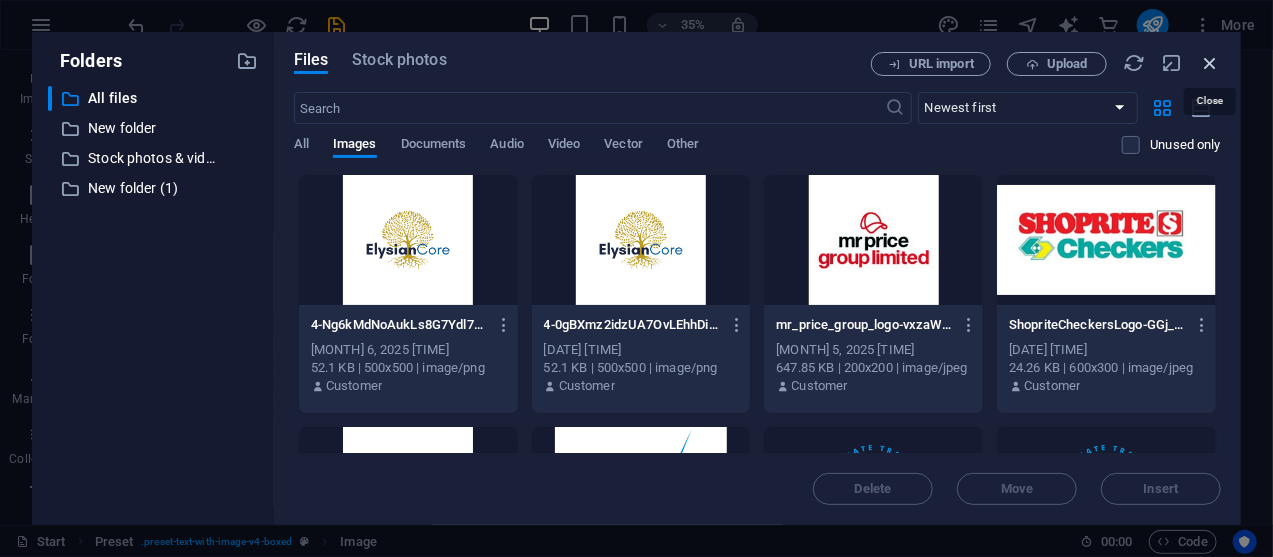 click at bounding box center [1210, 63] 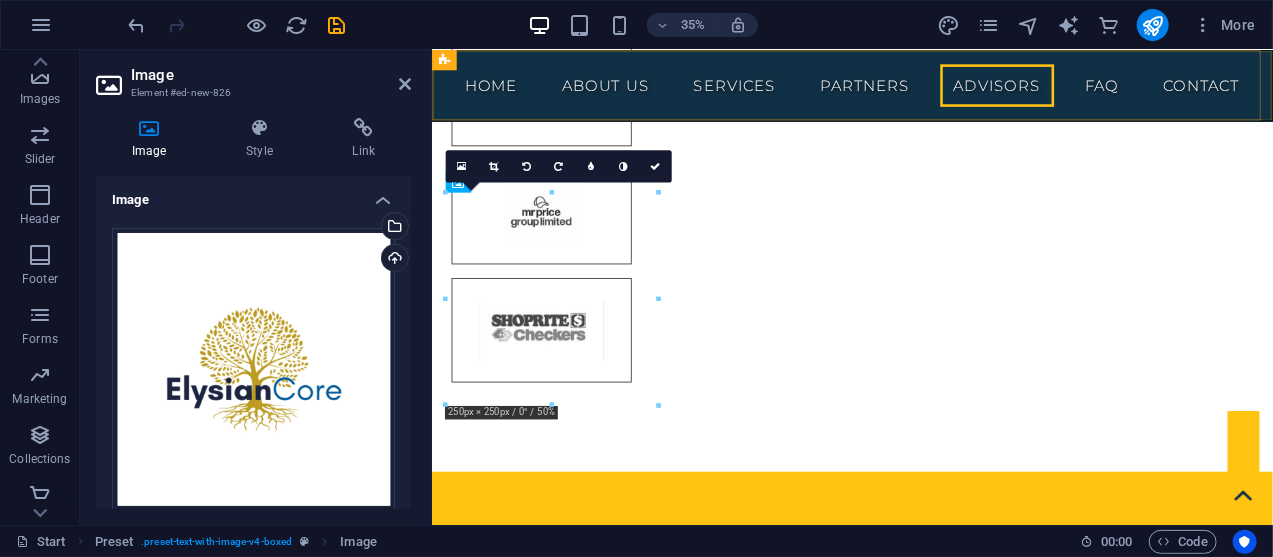 scroll, scrollTop: 10147, scrollLeft: 0, axis: vertical 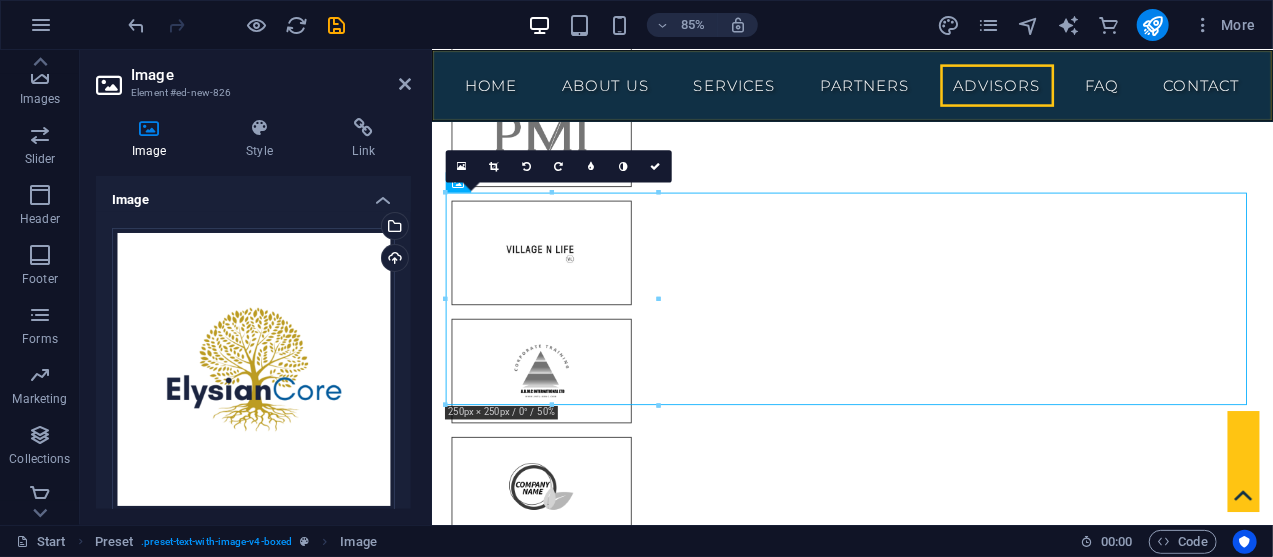 drag, startPoint x: 406, startPoint y: 324, endPoint x: 408, endPoint y: 397, distance: 73.02739 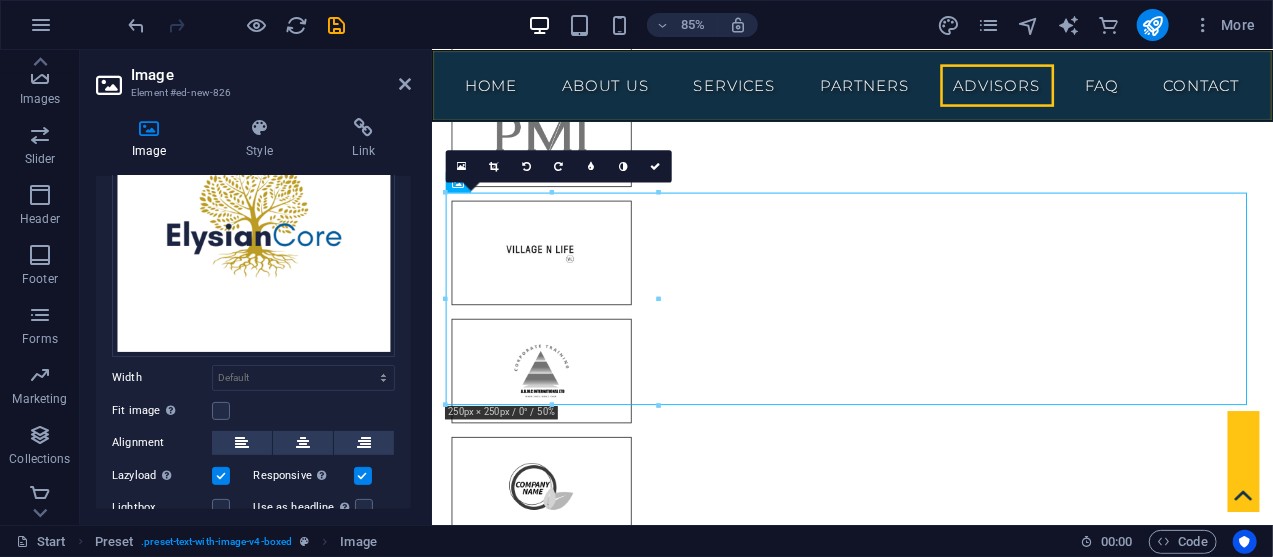scroll, scrollTop: 178, scrollLeft: 0, axis: vertical 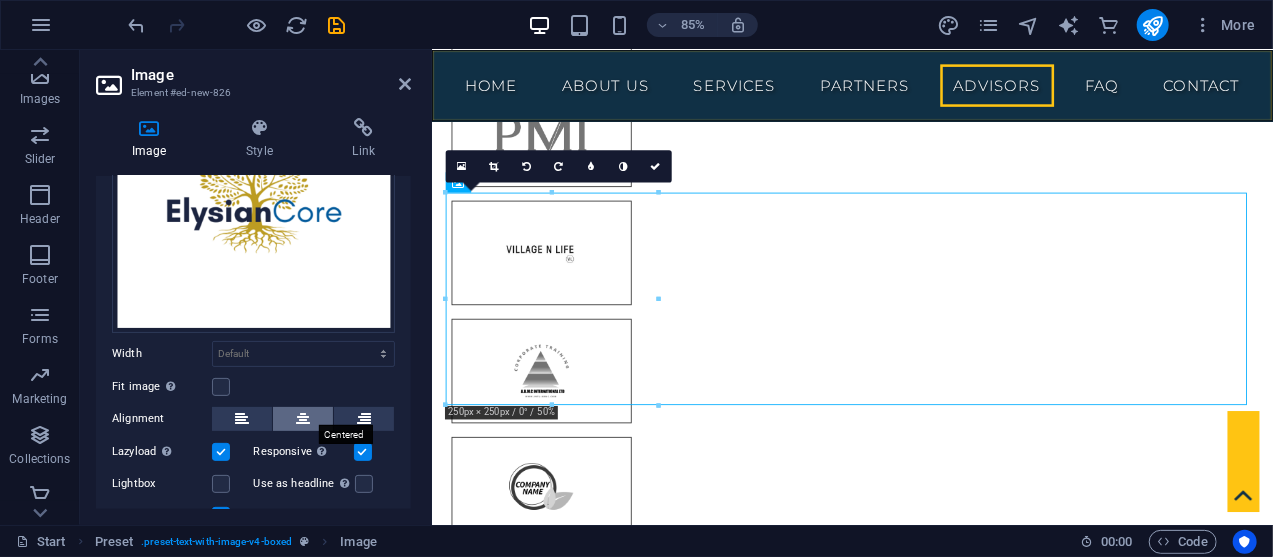 click at bounding box center (303, 419) 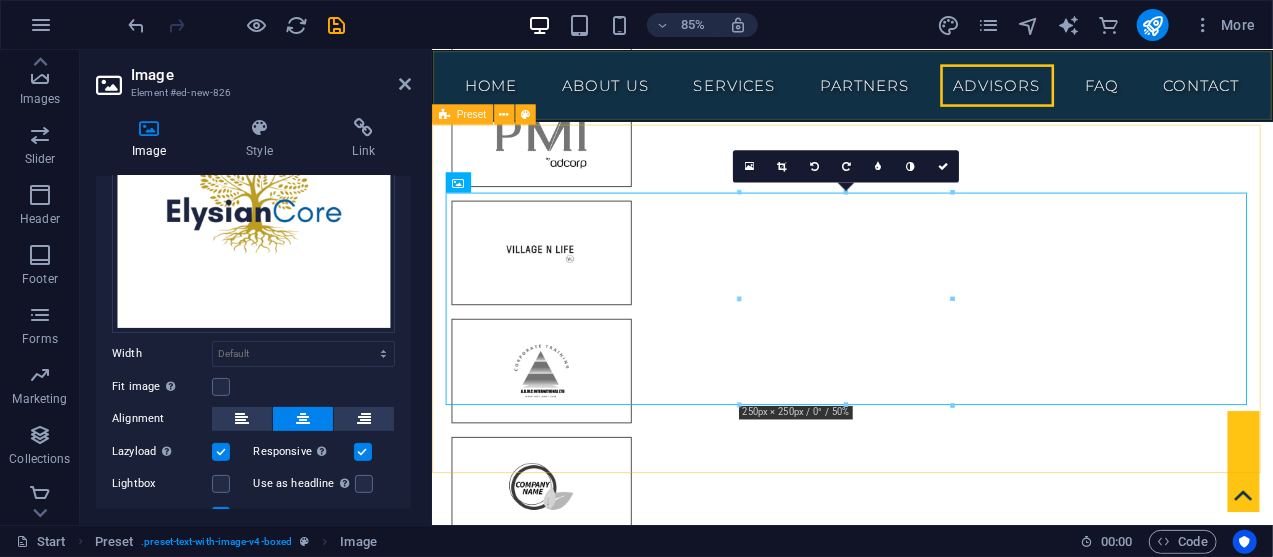 click at bounding box center [925, 4982] 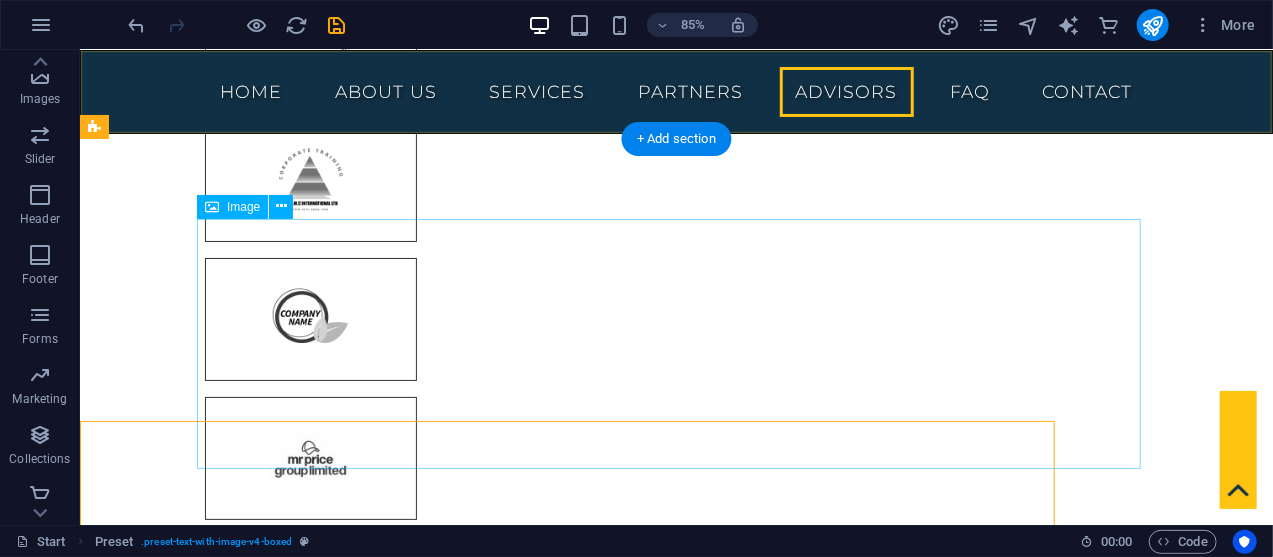 scroll, scrollTop: 9865, scrollLeft: 0, axis: vertical 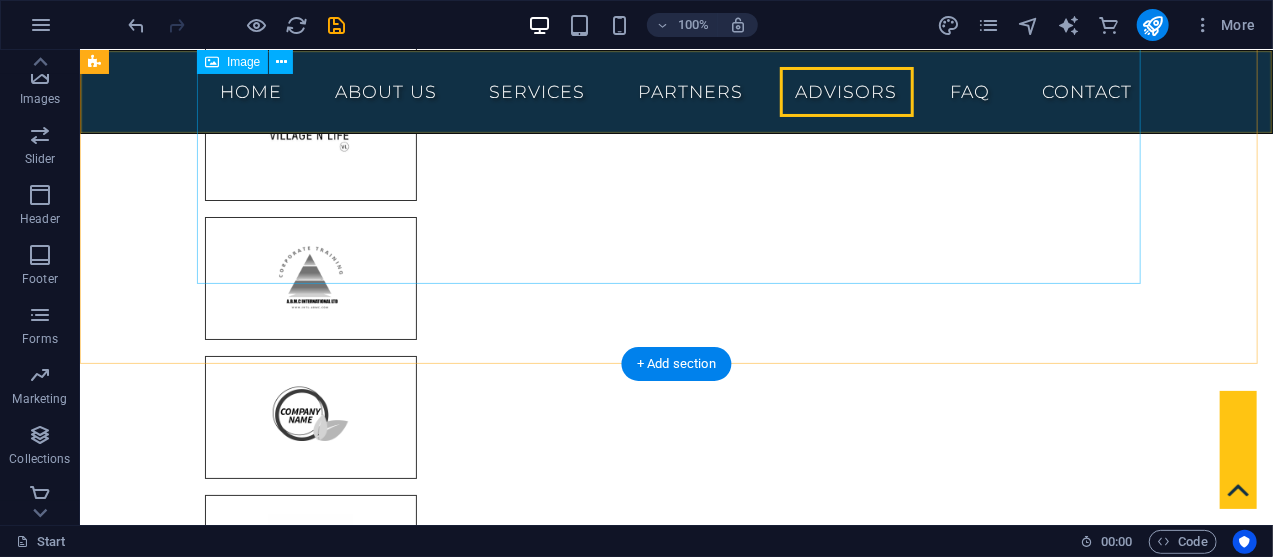 click at bounding box center (567, 4998) 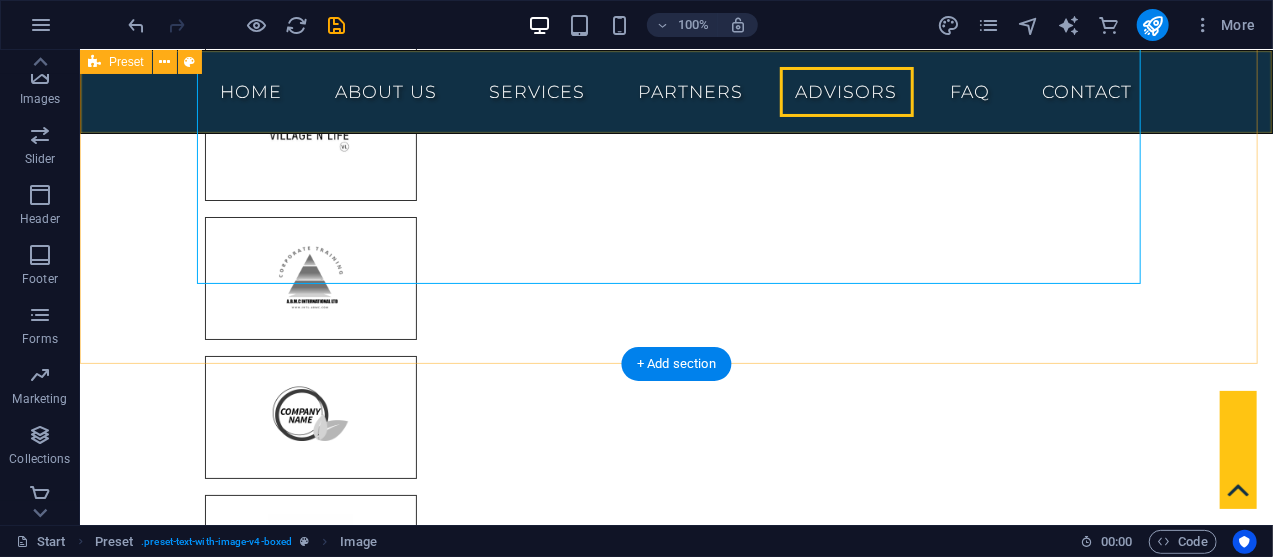 click at bounding box center (675, 4998) 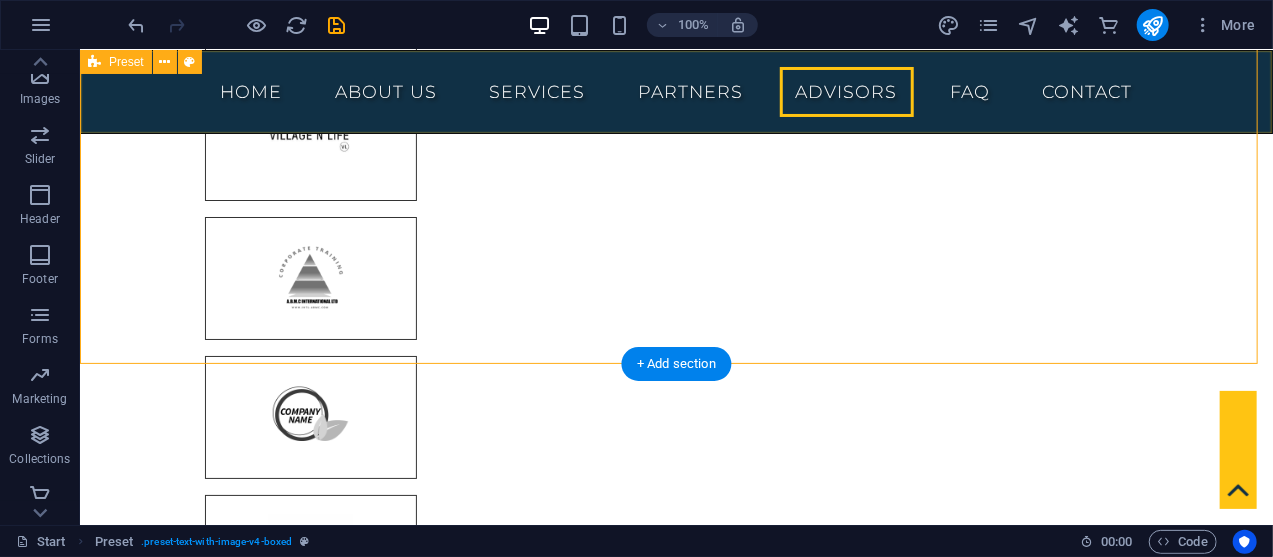 click at bounding box center (675, 4998) 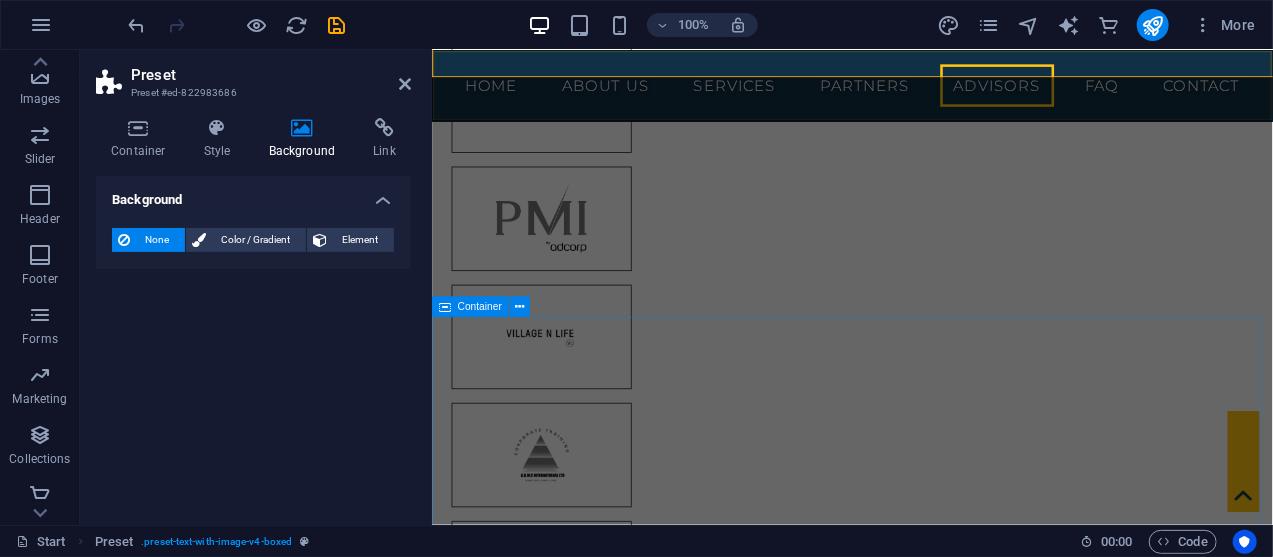 scroll, scrollTop: 10332, scrollLeft: 0, axis: vertical 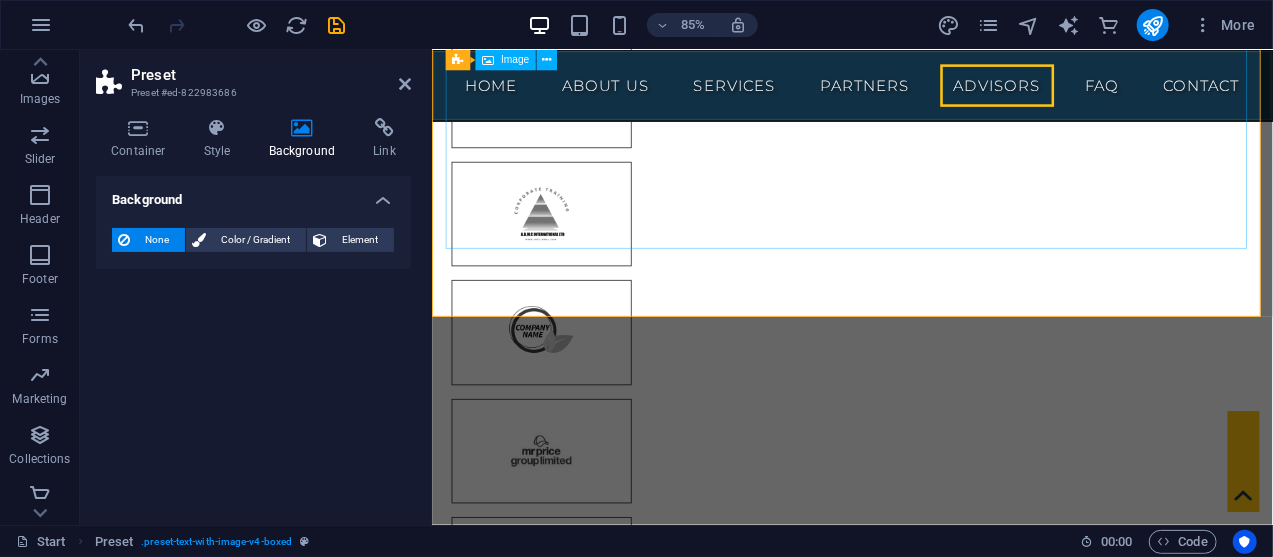 click at bounding box center [919, 4797] 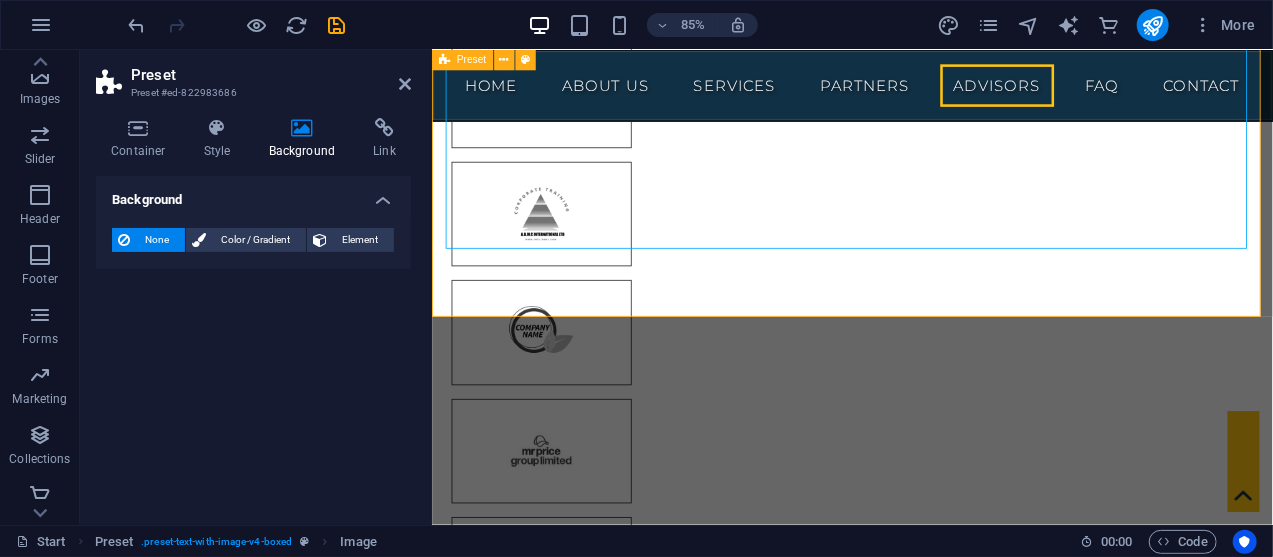 click at bounding box center (925, 4797) 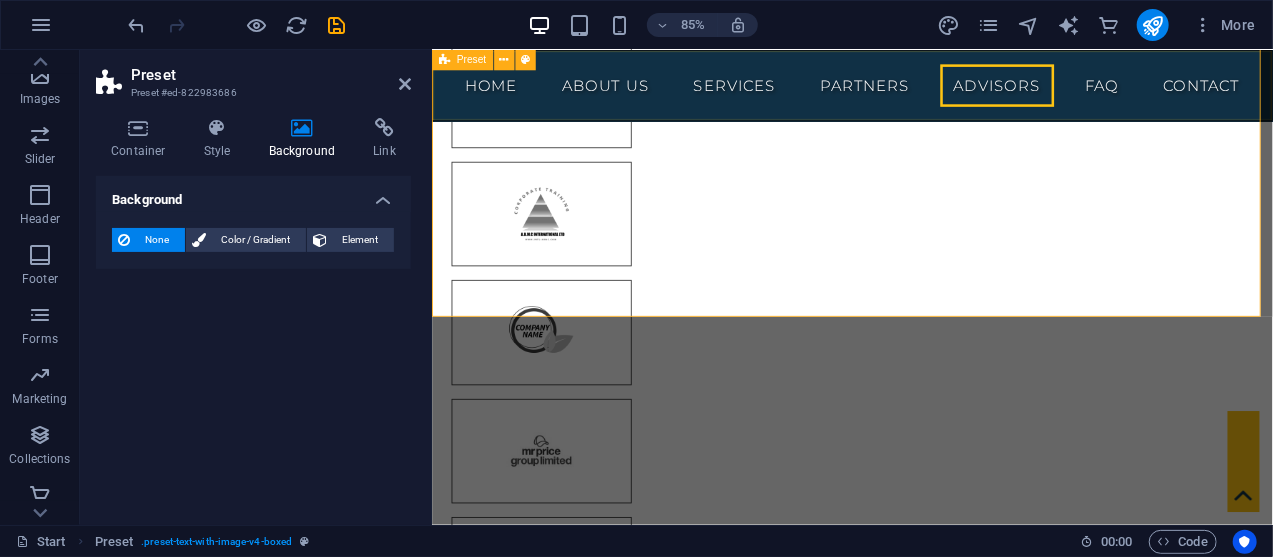 click at bounding box center (925, 4797) 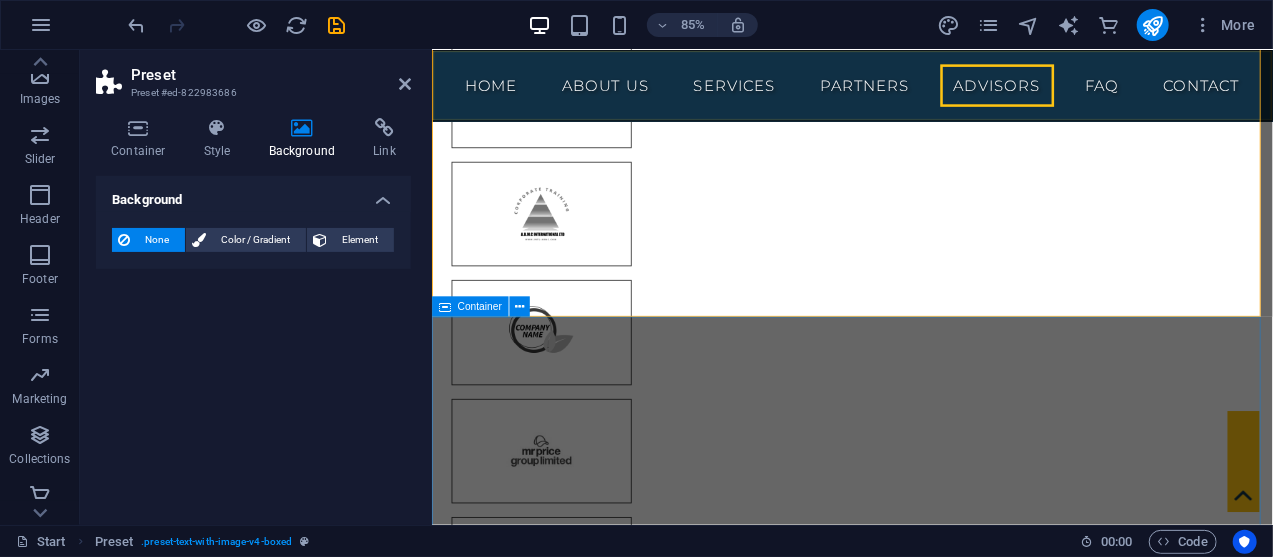 drag, startPoint x: 1372, startPoint y: 419, endPoint x: 1579, endPoint y: 364, distance: 214.18216 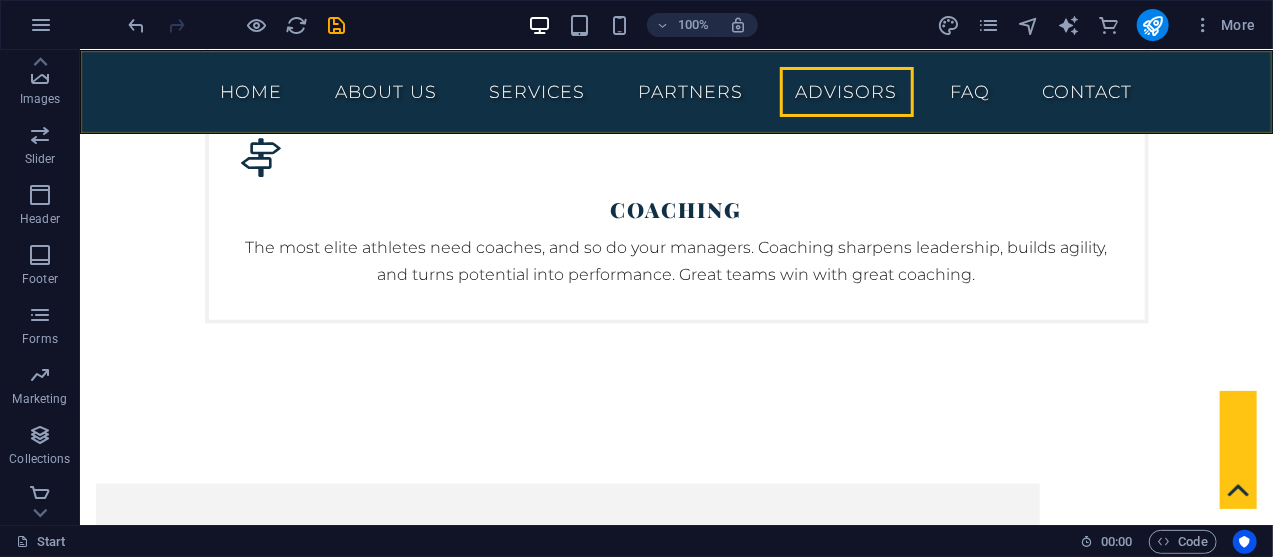 scroll, scrollTop: 7683, scrollLeft: 0, axis: vertical 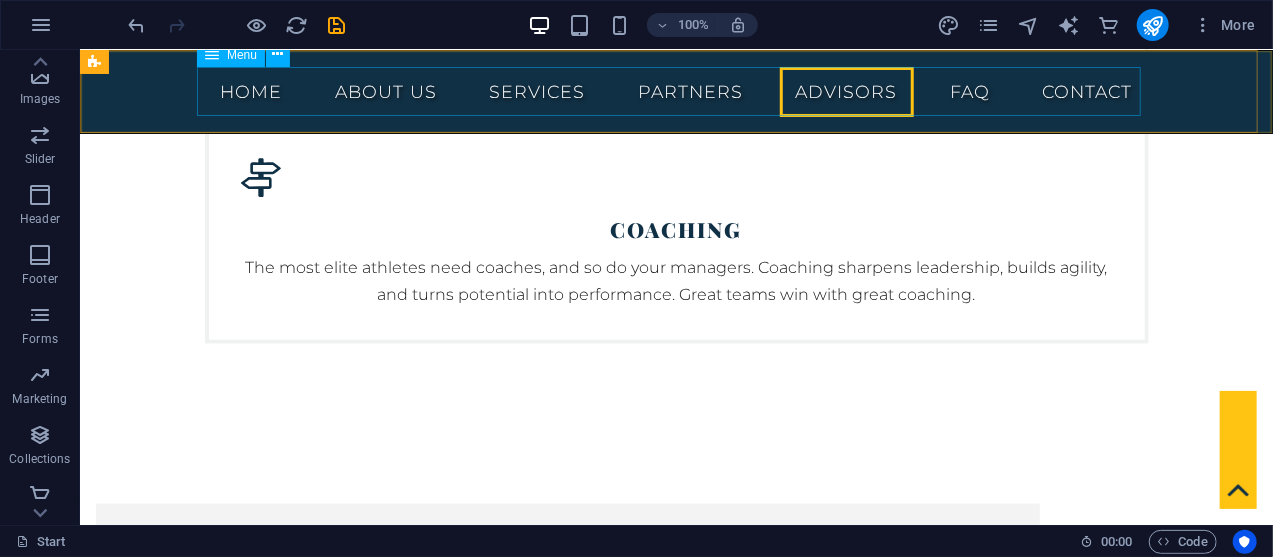 click on "Home About us Services Partners Advisors FAQ Contact" at bounding box center [676, 91] 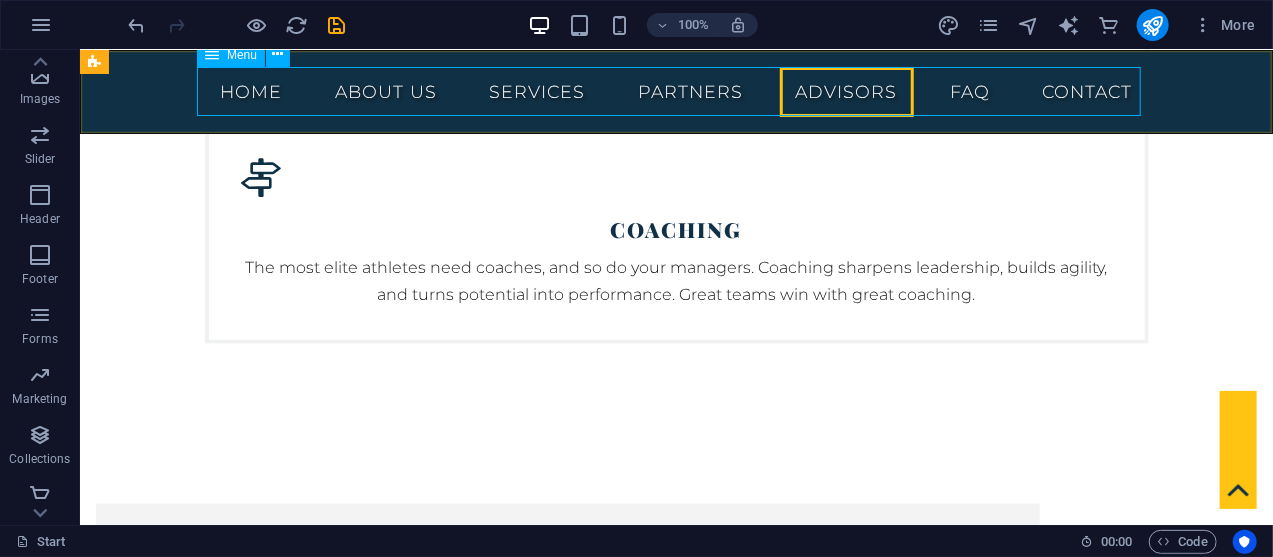 click on "Home About us Services Partners Advisors FAQ Contact" at bounding box center (676, 91) 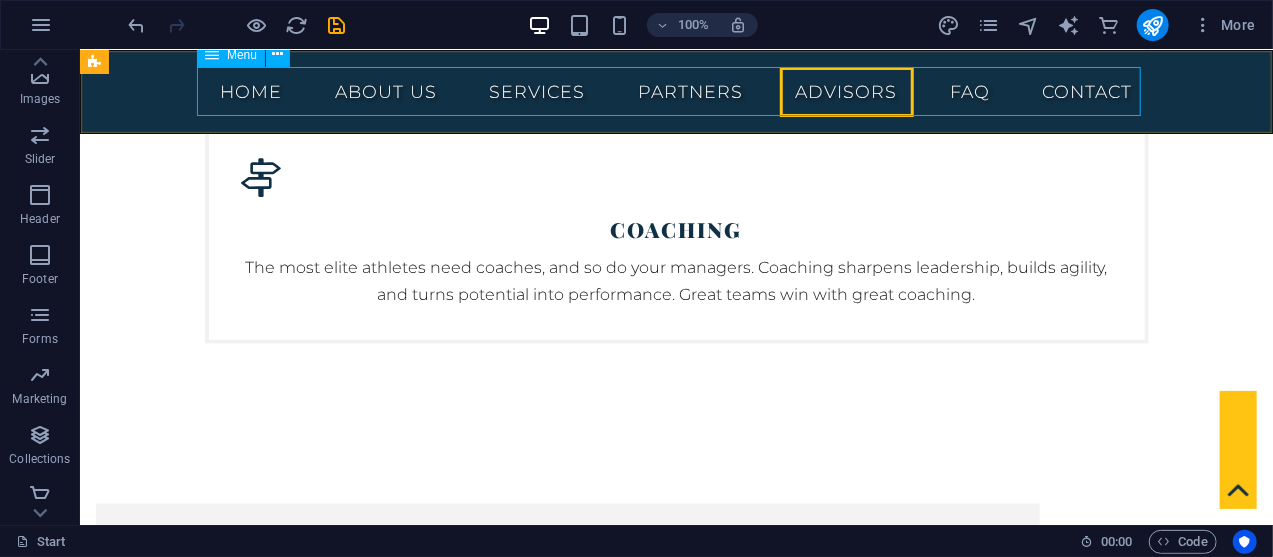 select 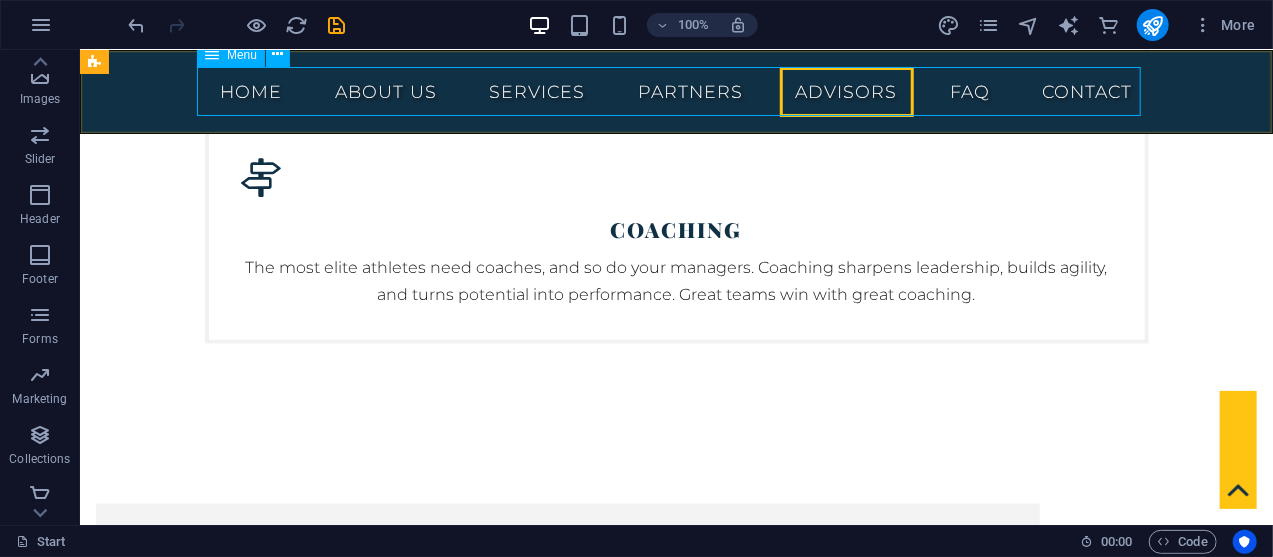 select 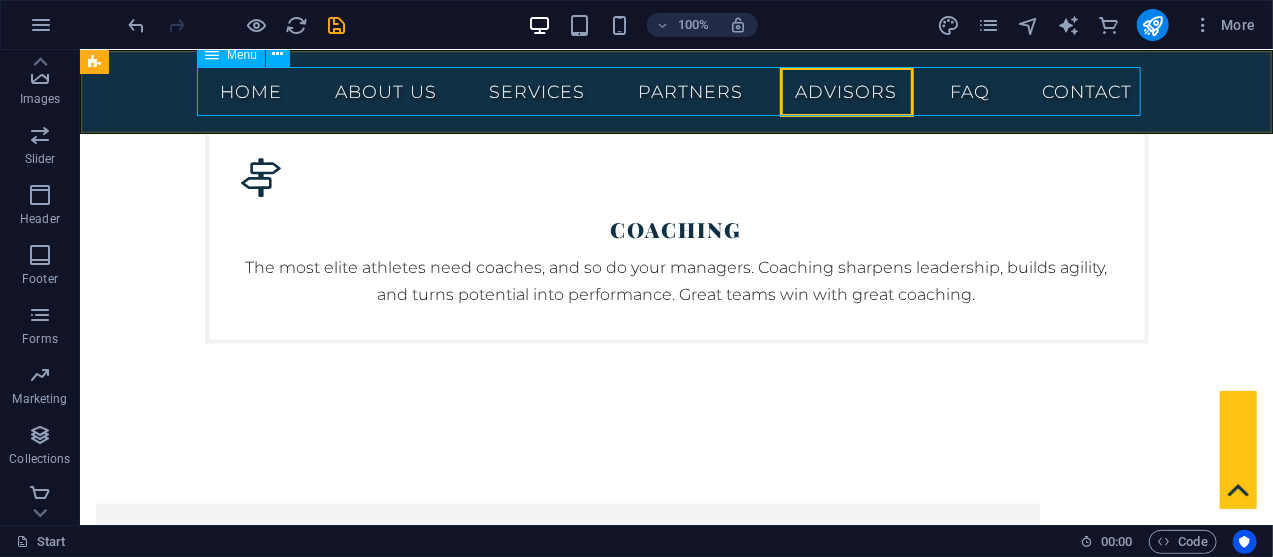 select 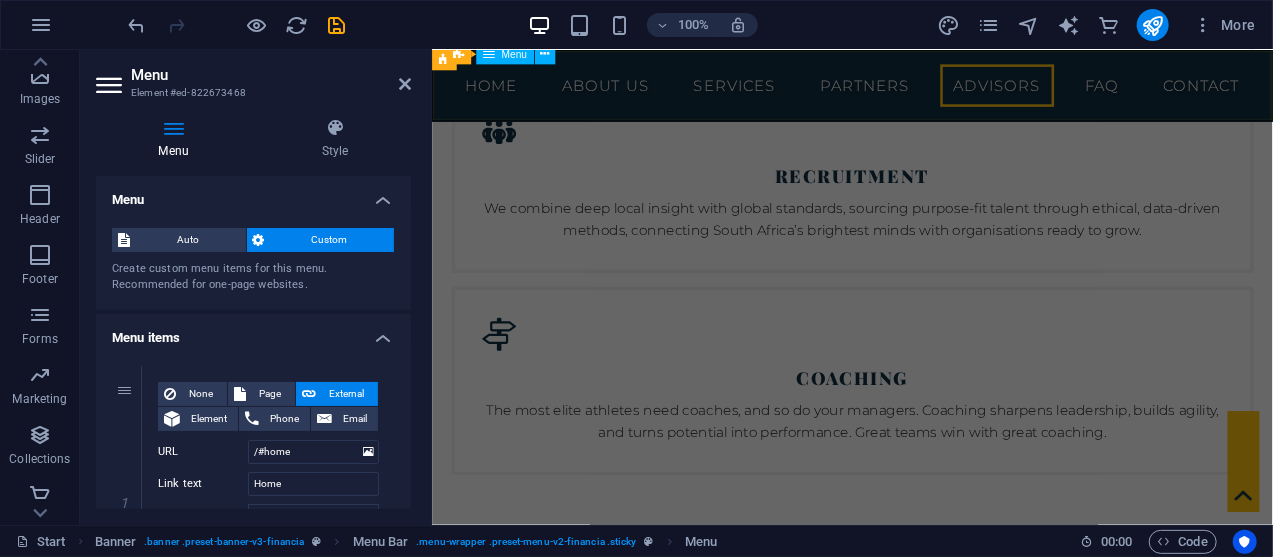 scroll, scrollTop: 7894, scrollLeft: 0, axis: vertical 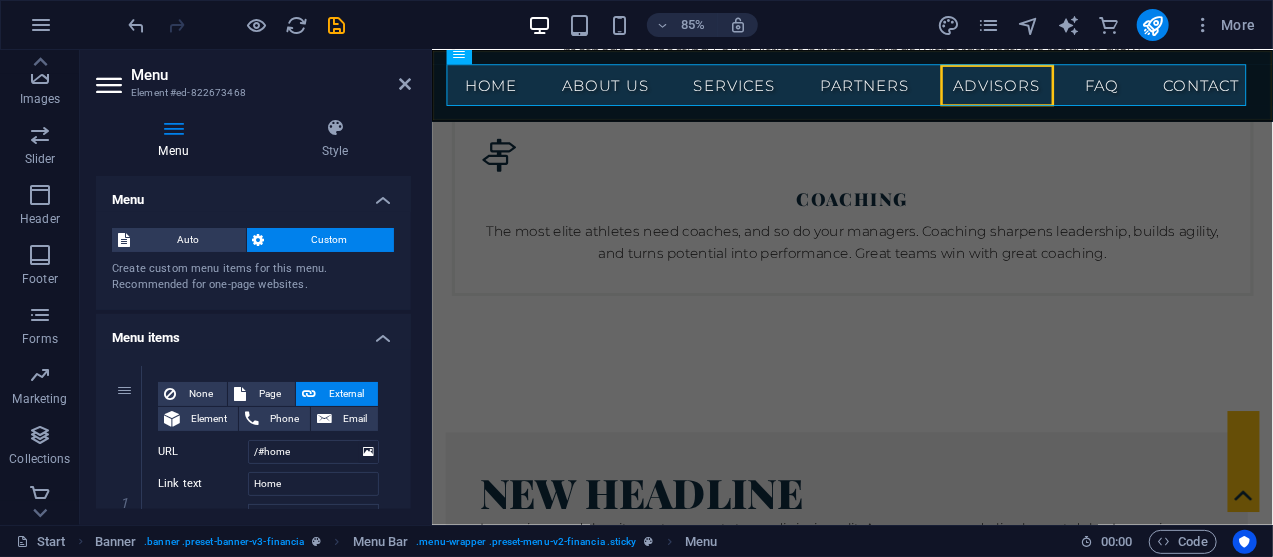 drag, startPoint x: 404, startPoint y: 205, endPoint x: 408, endPoint y: 236, distance: 31.257 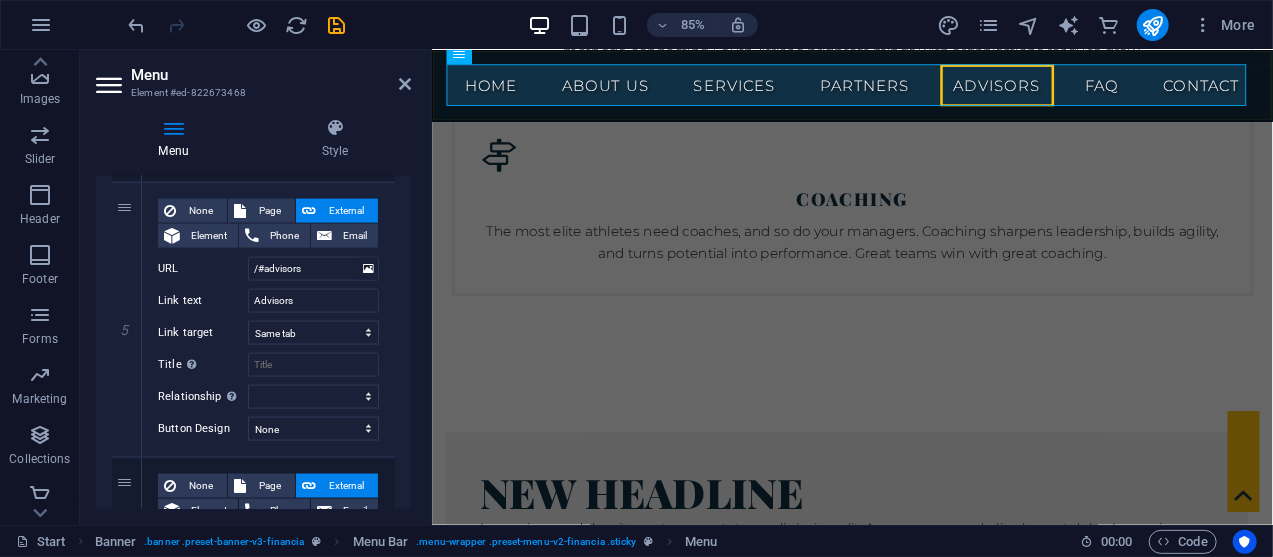 scroll, scrollTop: 1291, scrollLeft: 0, axis: vertical 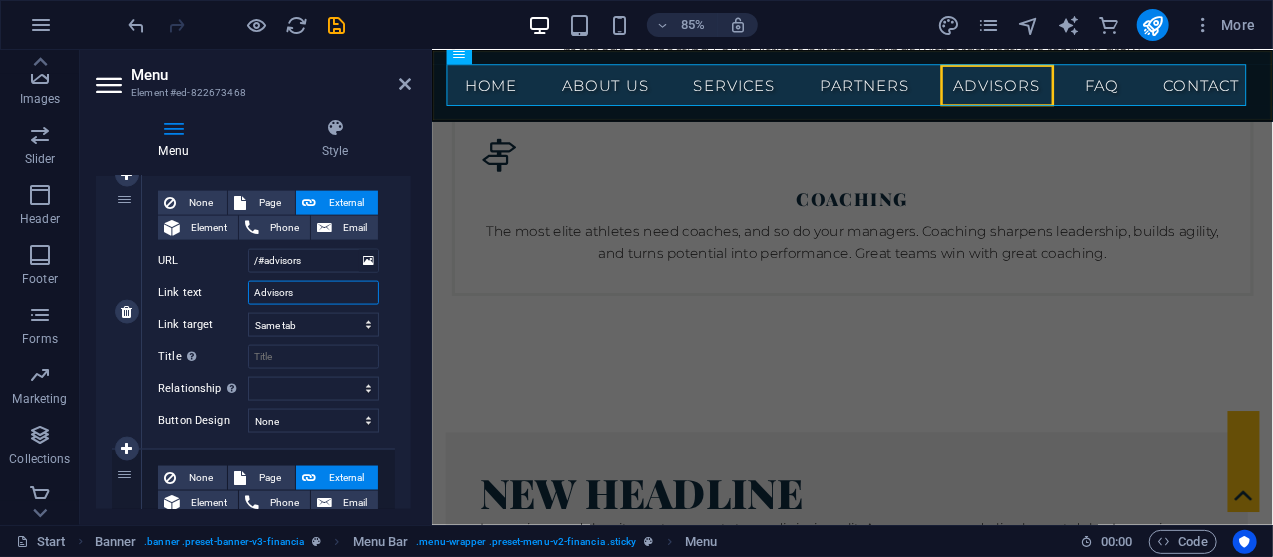drag, startPoint x: 320, startPoint y: 291, endPoint x: 212, endPoint y: 276, distance: 109.03669 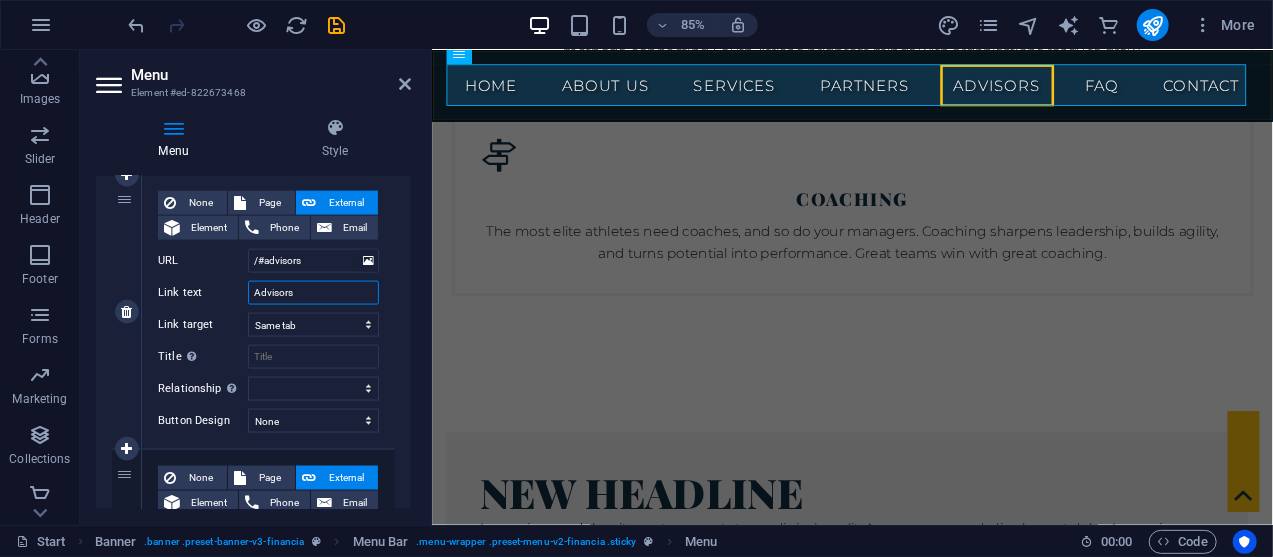 click on "None Page External Element Phone Email Page Start Subpage Legal Notice Privacy Element
URL /#advisors Phone Email Link text Advisors Link target New tab Same tab Overlay Title Additional link description, should not be the same as the link text. The title is most often shown as a tooltip text when the mouse moves over the element. Leave empty if uncertain. Relationship Sets the  relationship of this link to the link target . For example, the value "nofollow" instructs search engines not to follow the link. Can be left empty. alternate author bookmark external help license next nofollow noreferrer noopener prev search tag" at bounding box center (268, 296) 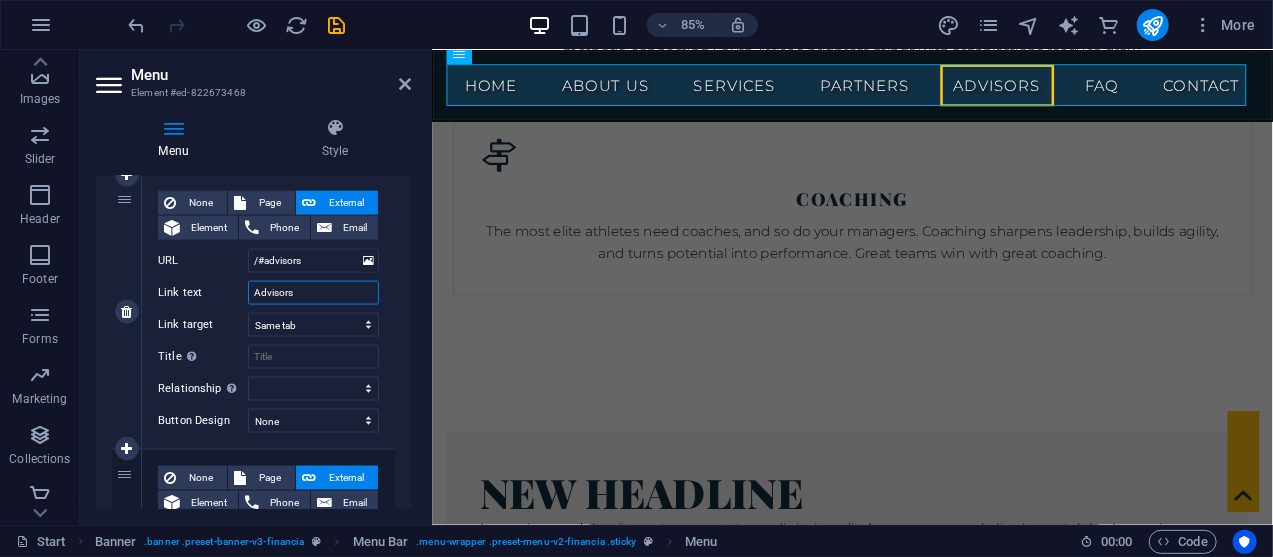 type on "F" 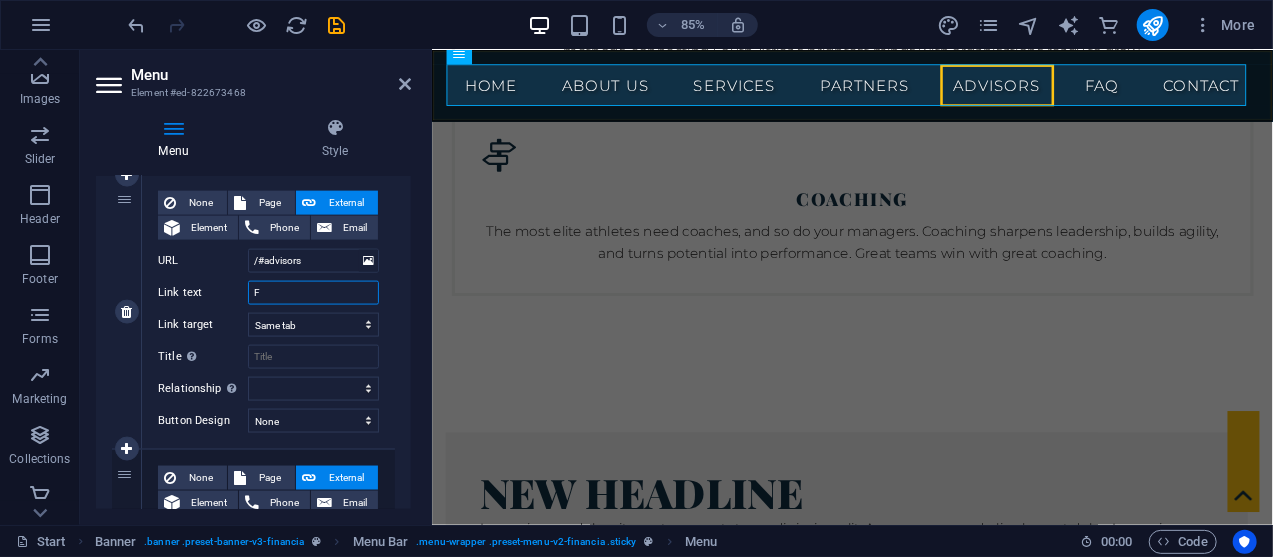 select 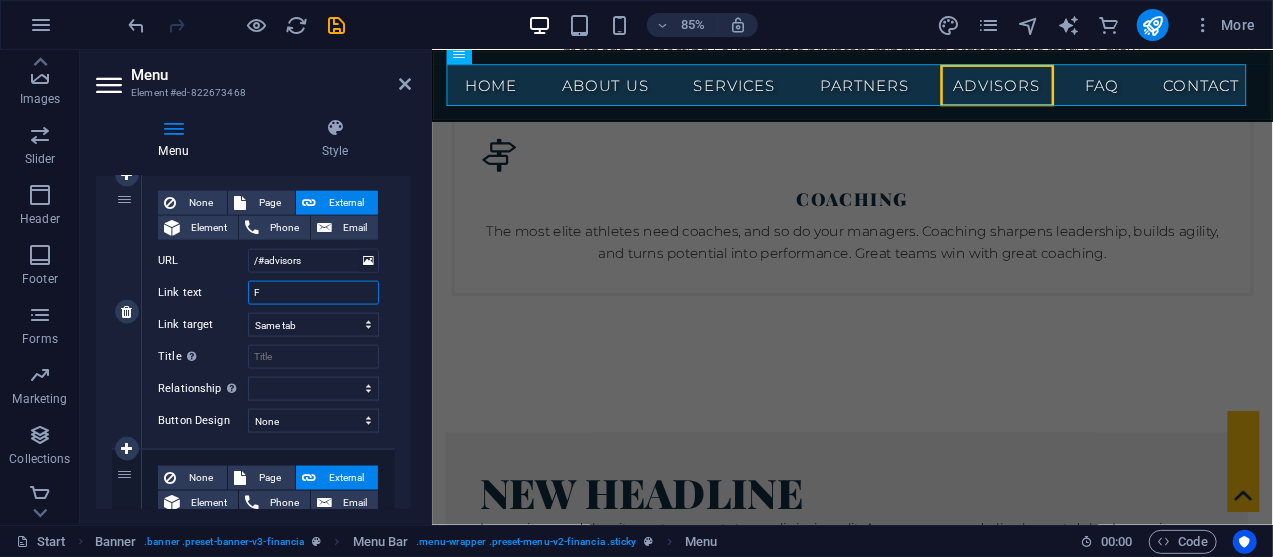 select 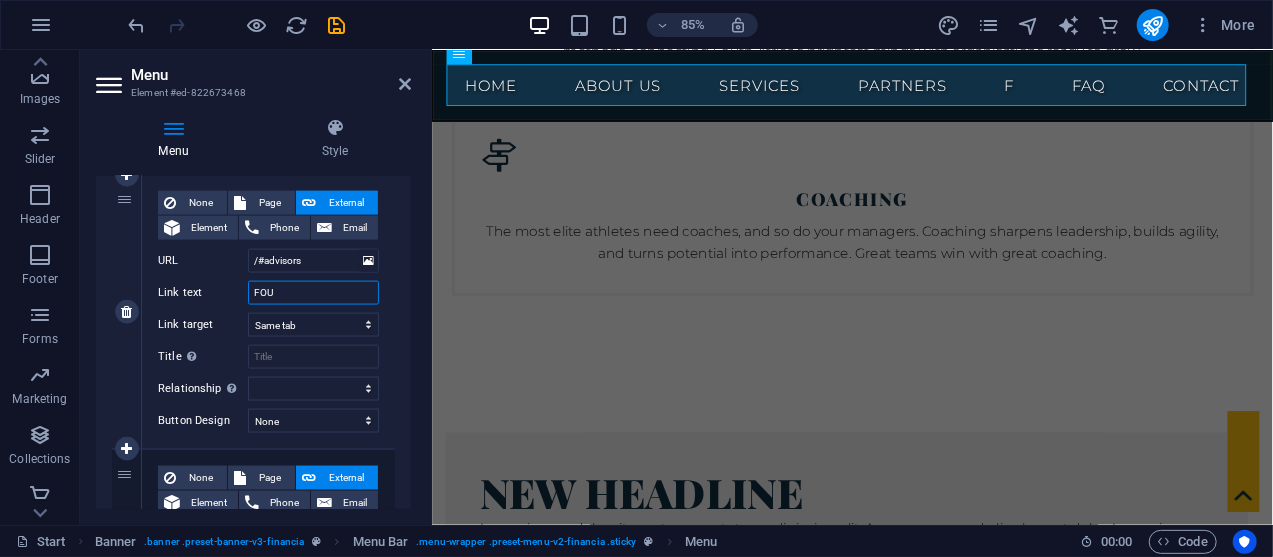 type on "FOUN" 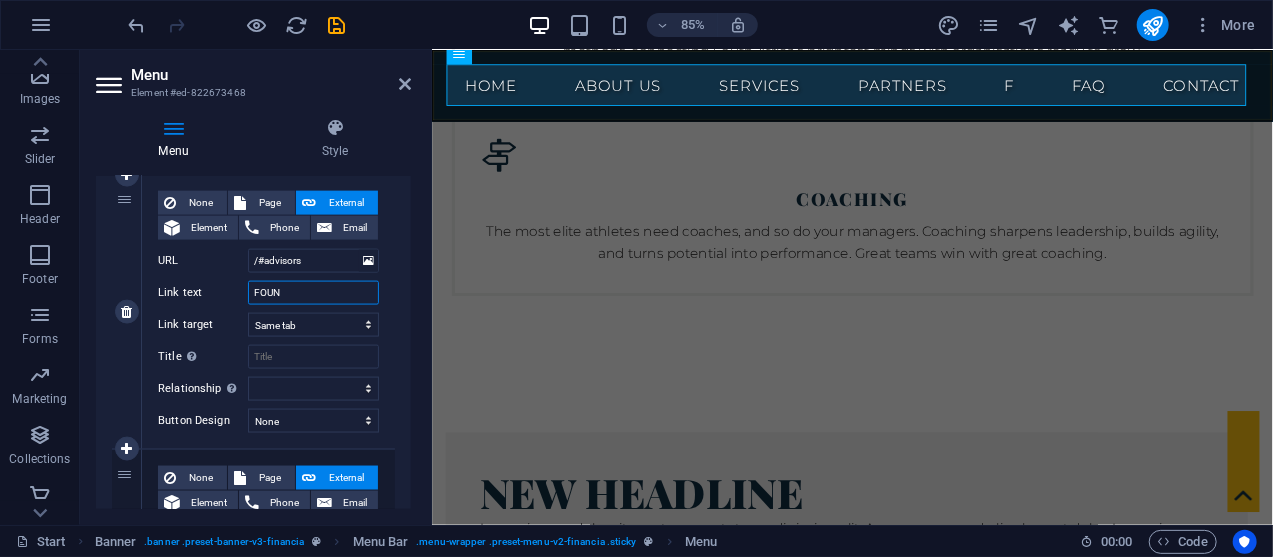 select 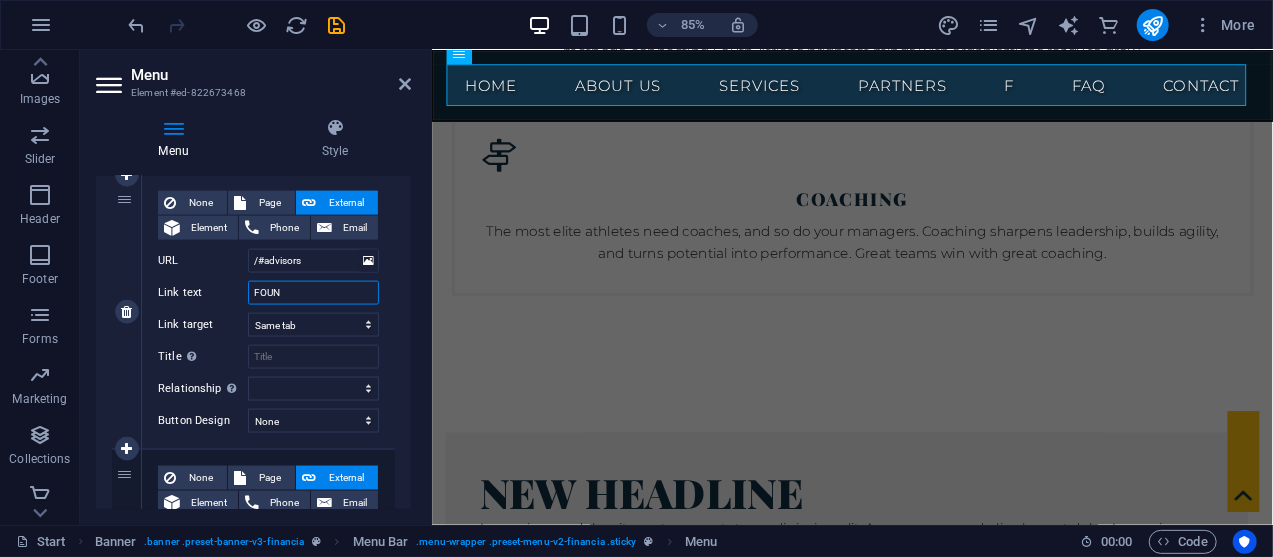 select 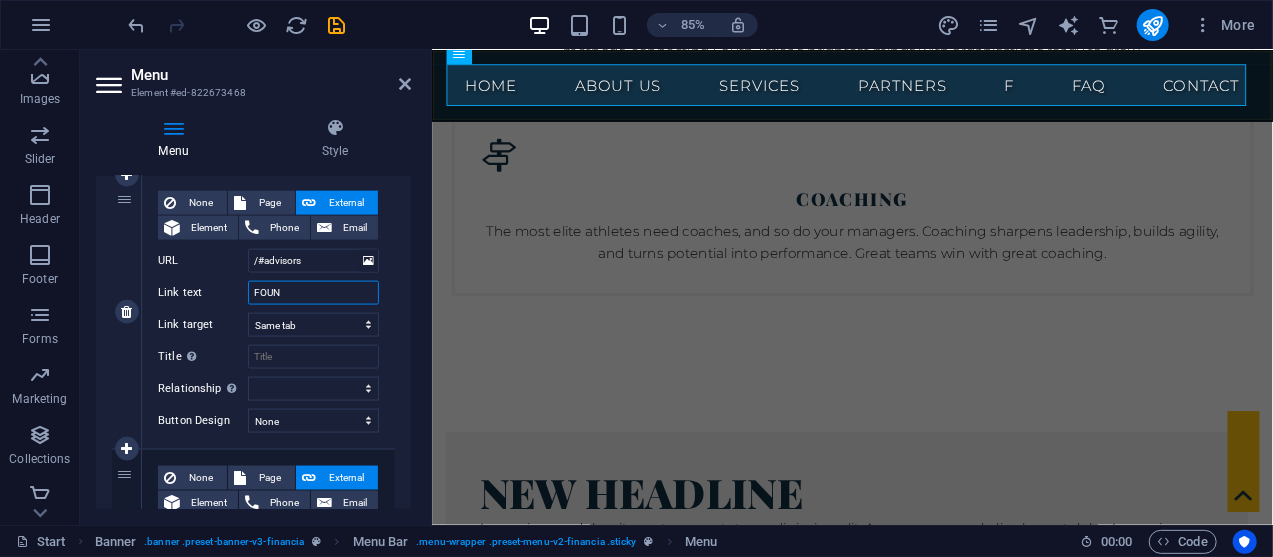 select 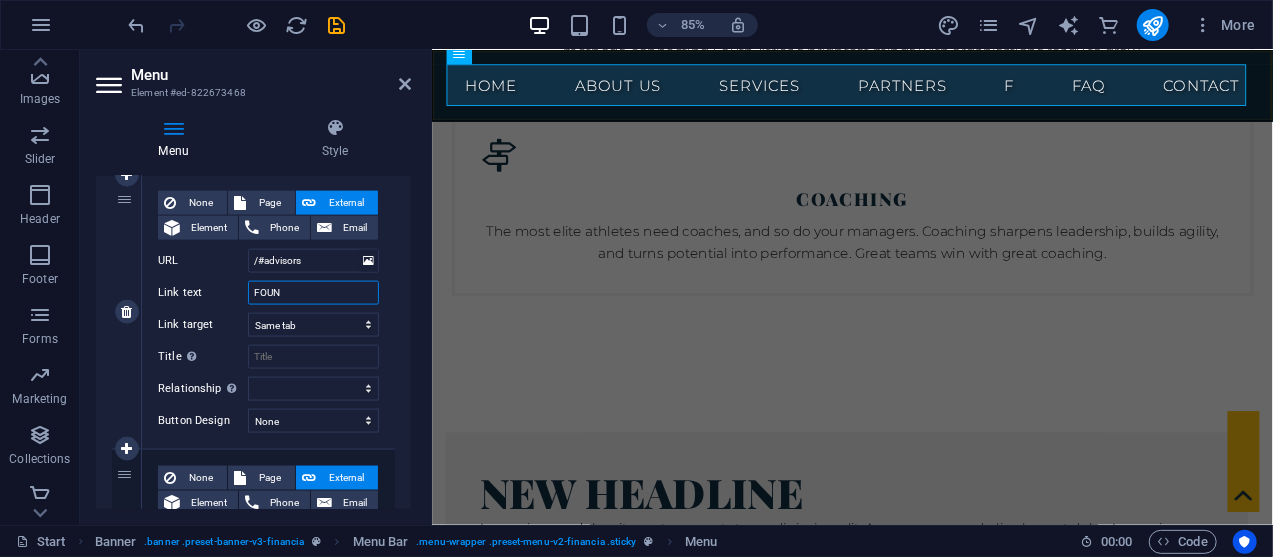 select 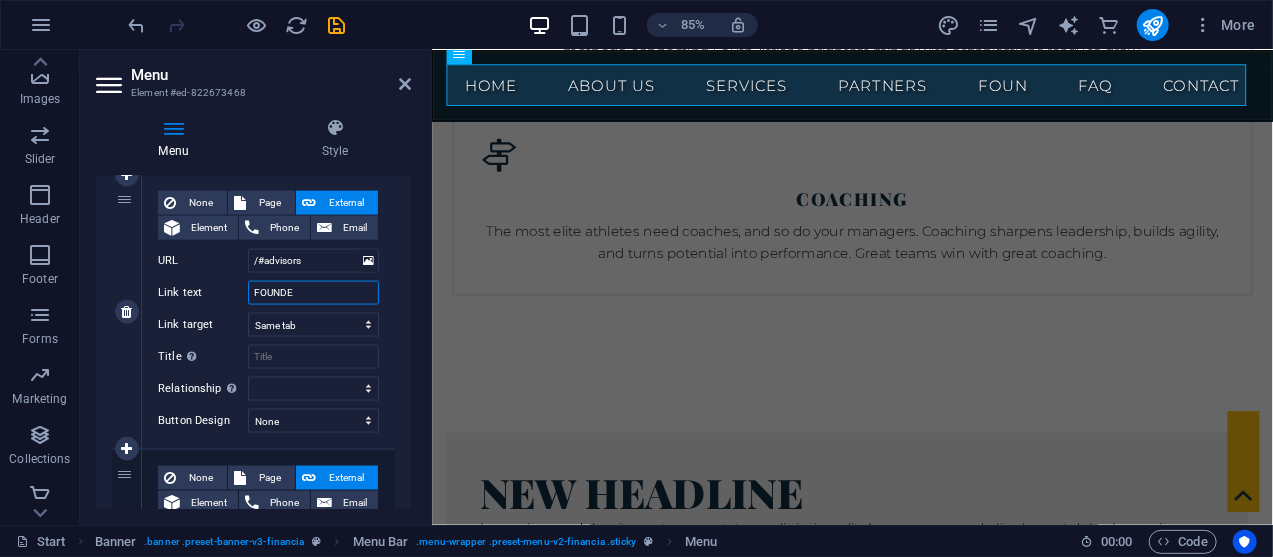 type on "FOUNDER" 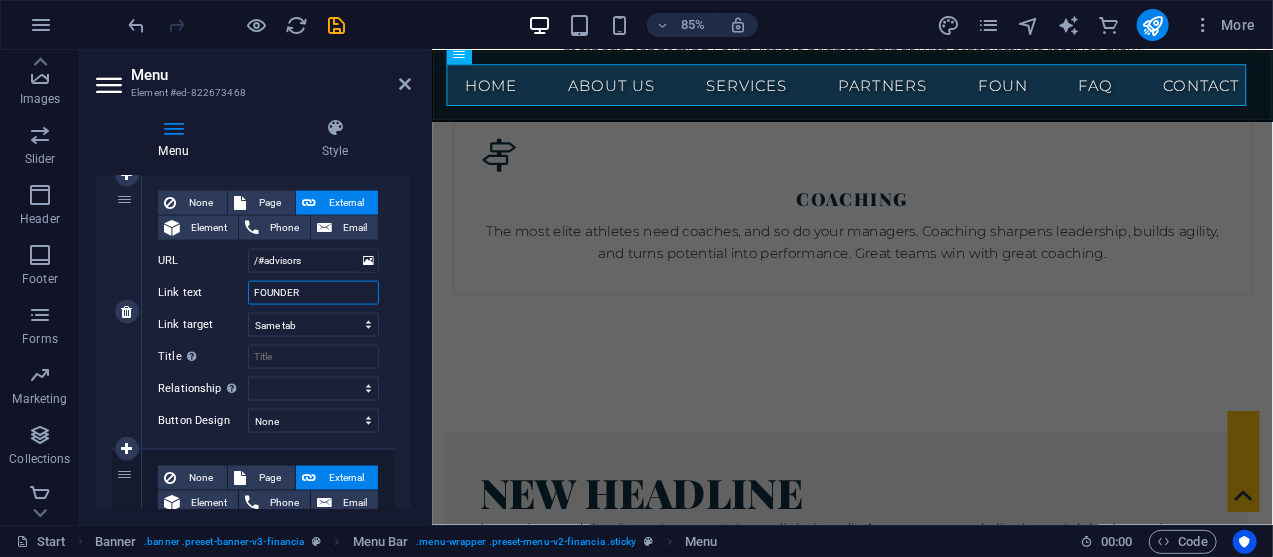 select 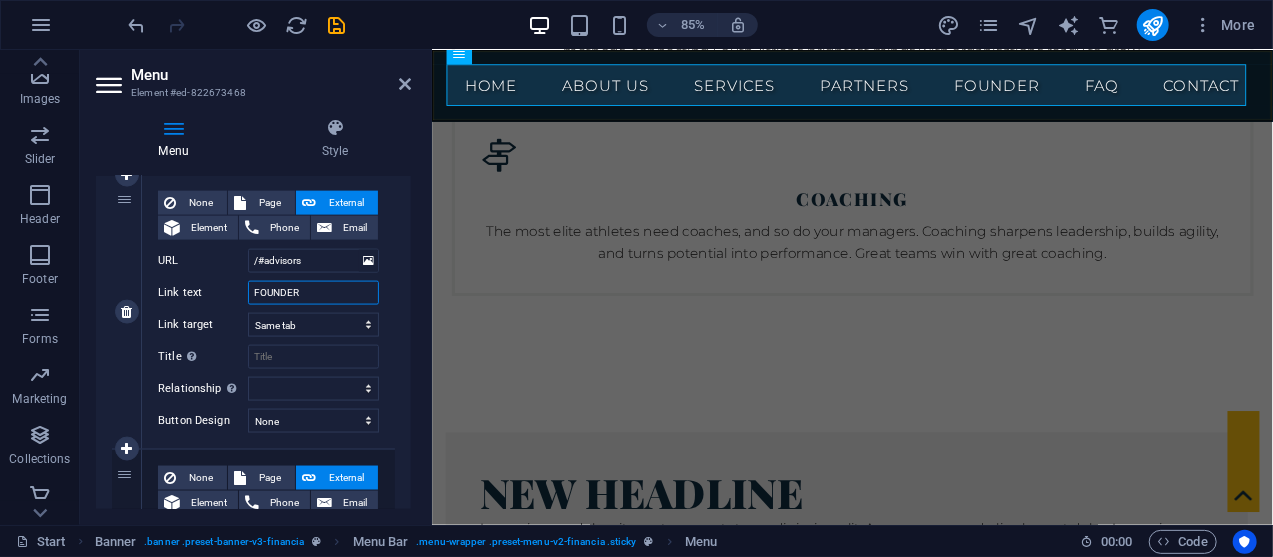 type on "FOUNDER" 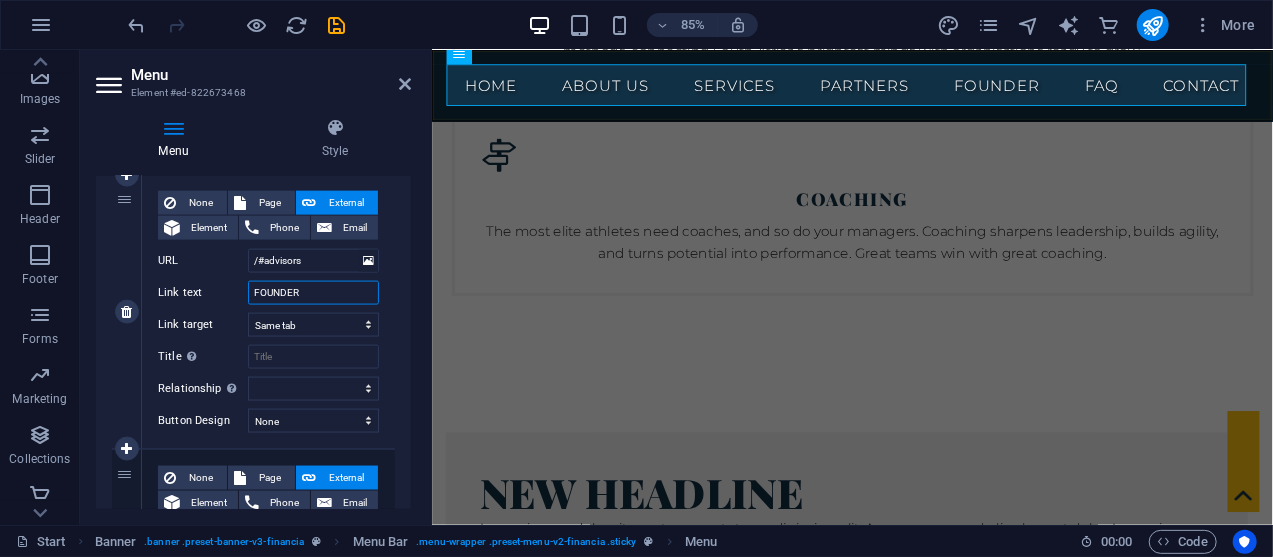 select 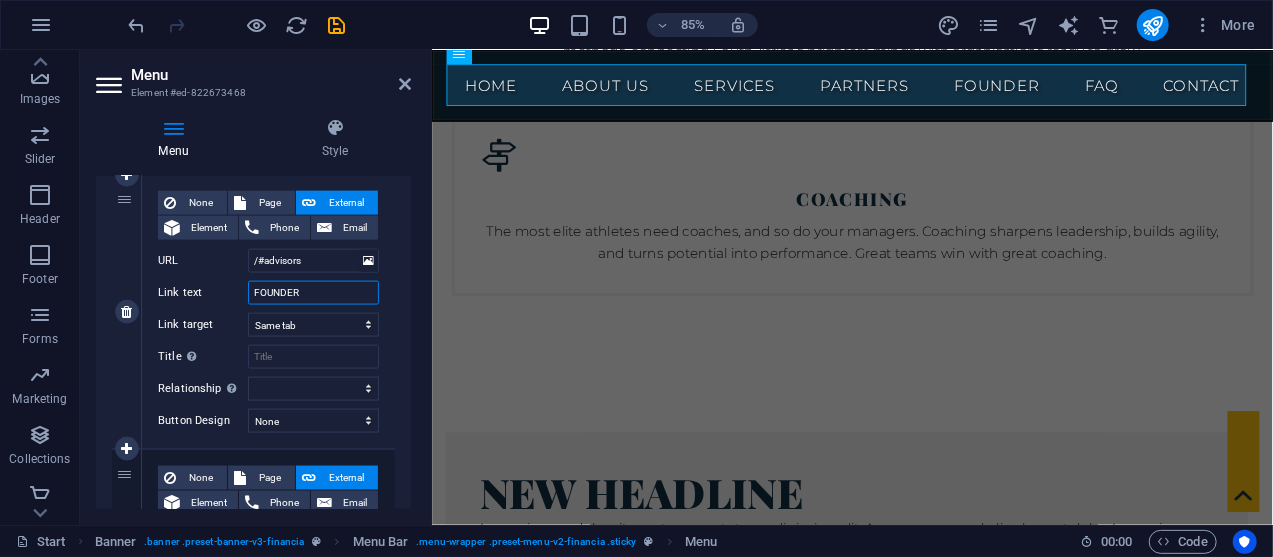 select 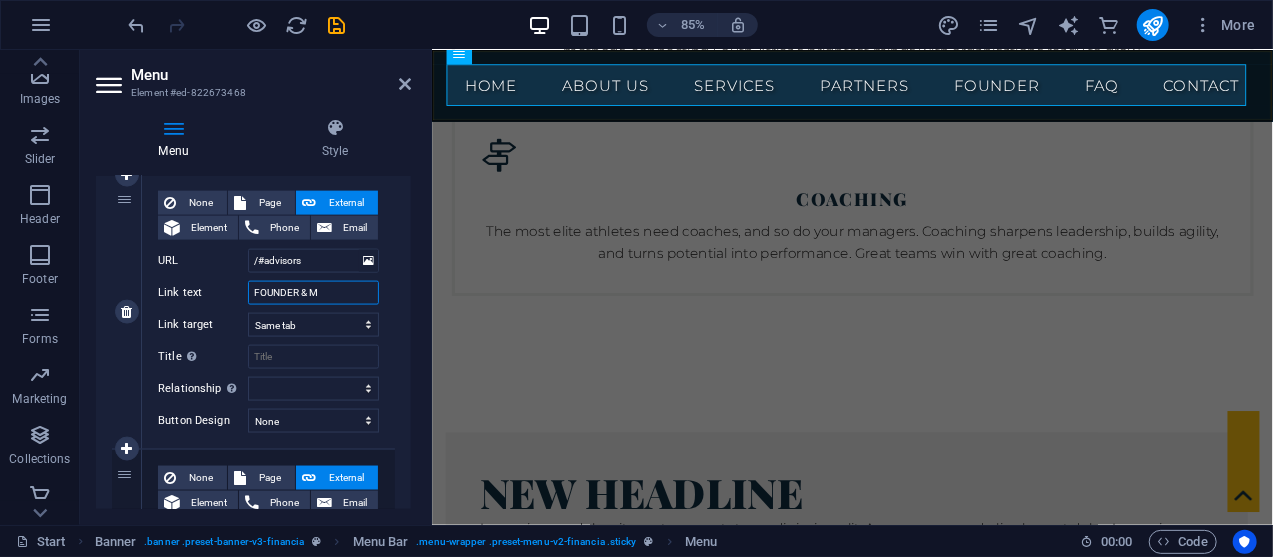 type on "FOUNDER & MD" 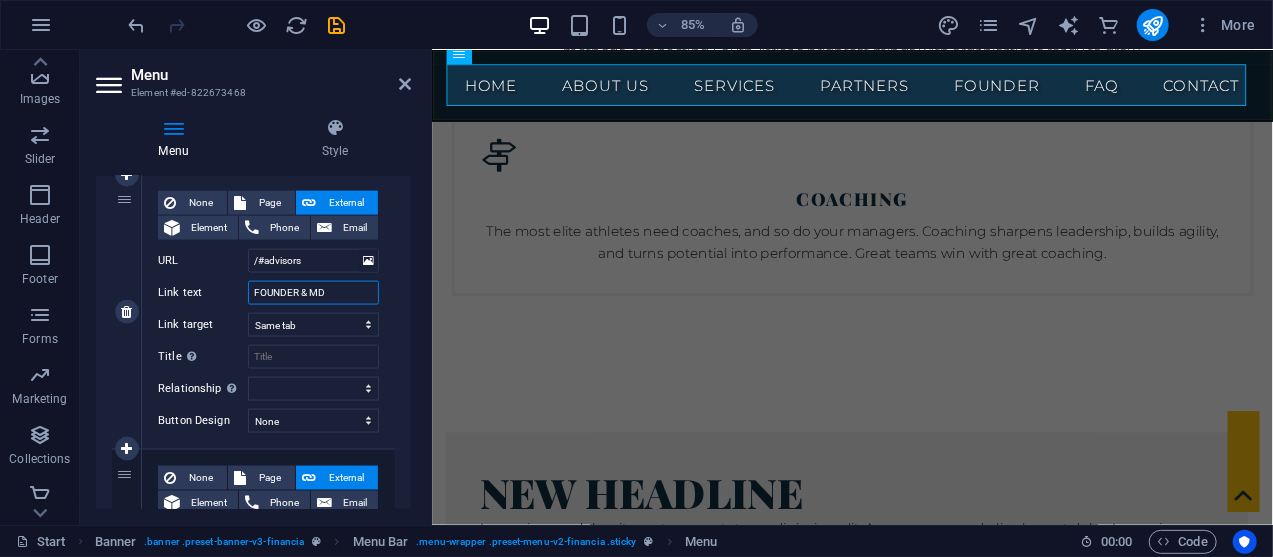 select 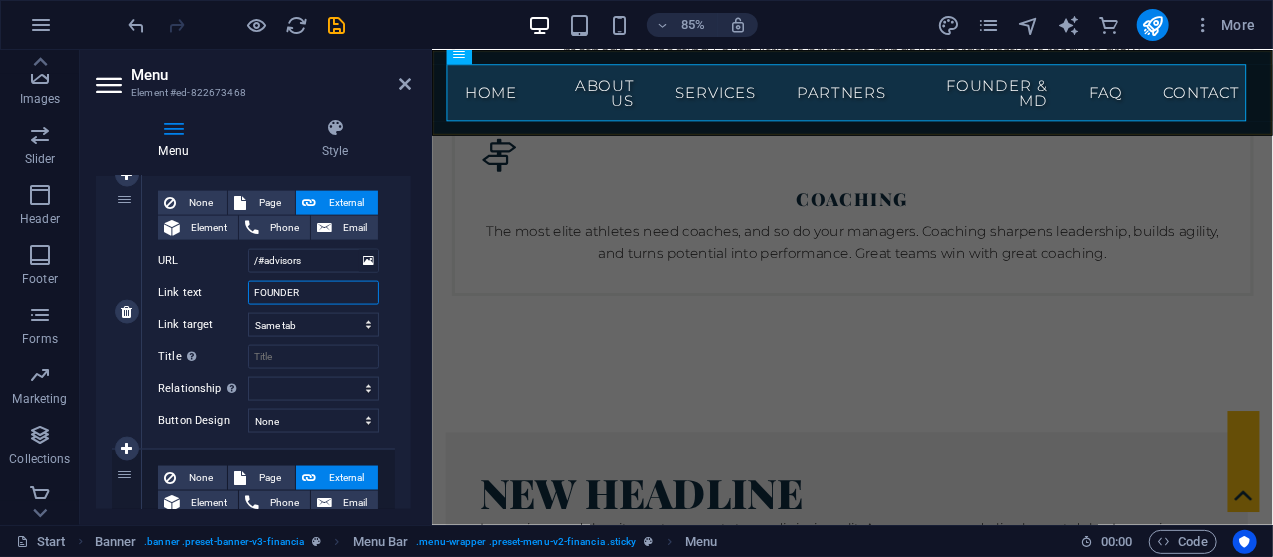 type on "FOUNDE" 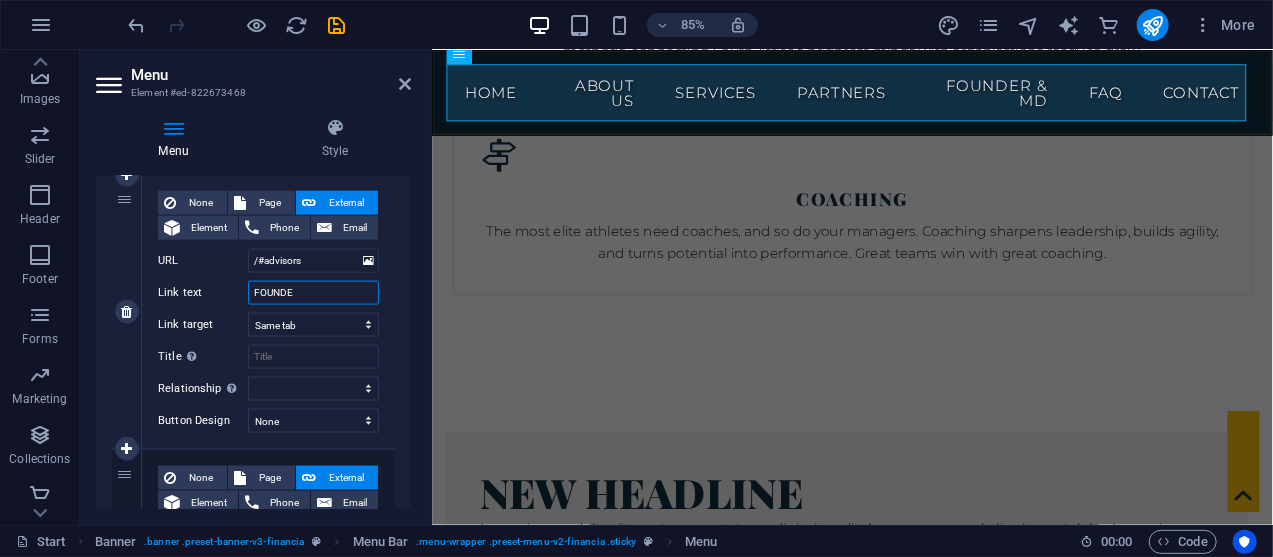 select 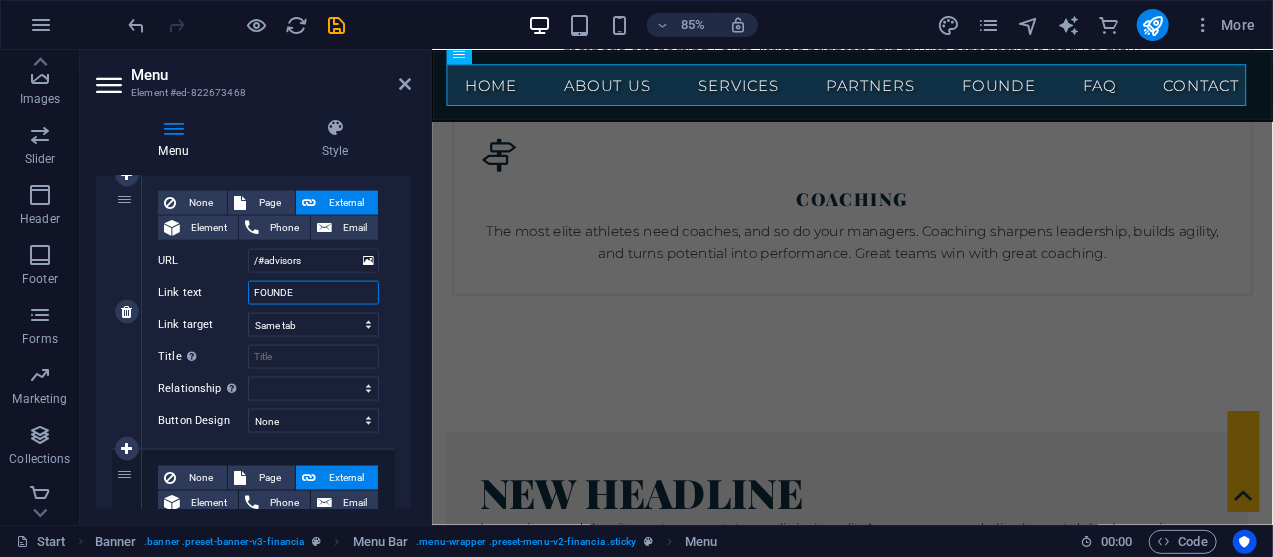 type on "FOUNDER" 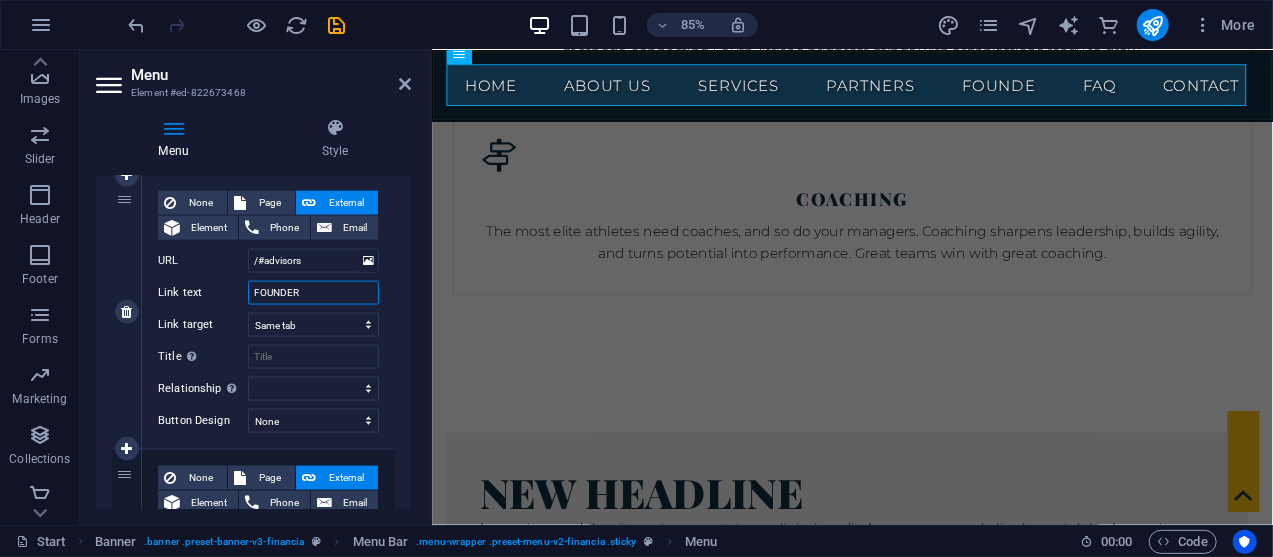 select 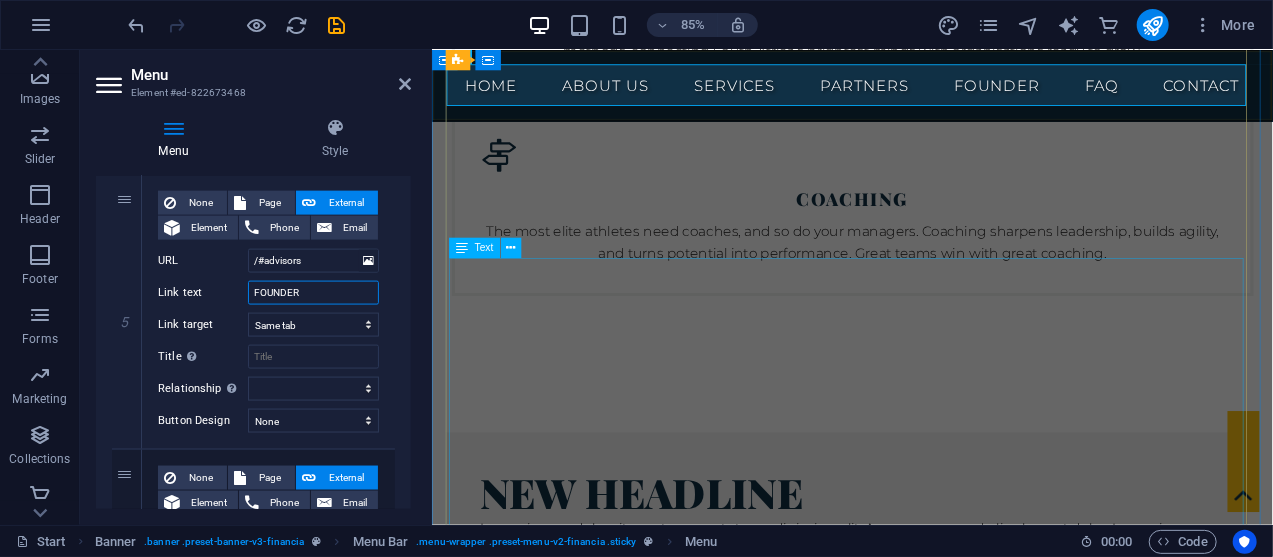 type on "FOUNDER" 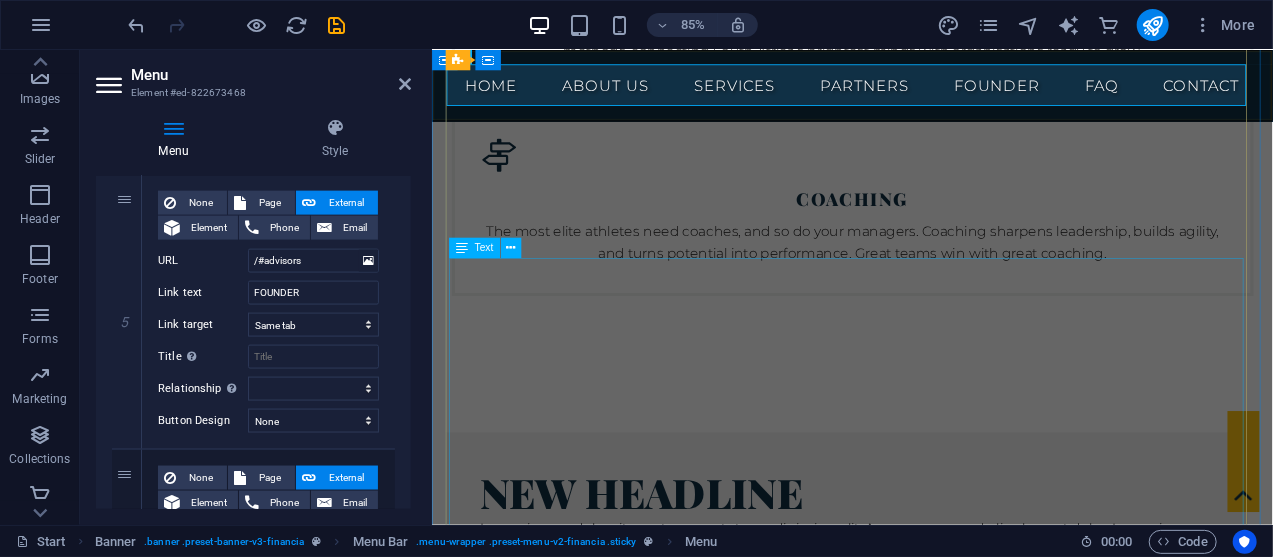 click on "With a business acumen spanning over three decades, Doni Muller is the visionary Founder and MD of ElysianCore. For over 20 years, he has guided organizations across diverse sectors from hospitality and retail to award-winning financial institutions mastering complex challenges in HR and project management. As a dynamic speaker and facilitator for 23 years, Doni empowers leaders and teams to unlock their potential and achieve peak performance. He is a trusted guide on the path to organisational excellence, transforming complex business challenges into strategic victories. Doni doesn't just offer advice; he actively empowers leaders and teams to perform at their best. His goal is to transform challenges into "strategic victories," making him a partner in achieving tangible success. In essence, you're not just hiring a consultant; you're partnering with a seasoned, trusted guide who has the vision and experience to lead an organization to excellence." at bounding box center [926, 4735] 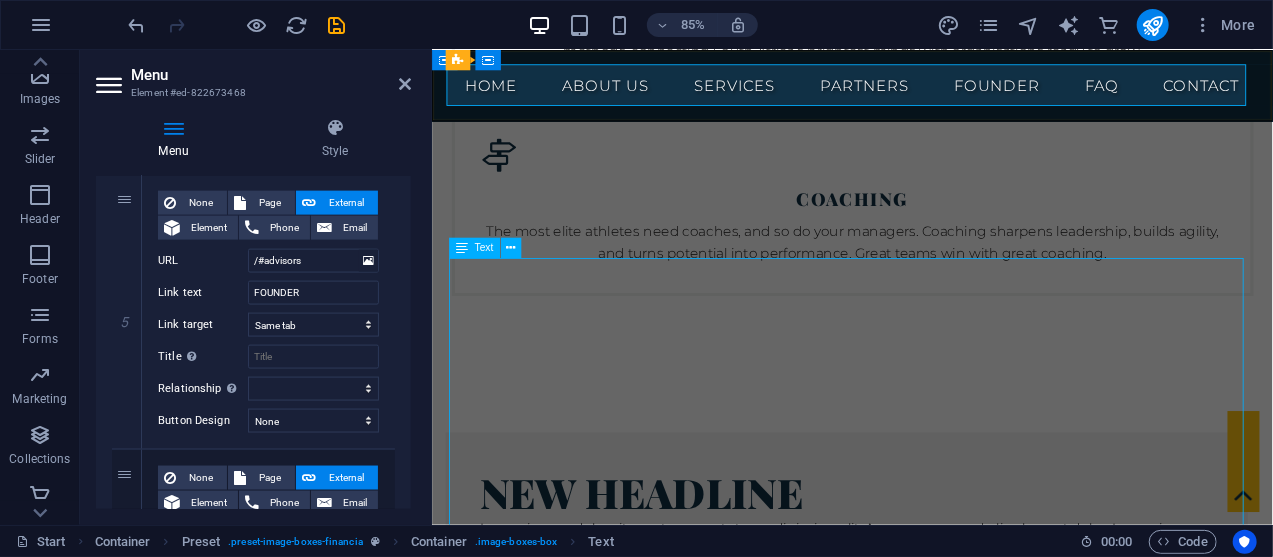 click on "With a business acumen spanning over three decades, Doni Muller is the visionary Founder and MD of ElysianCore. For over 20 years, he has guided organizations across diverse sectors from hospitality and retail to award-winning financial institutions mastering complex challenges in HR and project management. As a dynamic speaker and facilitator for 23 years, Doni empowers leaders and teams to unlock their potential and achieve peak performance. He is a trusted guide on the path to organisational excellence, transforming complex business challenges into strategic victories. Doni doesn't just offer advice; he actively empowers leaders and teams to perform at their best. His goal is to transform challenges into "strategic victories," making him a partner in achieving tangible success. In essence, you're not just hiring a consultant; you're partnering with a seasoned, trusted guide who has the vision and experience to lead an organization to excellence." at bounding box center [926, 4735] 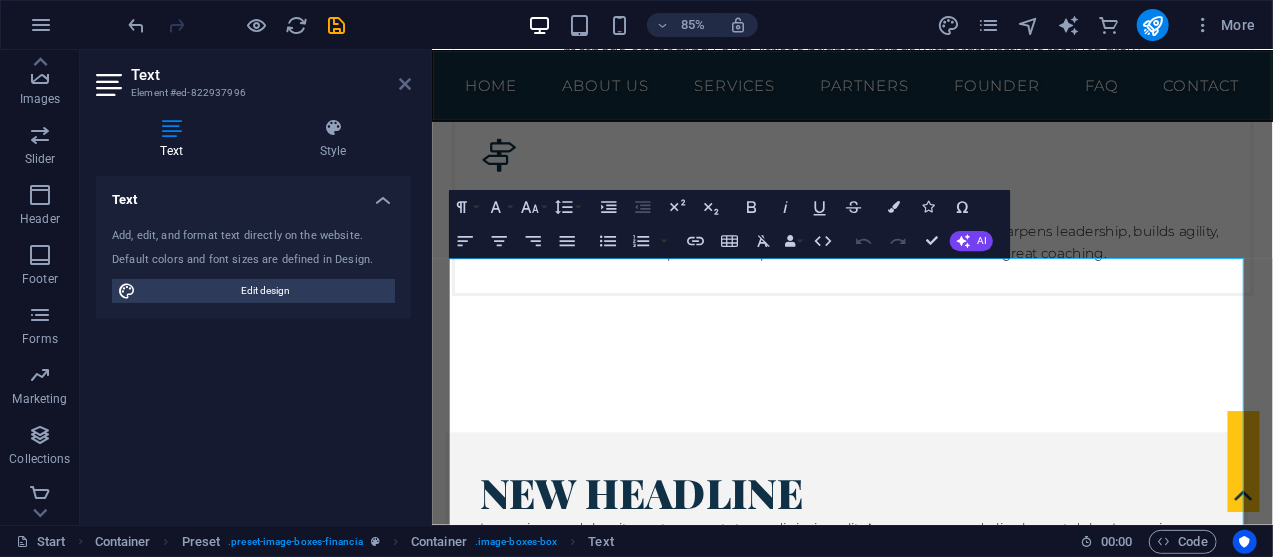 click at bounding box center (405, 84) 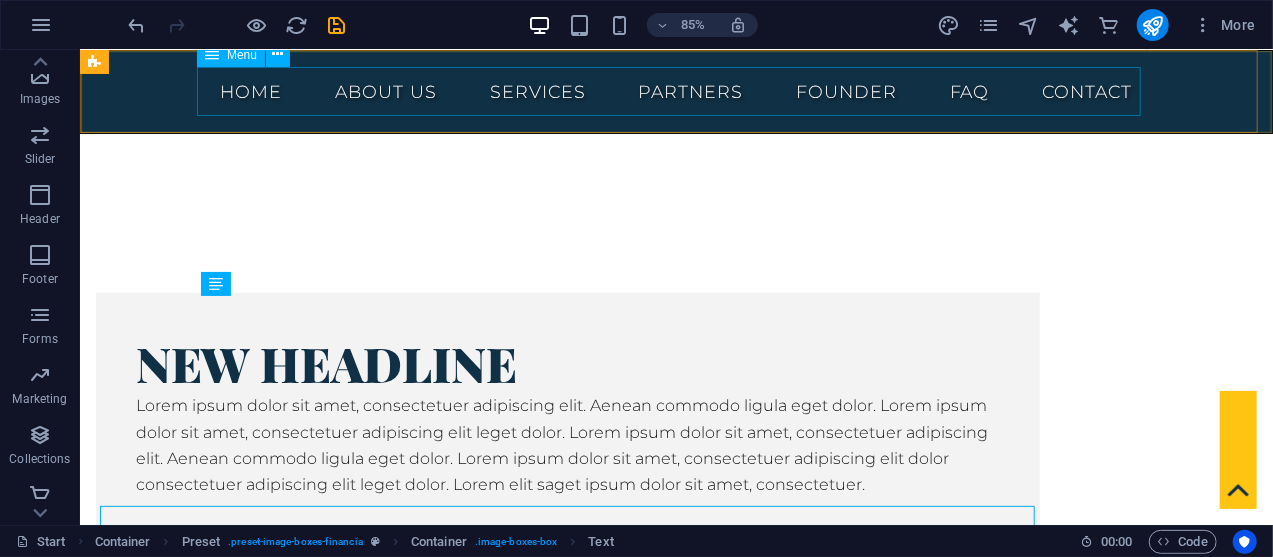 scroll, scrollTop: 7683, scrollLeft: 0, axis: vertical 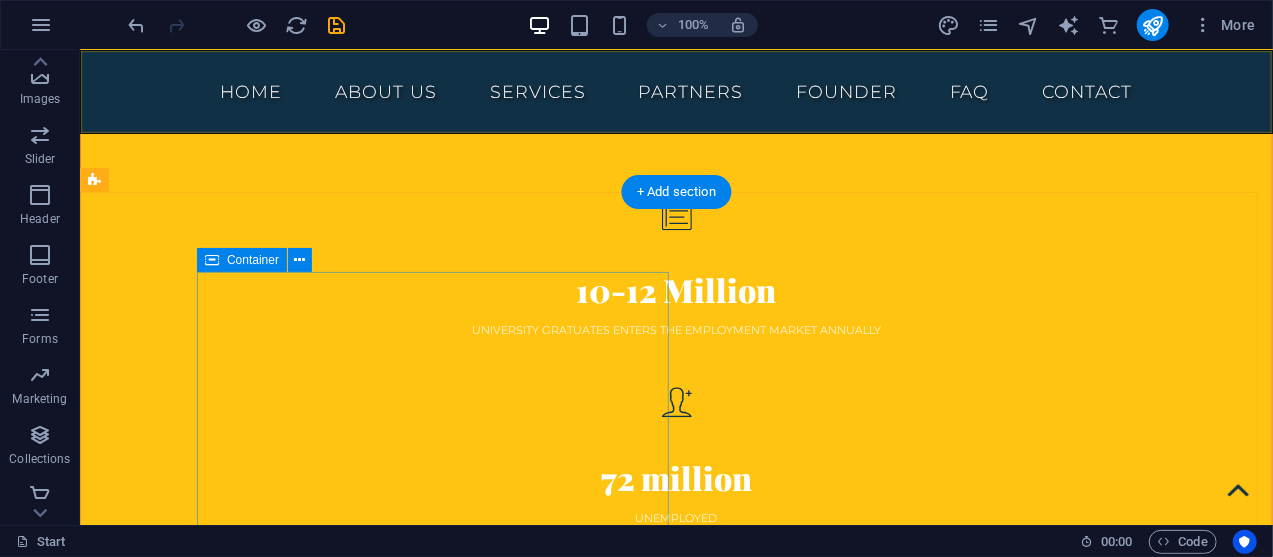 click on "New headline Lorem ipsum dolor sit amet, consectetuer adipiscing elit. Aenean commodo ligula eget dolor. Lorem ipsum dolor sit amet, consectetuer adipiscing elit leget dolor. Lorem ipsum dolor sit amet, consectetuer adipiscing elit. Aenean commodo ligula eget dolor. Lorem ipsum dolor sit amet, consectetuer adipiscing elit dolor consectetuer adipiscing elit leget dolor. Lorem elit saget ipsum dolor sit amet, consectetuer." at bounding box center [567, 2883] 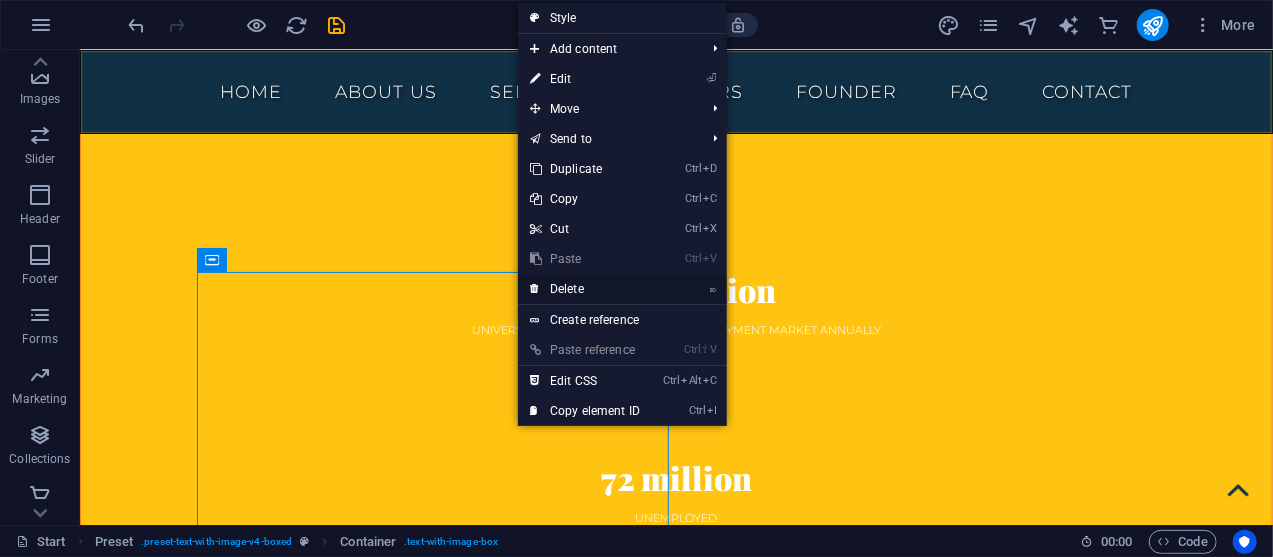 click on "⌦  Delete" at bounding box center (585, 289) 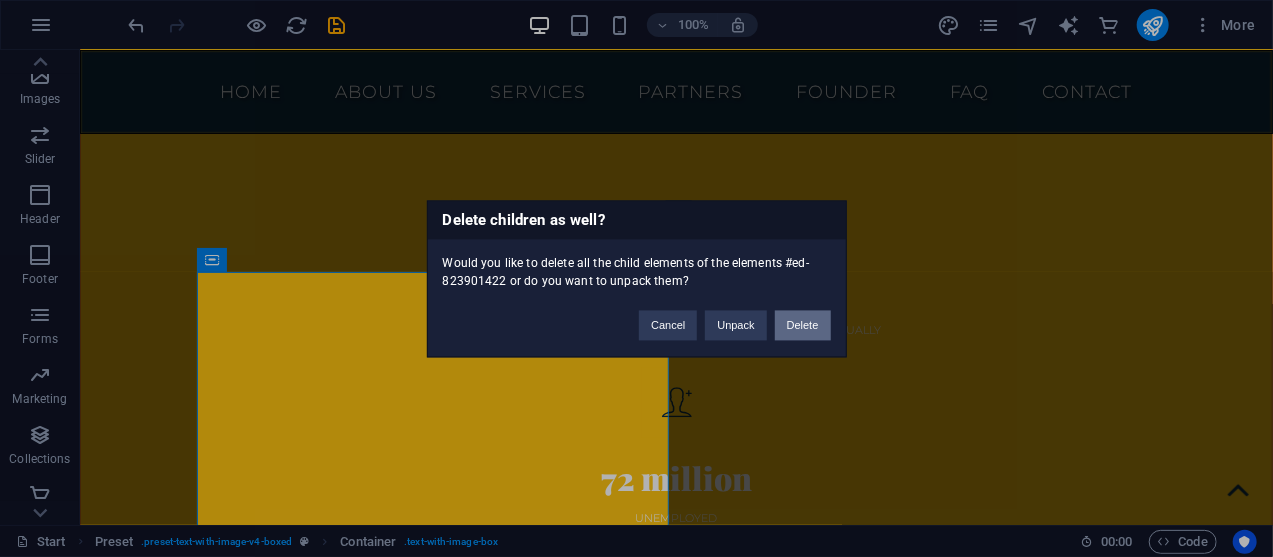 click on "Delete" at bounding box center [803, 325] 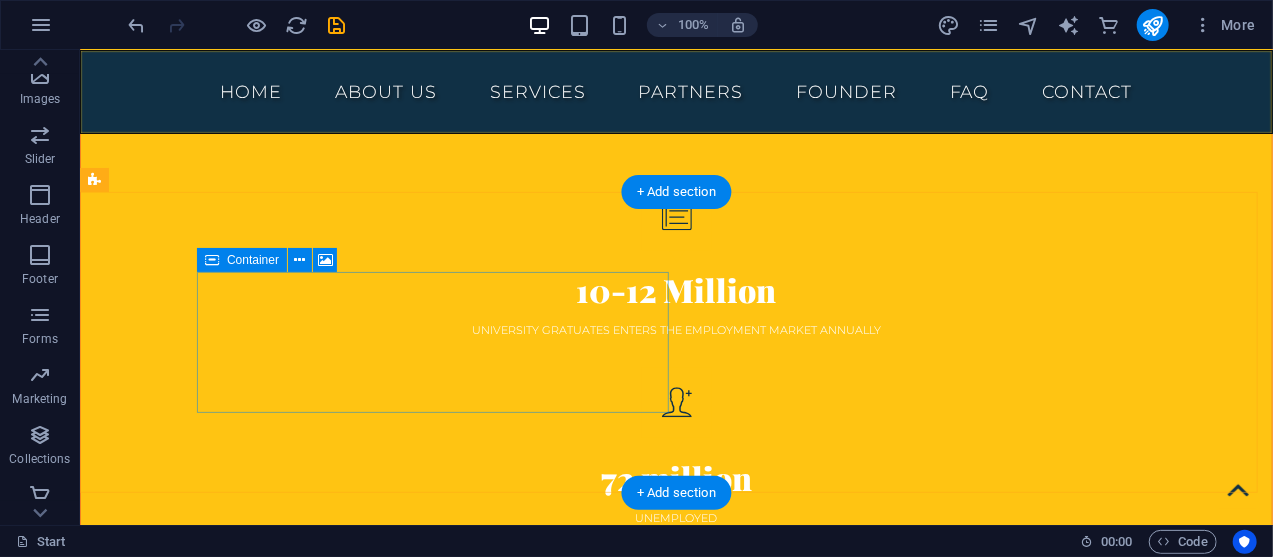 click on "Drop content here or  Add elements  Paste clipboard" at bounding box center (567, 2972) 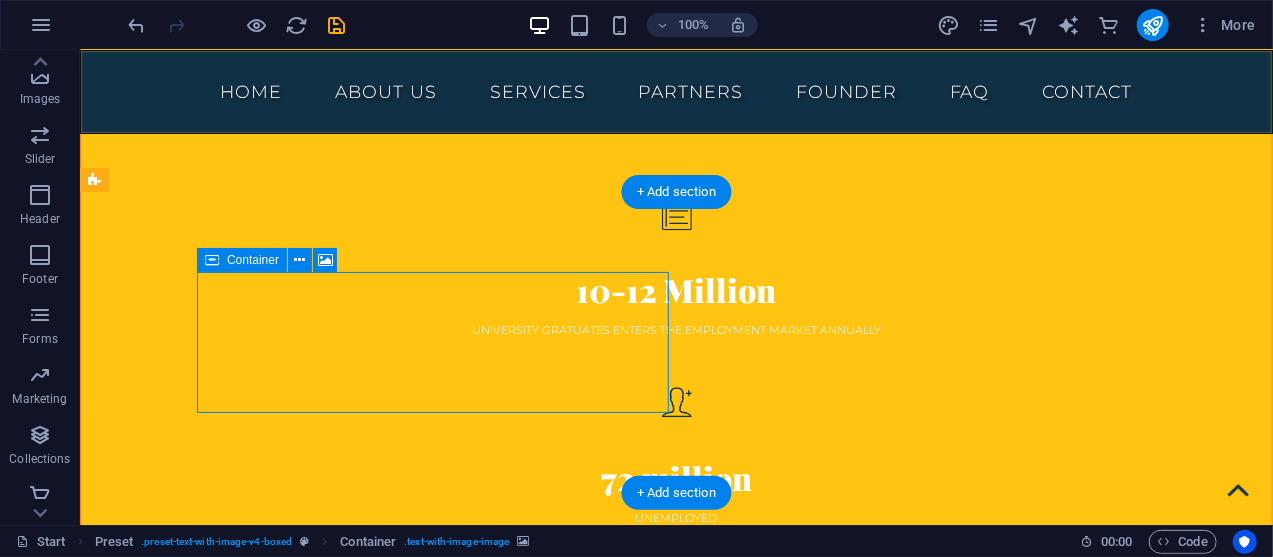 click on "Drop content here or  Add elements  Paste clipboard" at bounding box center (567, 2972) 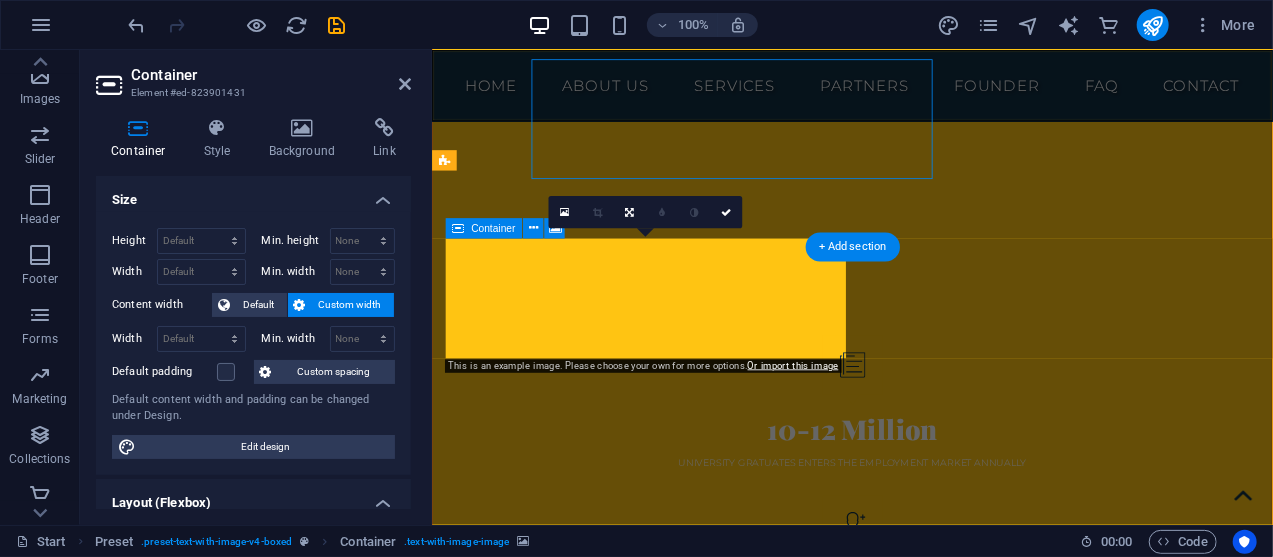 scroll, scrollTop: 5638, scrollLeft: 0, axis: vertical 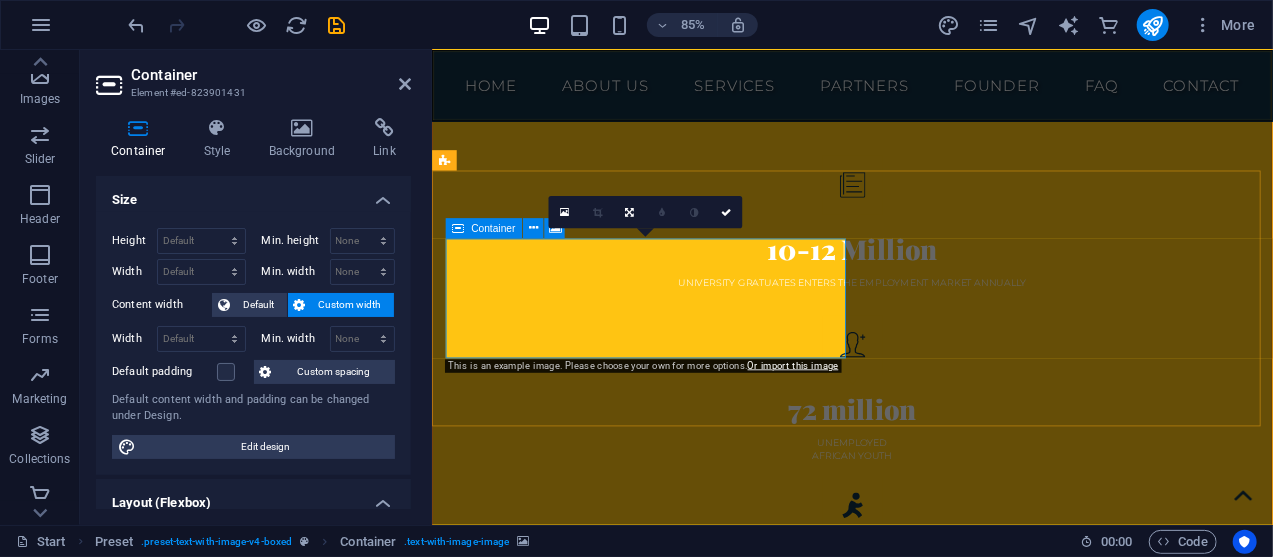 click on "Drop content here or  Add elements  Paste clipboard" at bounding box center (919, 2967) 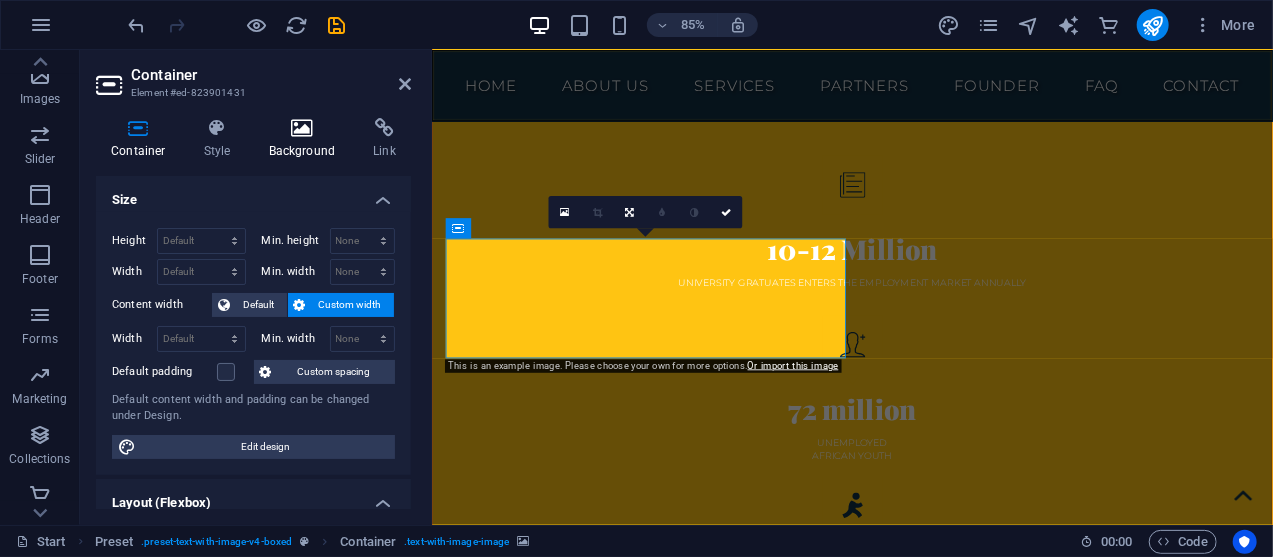 click on "Background" at bounding box center [306, 139] 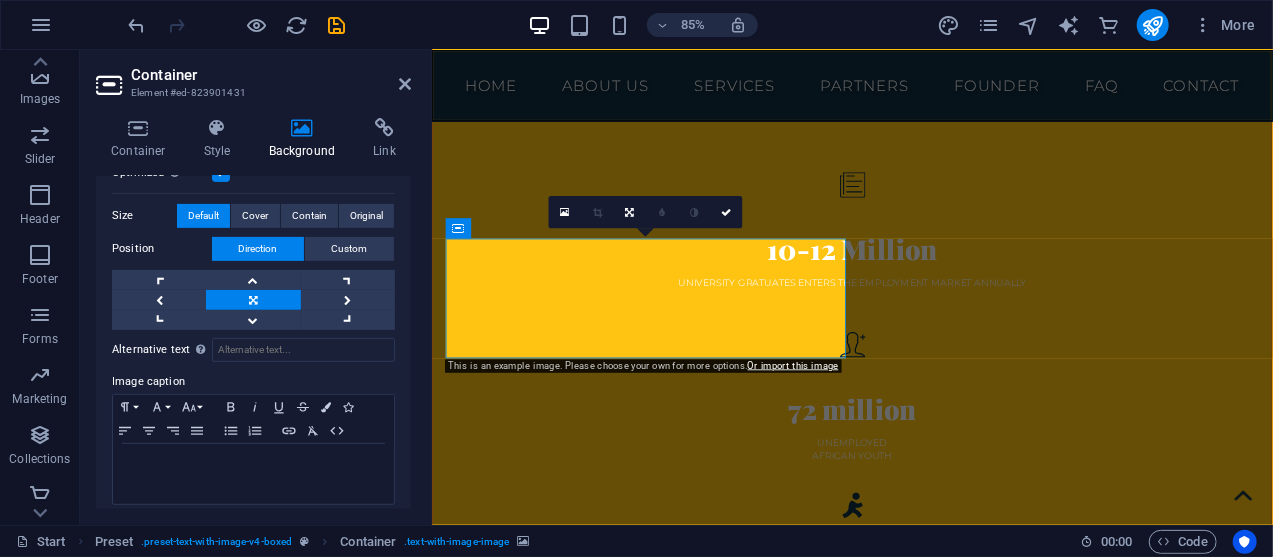 scroll, scrollTop: 341, scrollLeft: 0, axis: vertical 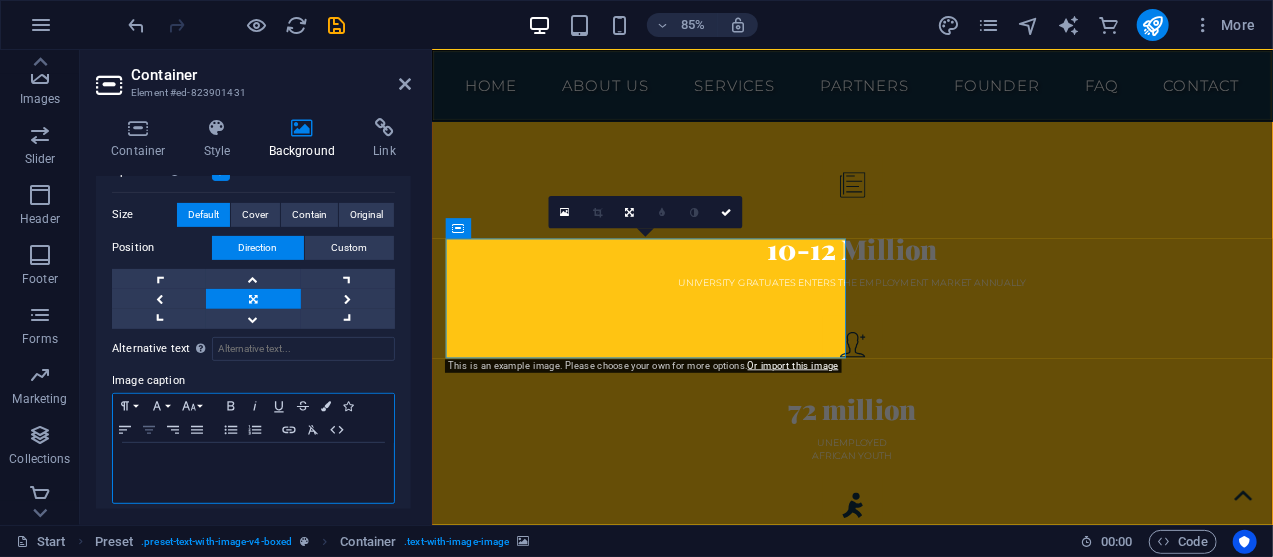 click 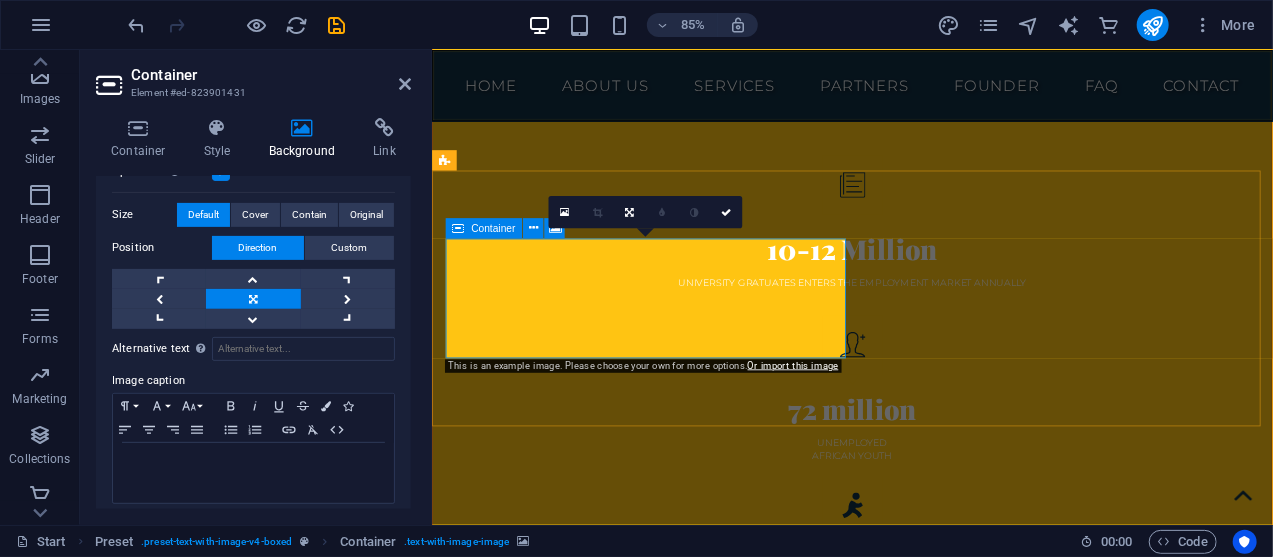 click on "Drop content here or  Add elements  Paste clipboard" at bounding box center (919, 2967) 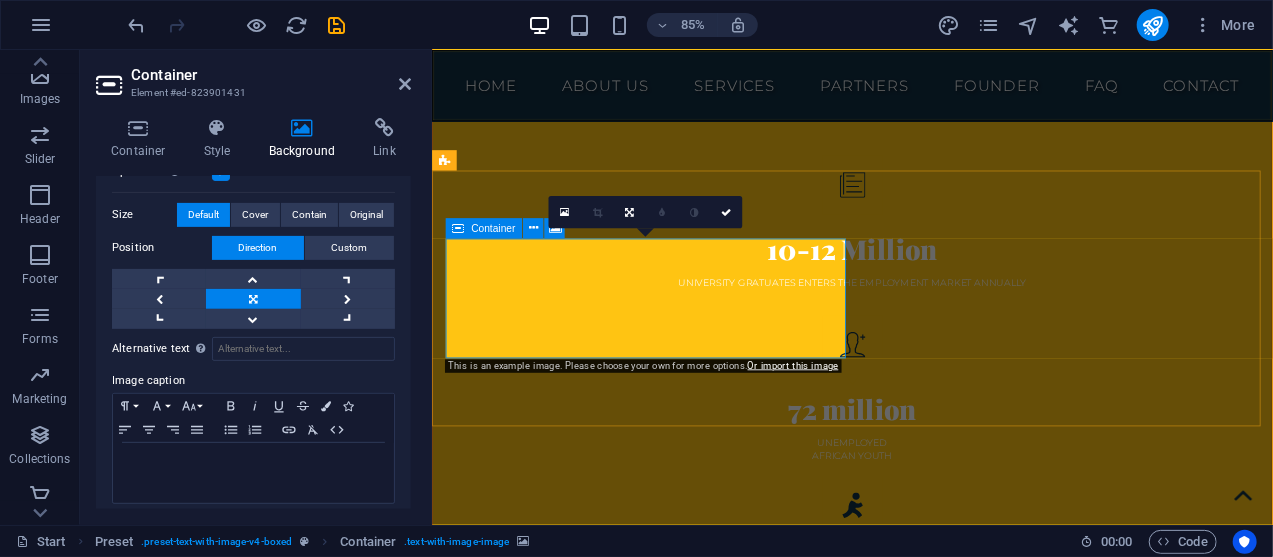 click on "Drop content here or  Add elements  Paste clipboard" at bounding box center (919, 2967) 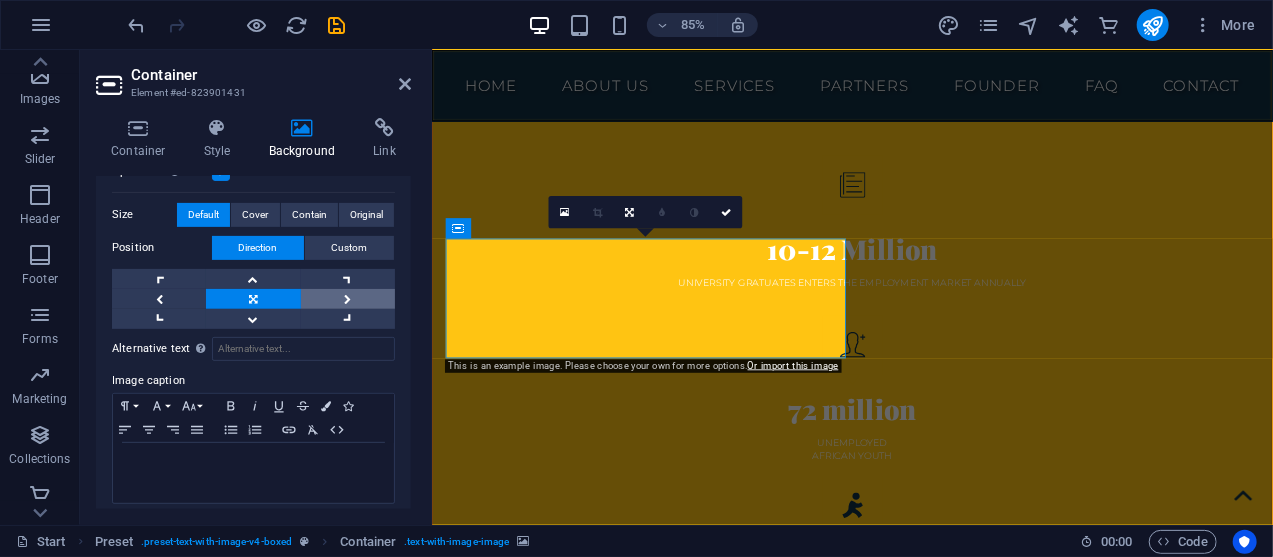 click at bounding box center (348, 299) 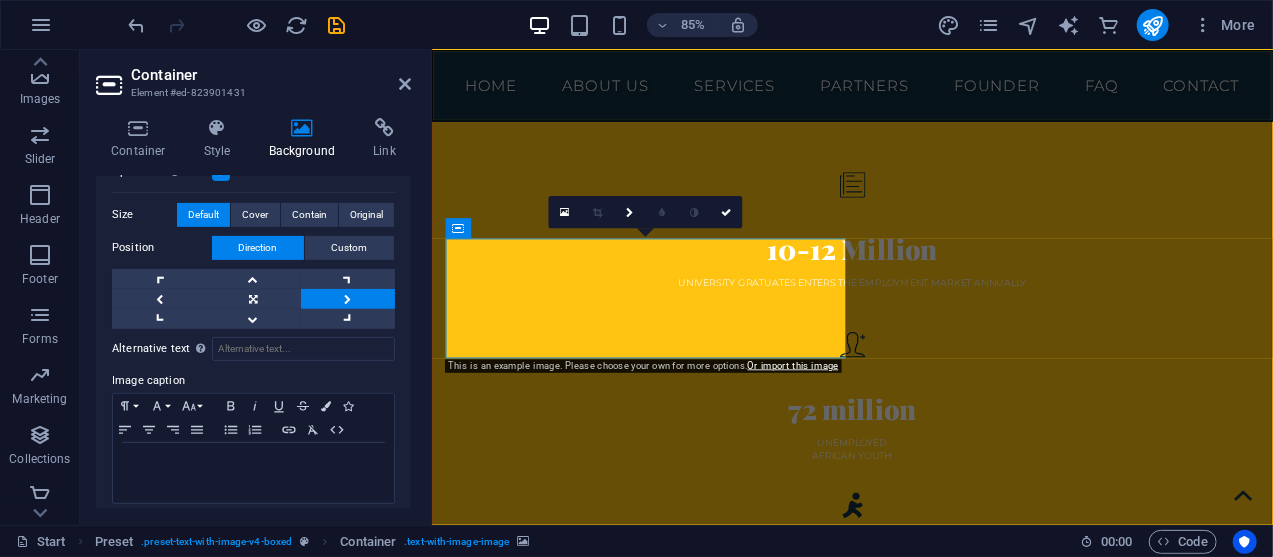 click at bounding box center [348, 299] 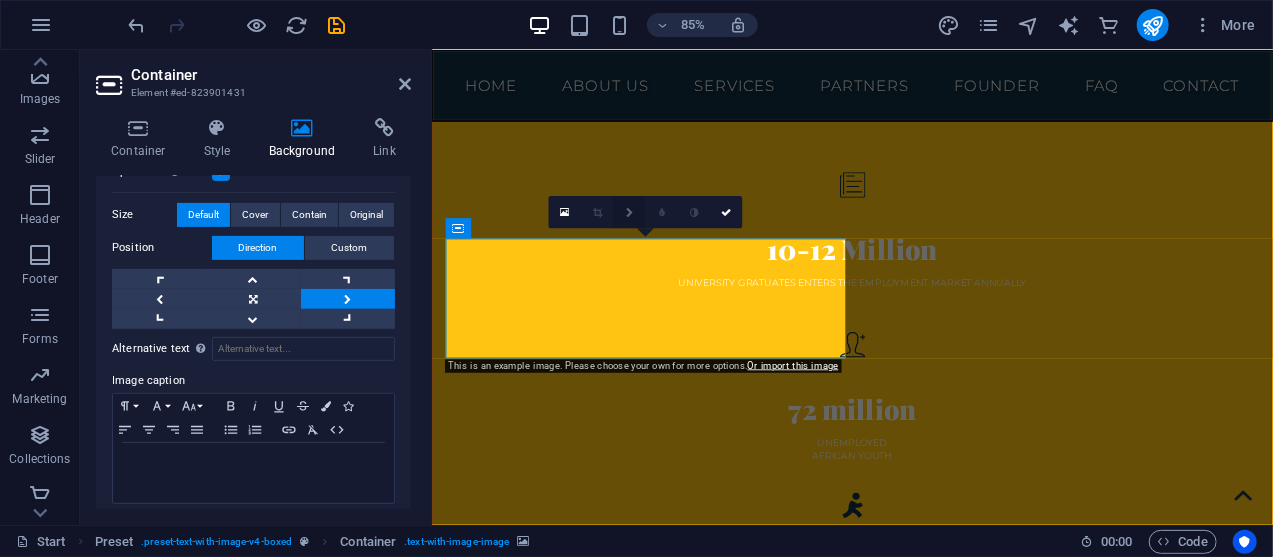 click at bounding box center (629, 212) 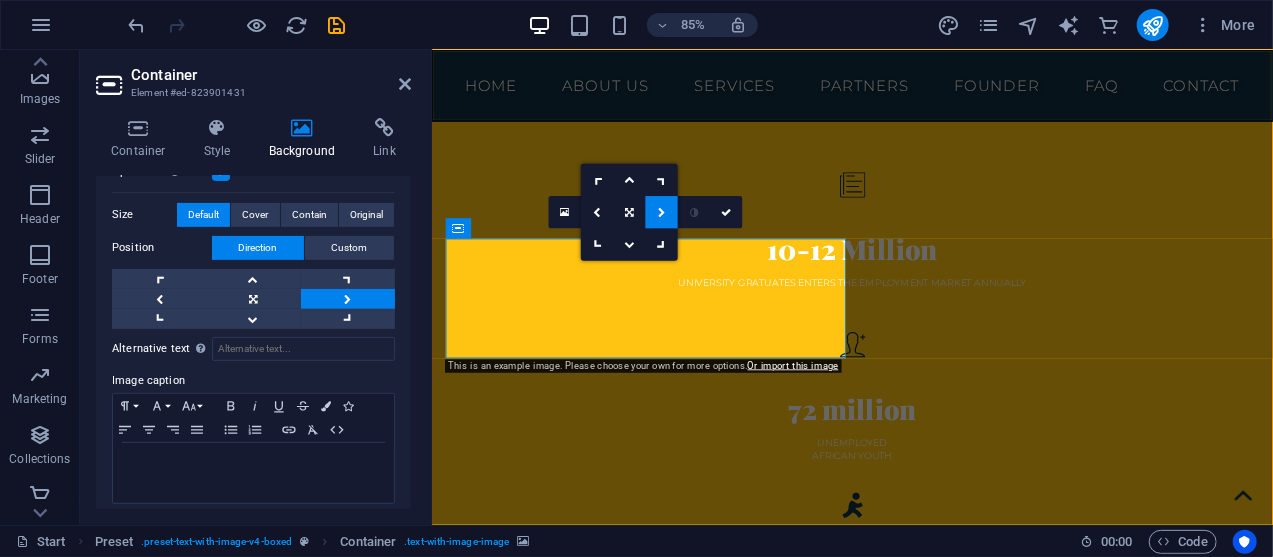 click at bounding box center [662, 212] 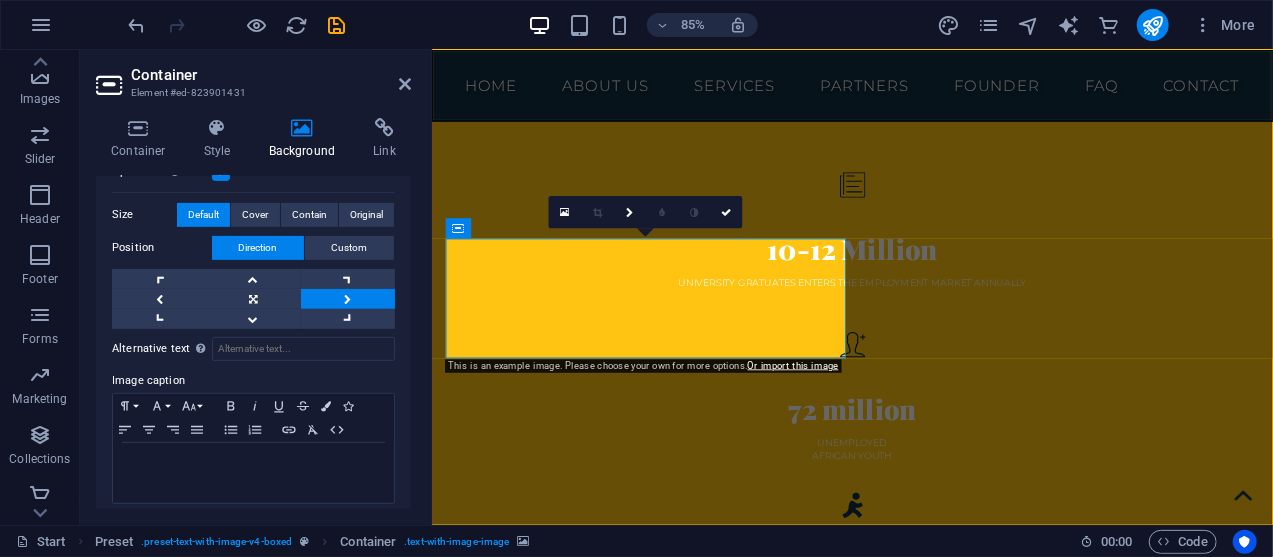 click at bounding box center [662, 212] 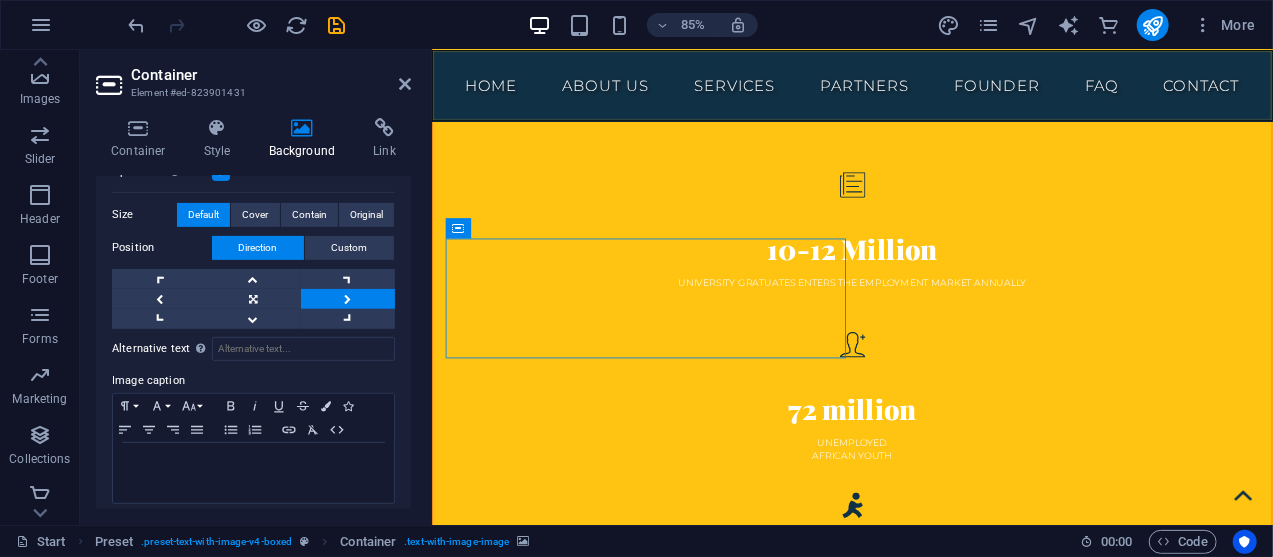 drag, startPoint x: 834, startPoint y: 364, endPoint x: 1084, endPoint y: 363, distance: 250.002 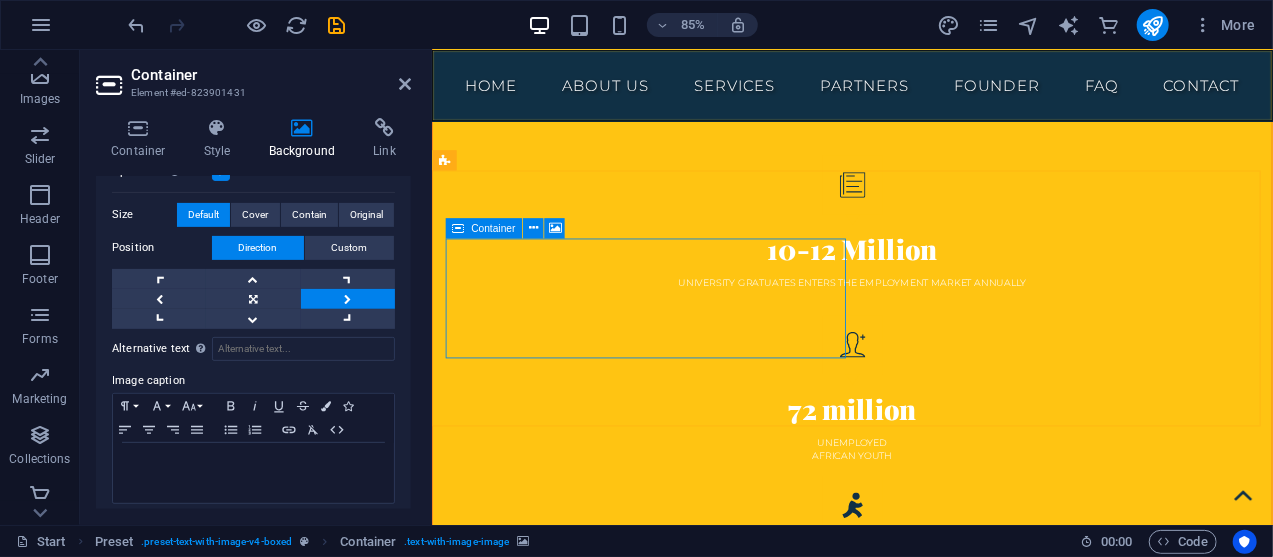 click on "Drop content here or  Add elements  Paste clipboard" at bounding box center [919, 2967] 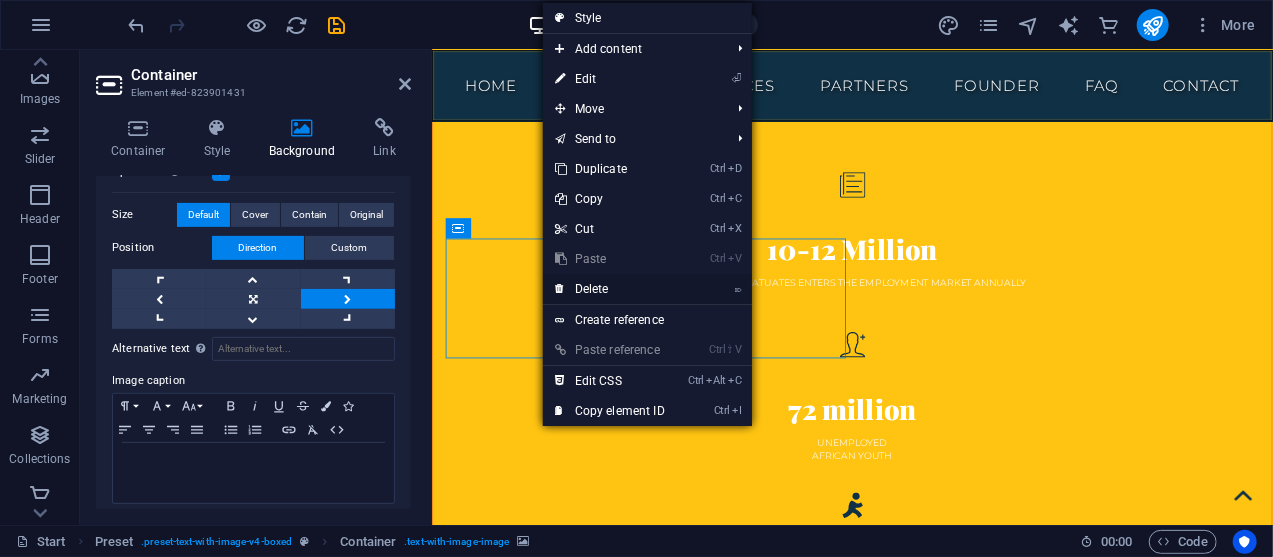 click on "⌦  Delete" at bounding box center [610, 289] 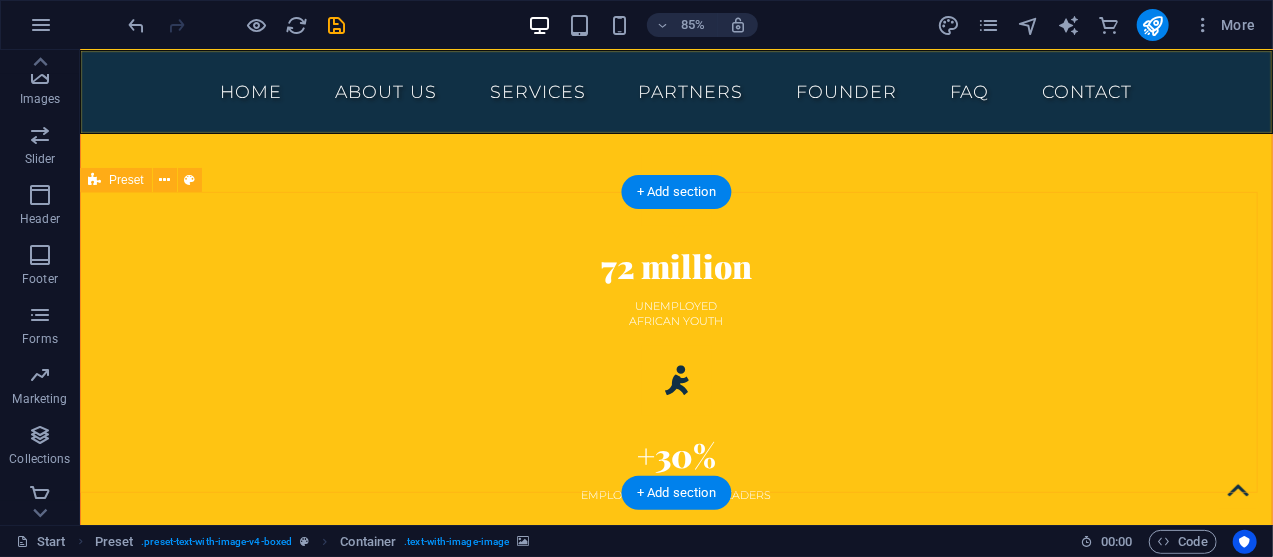 scroll, scrollTop: 5426, scrollLeft: 0, axis: vertical 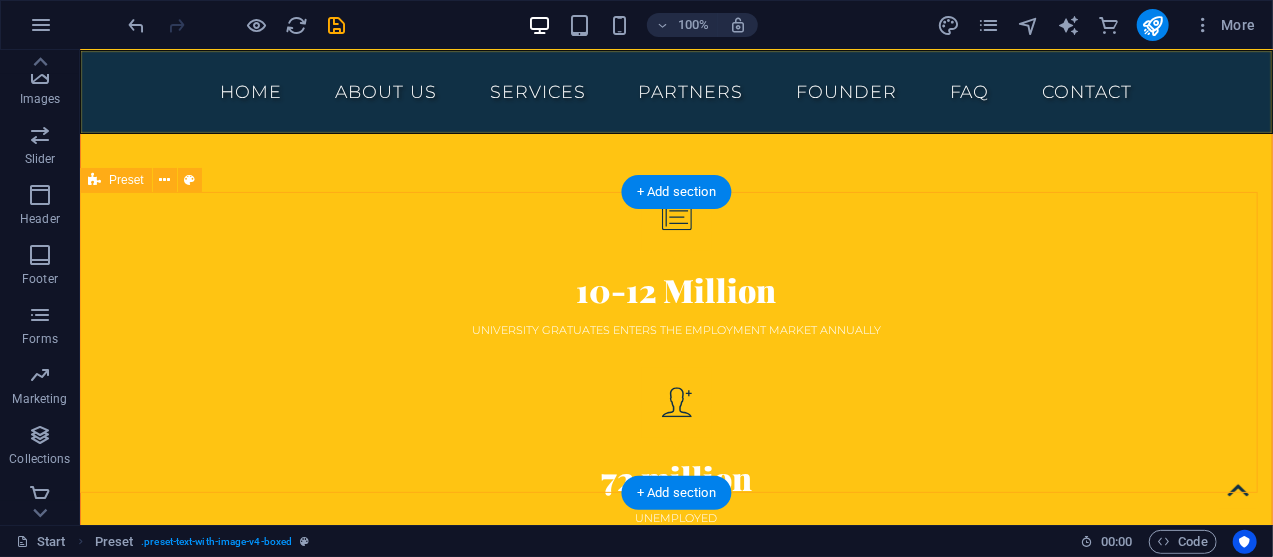 drag, startPoint x: 1265, startPoint y: 249, endPoint x: 839, endPoint y: 223, distance: 426.7927 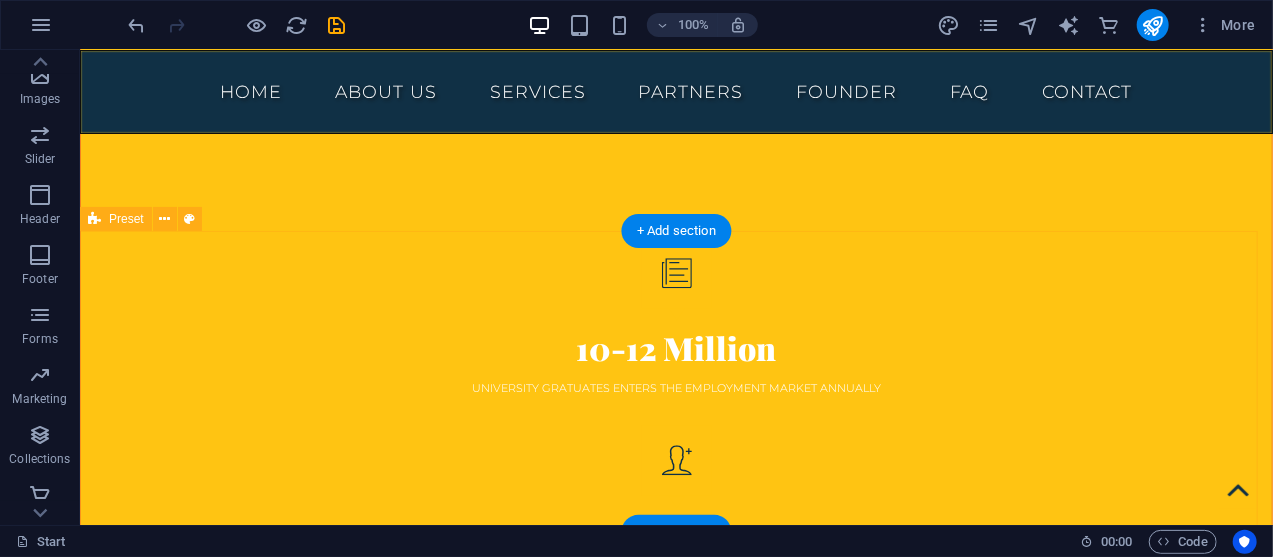 scroll, scrollTop: 5387, scrollLeft: 0, axis: vertical 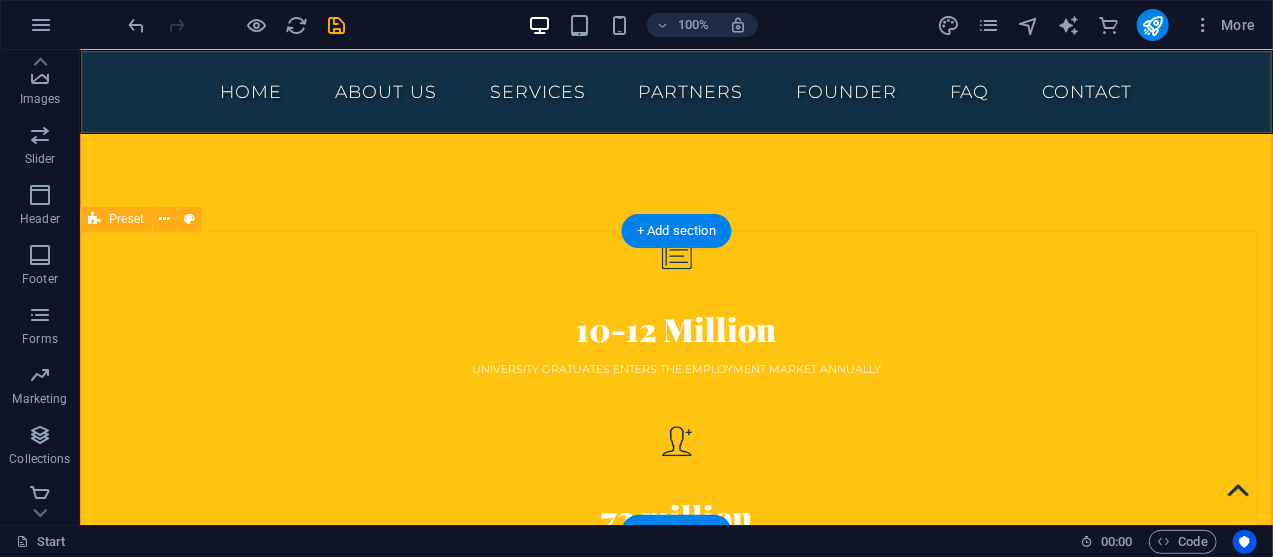 click on "Add elements" at bounding box center (508, 2900) 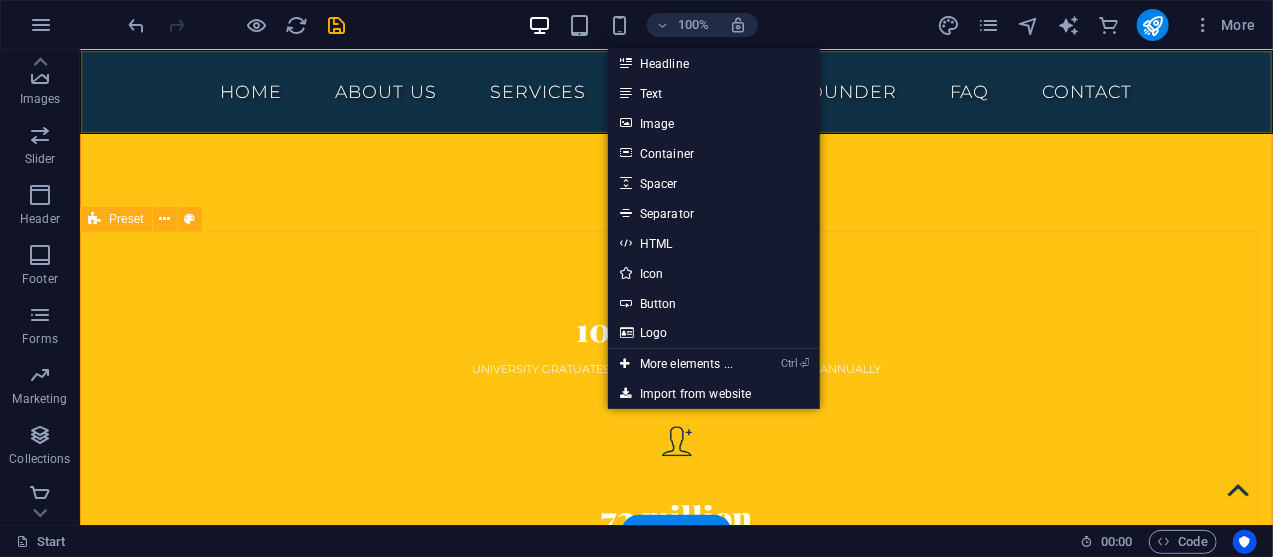 click on "Drop content here or  Add elements  Paste clipboard" at bounding box center [567, 2870] 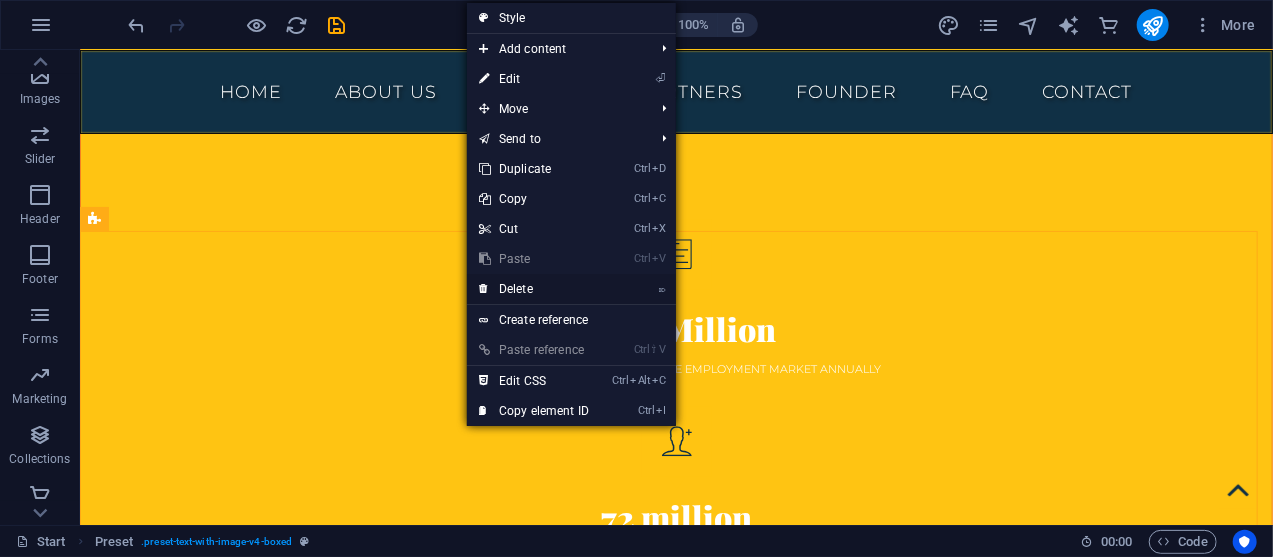 click on "⌦  Delete" at bounding box center [534, 289] 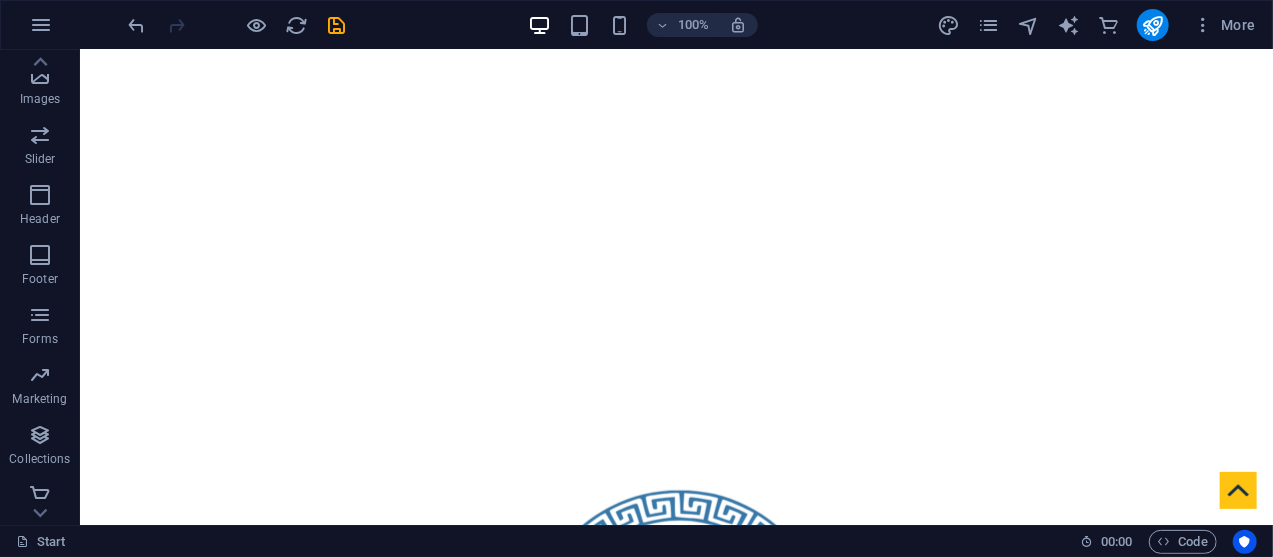 scroll, scrollTop: 0, scrollLeft: 0, axis: both 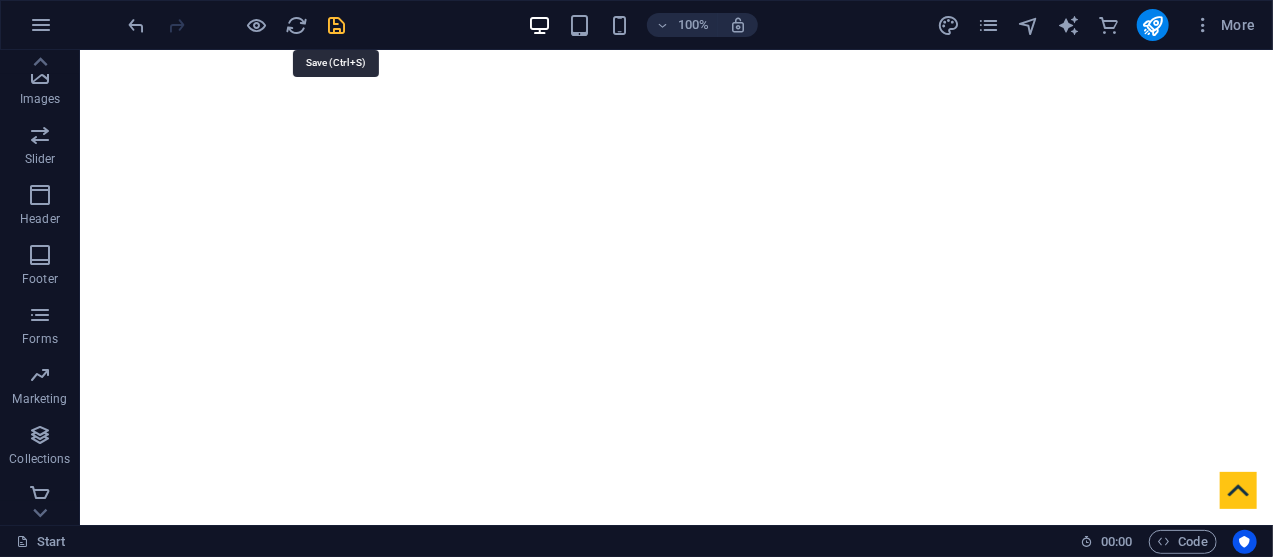 click at bounding box center (337, 25) 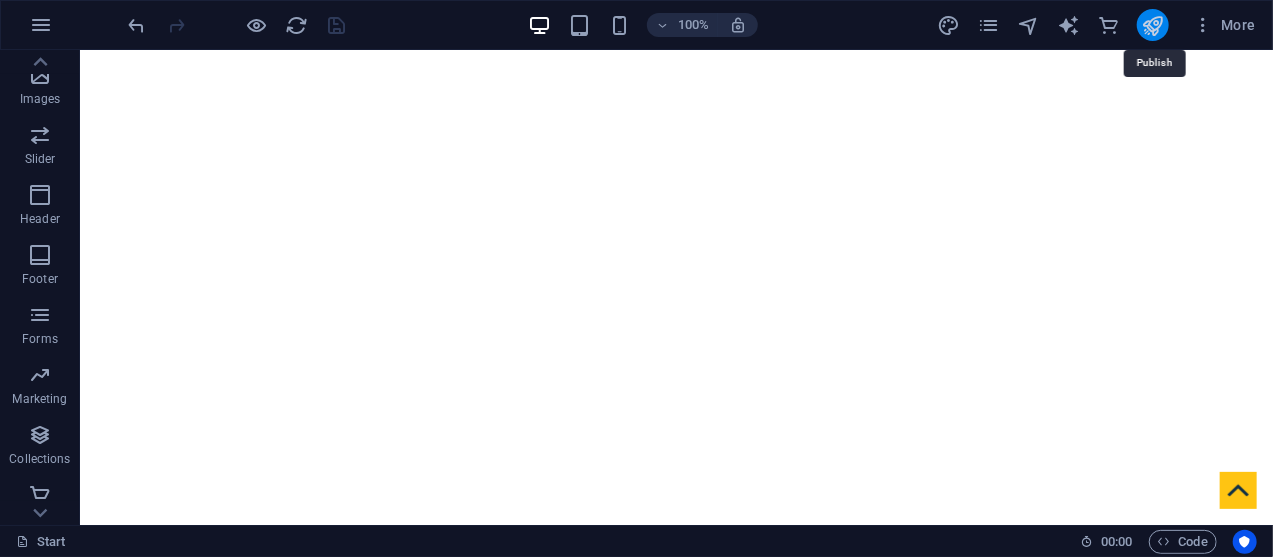 click at bounding box center (1152, 25) 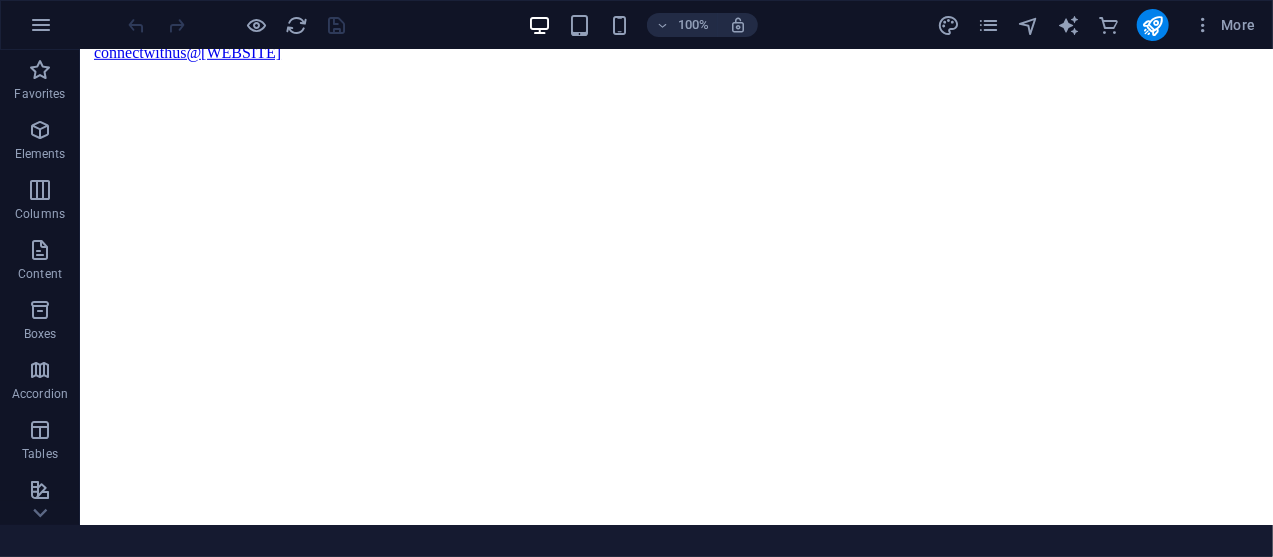 scroll, scrollTop: 4472, scrollLeft: 0, axis: vertical 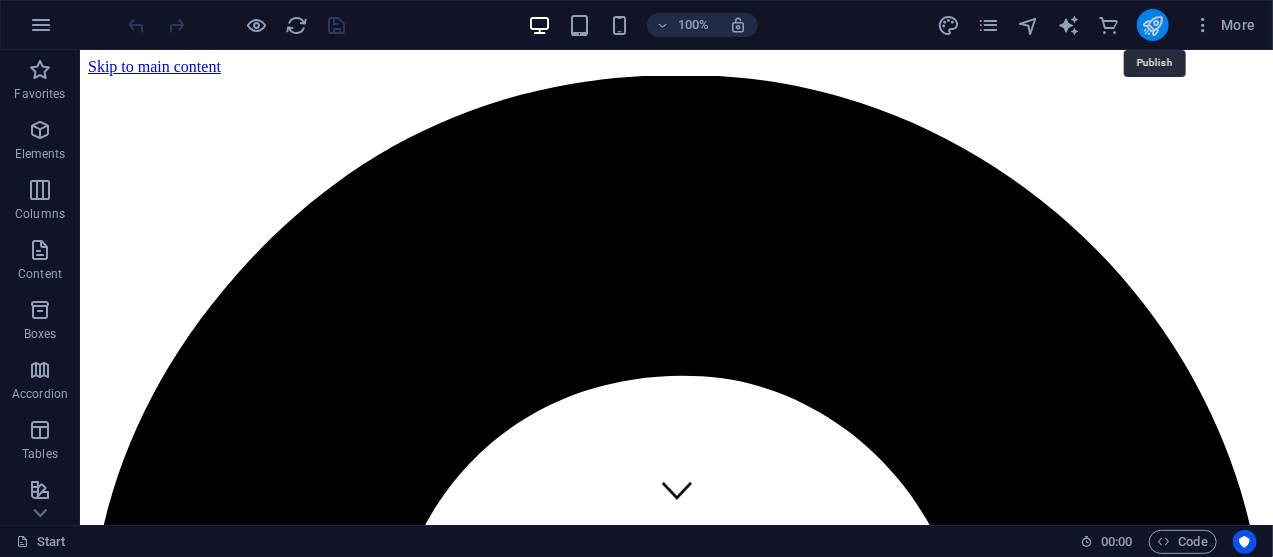 click at bounding box center [1152, 25] 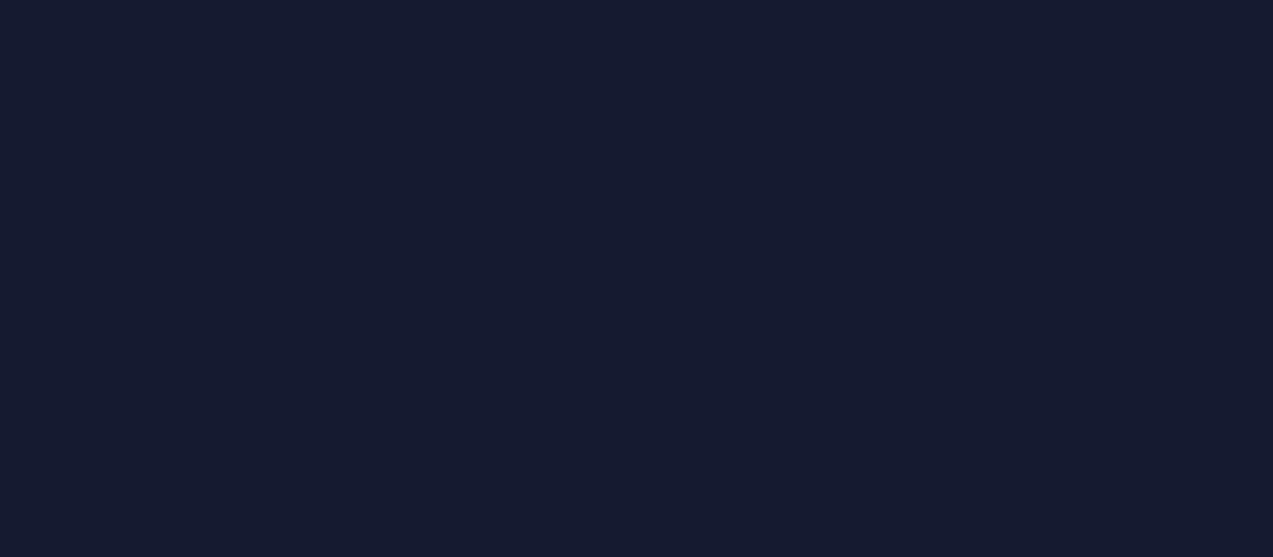 scroll, scrollTop: 0, scrollLeft: 0, axis: both 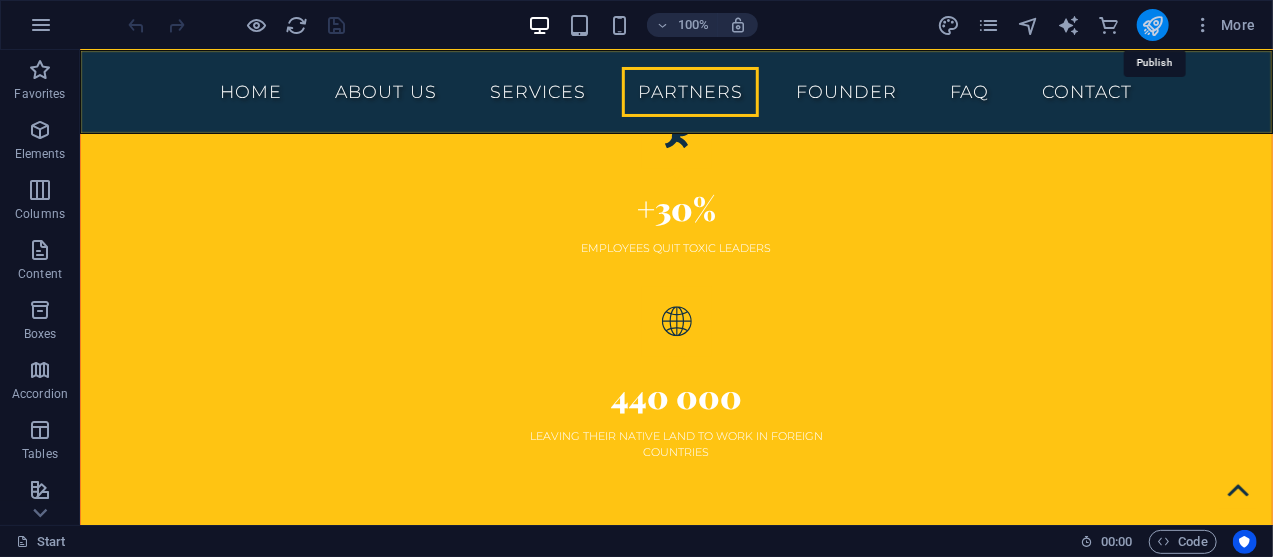 click at bounding box center (1152, 25) 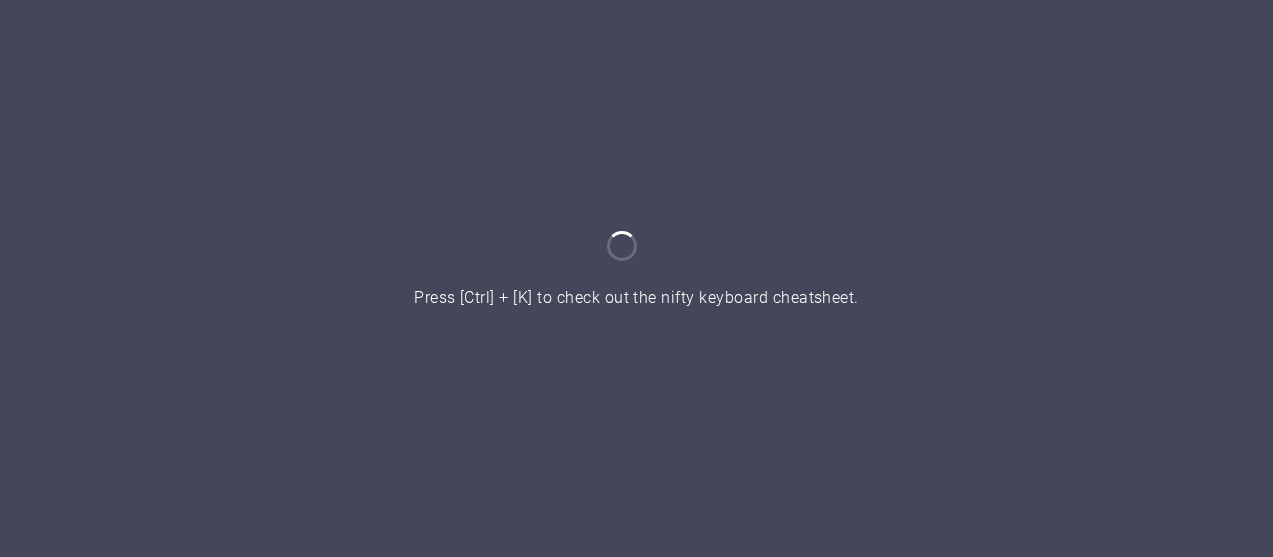 scroll, scrollTop: 0, scrollLeft: 0, axis: both 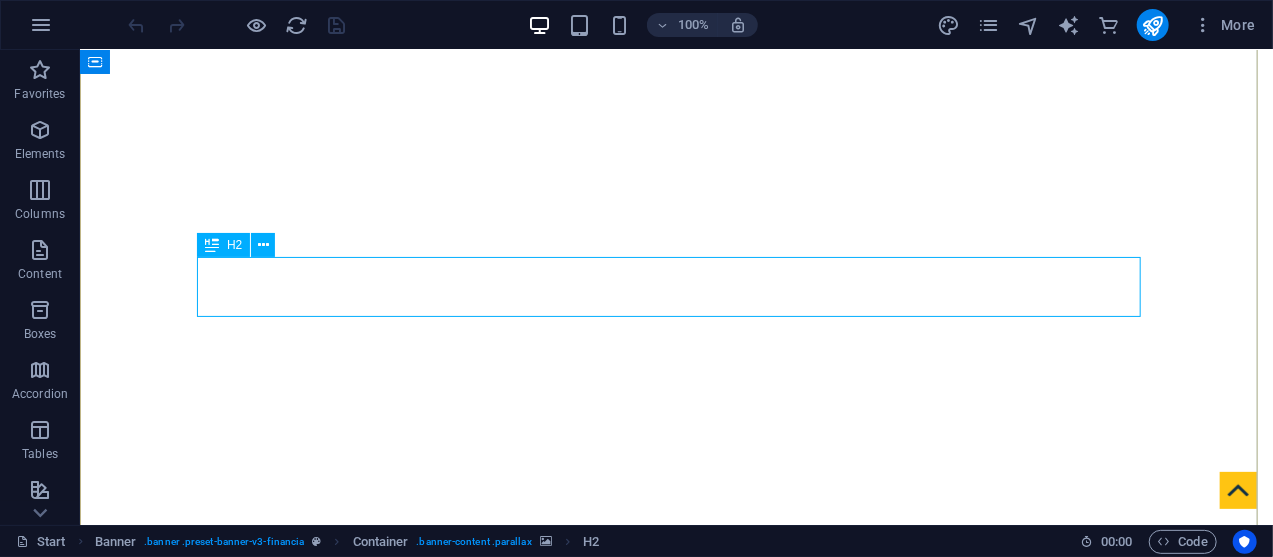 click on "your strategic partner in" at bounding box center (676, 1041) 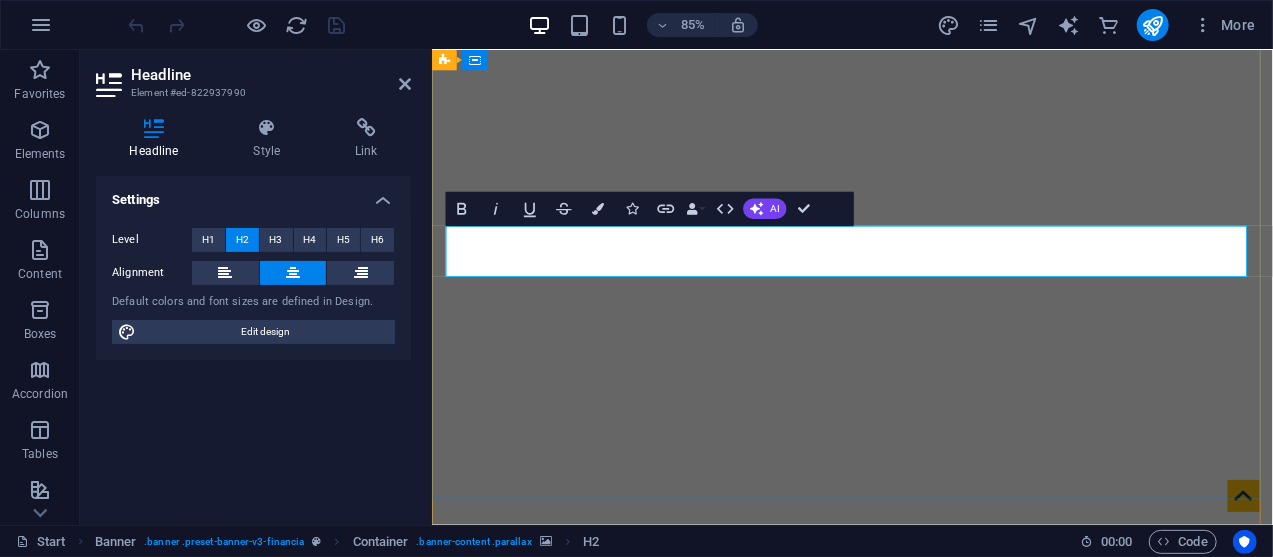 click on "your strategic partner in" at bounding box center (926, 1041) 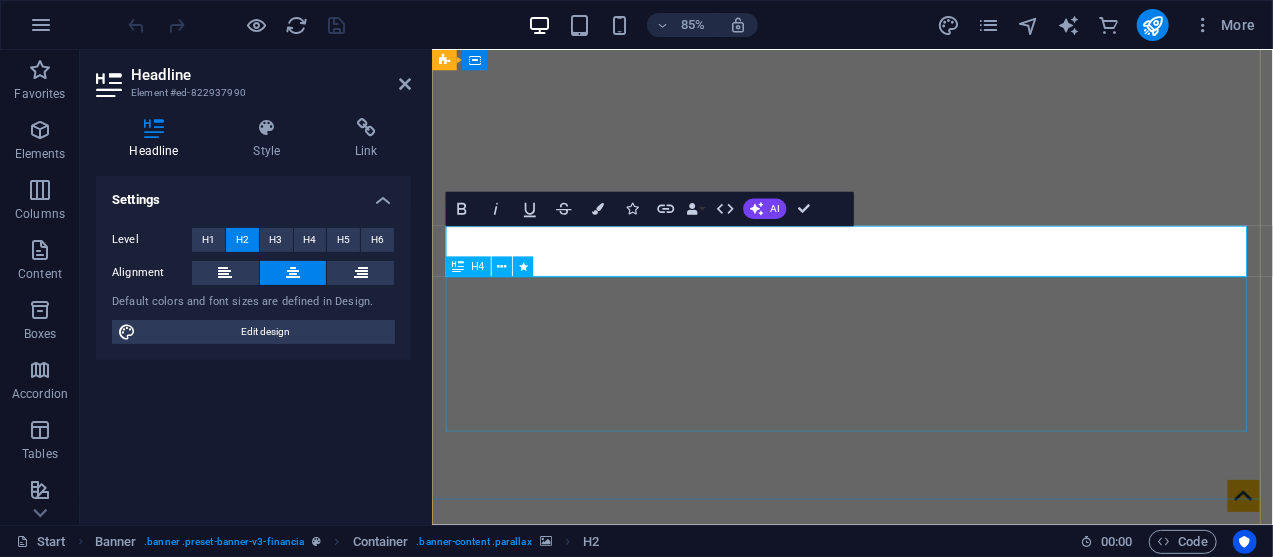 click on "Human resources Management & Administration Learning & Development Strategies Talent Management (Recruitment)" at bounding box center [926, 1195] 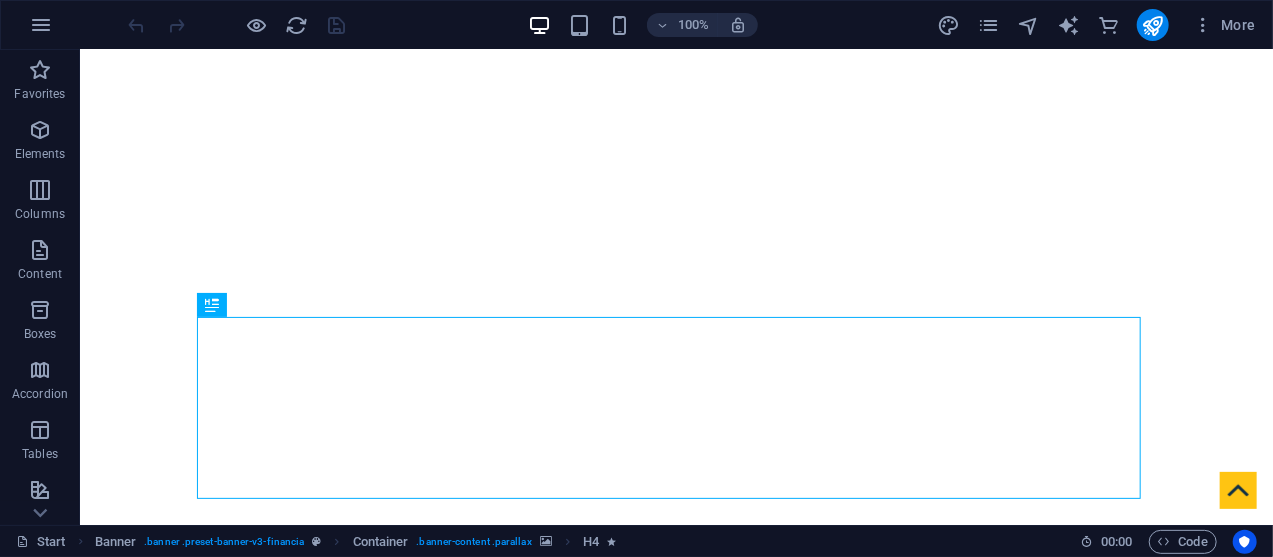 click at bounding box center [237, 25] 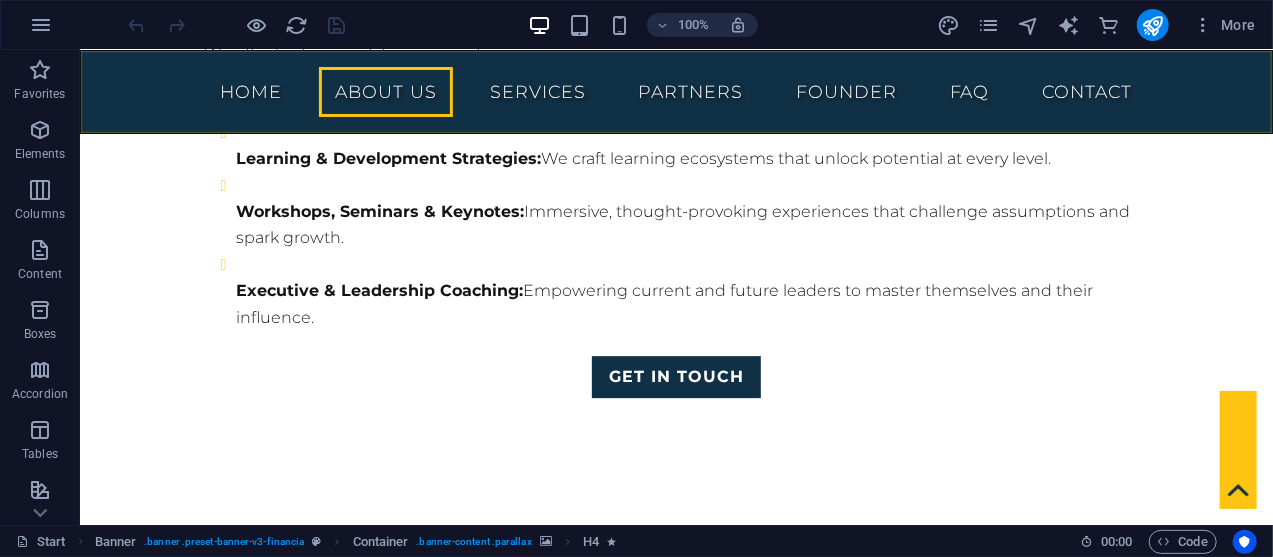 scroll, scrollTop: 2633, scrollLeft: 0, axis: vertical 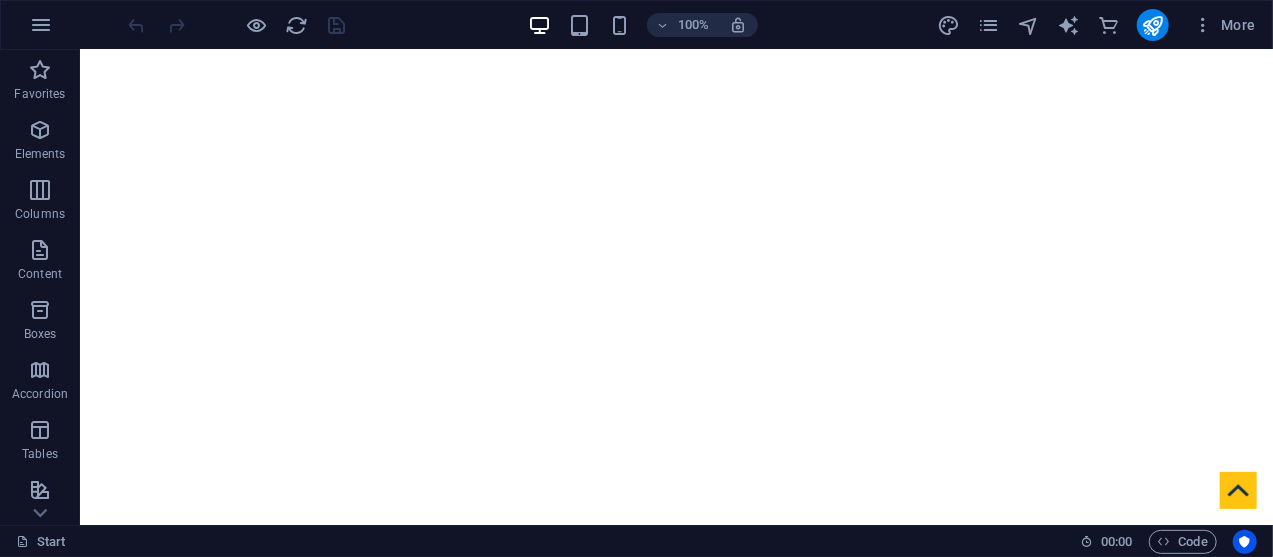 click at bounding box center [237, 25] 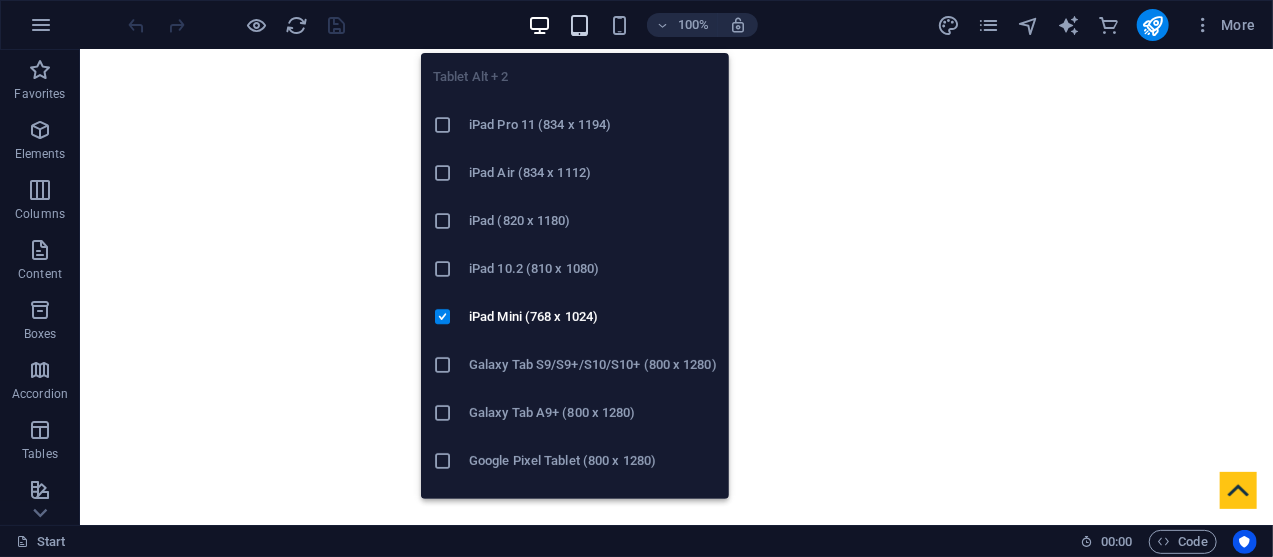 click at bounding box center (579, 25) 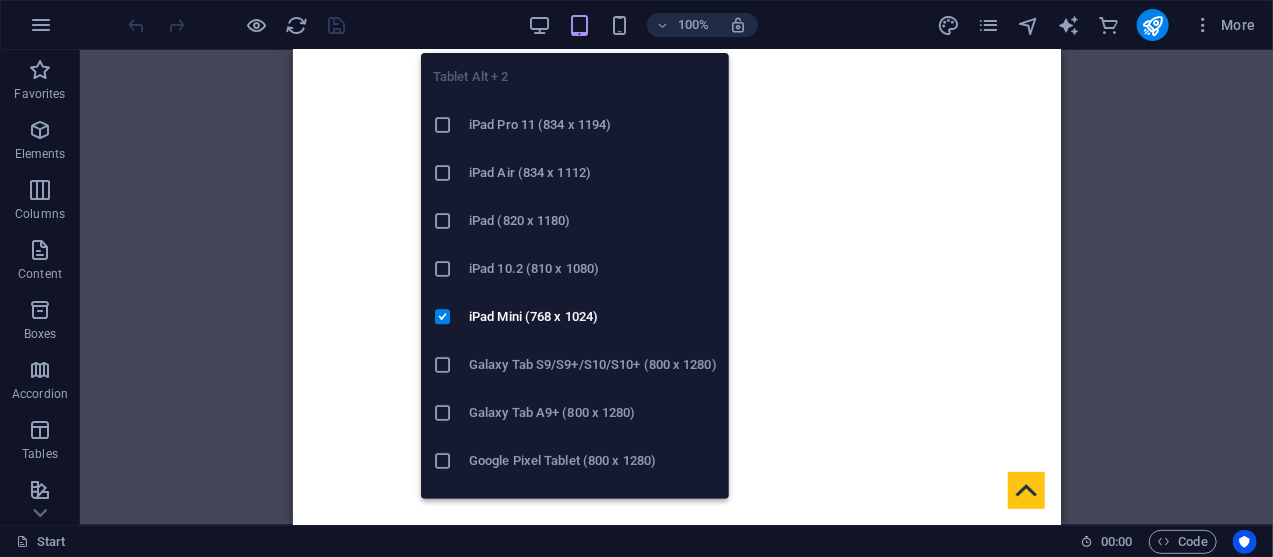 scroll, scrollTop: 146, scrollLeft: 0, axis: vertical 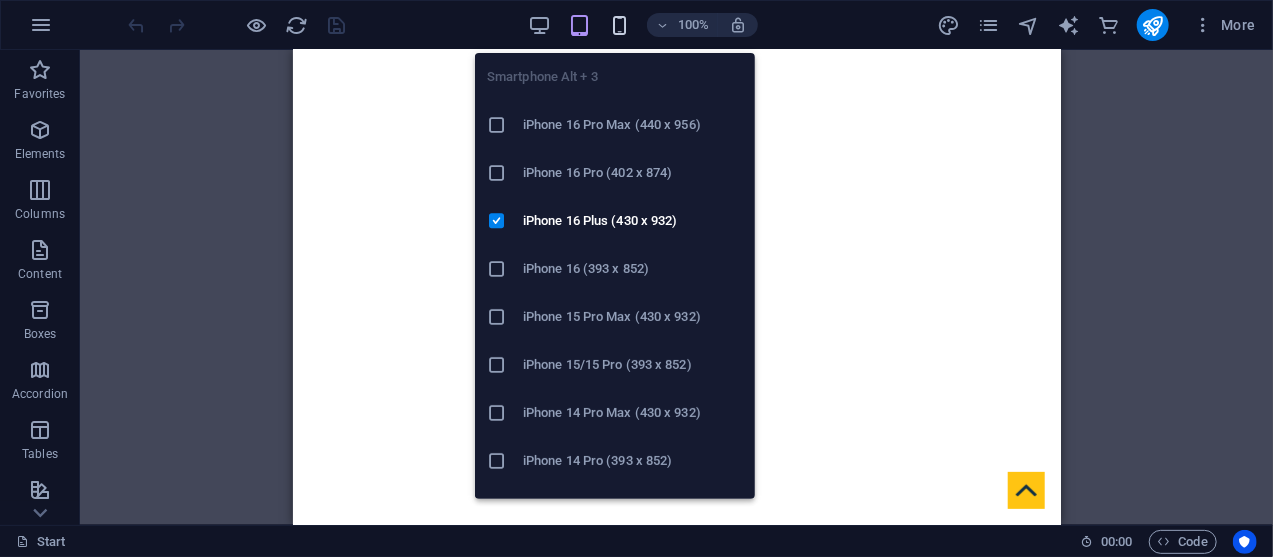 click at bounding box center [619, 25] 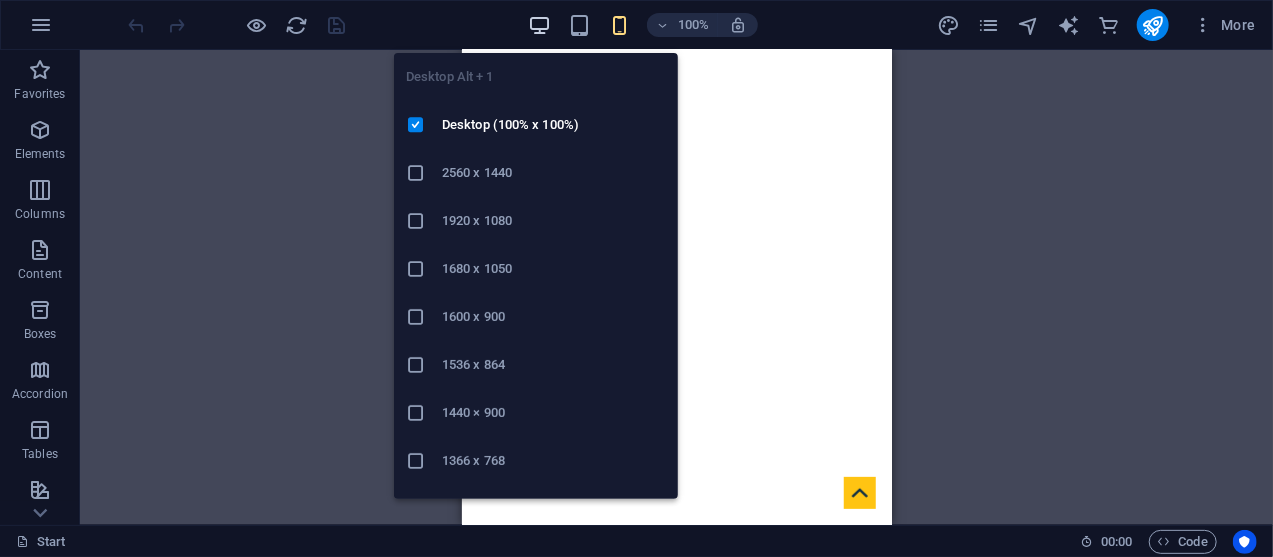 click at bounding box center (539, 25) 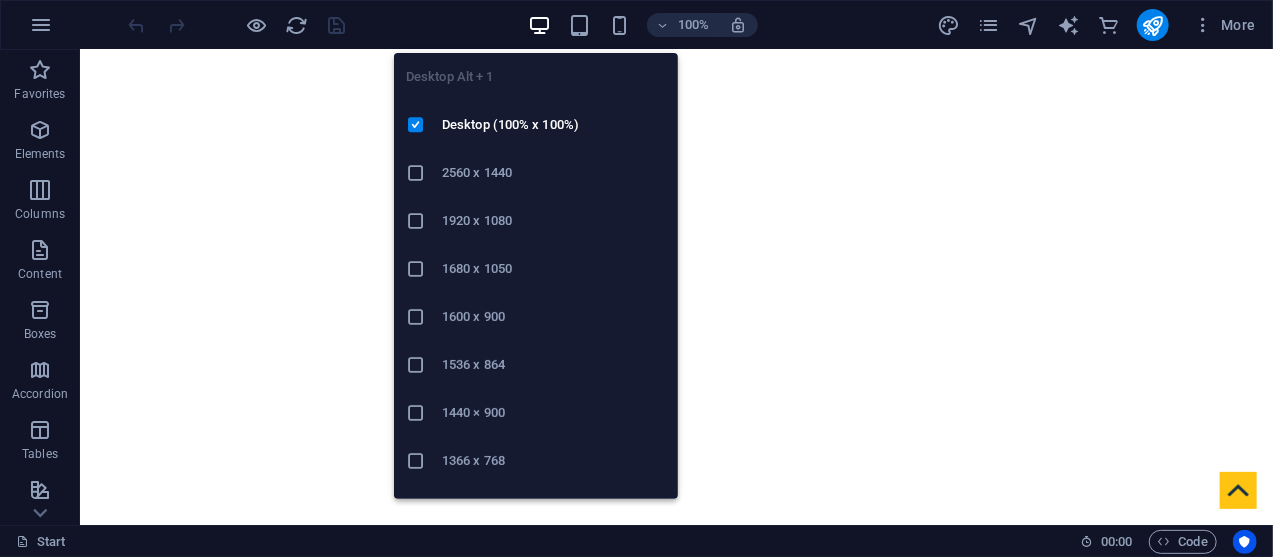 scroll, scrollTop: 84, scrollLeft: 0, axis: vertical 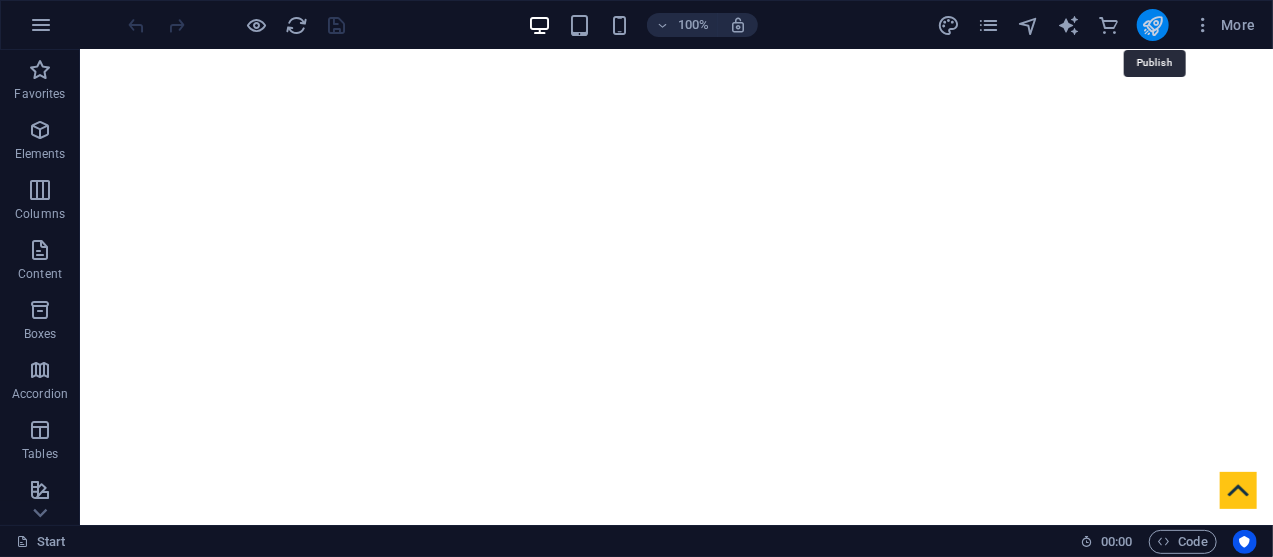 click at bounding box center [1152, 25] 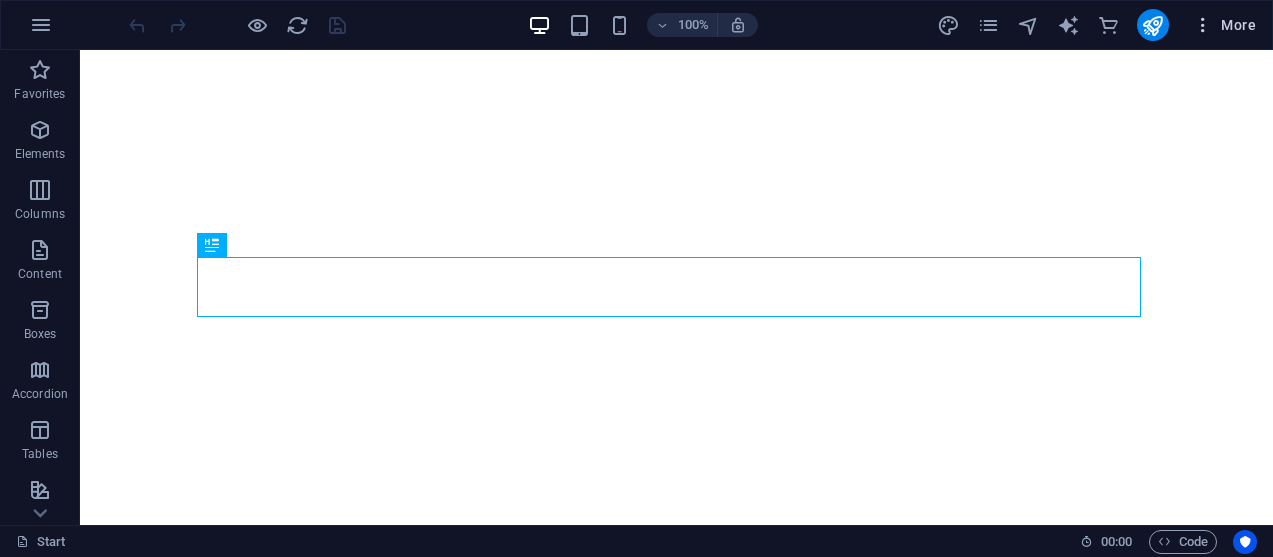 scroll, scrollTop: 0, scrollLeft: 0, axis: both 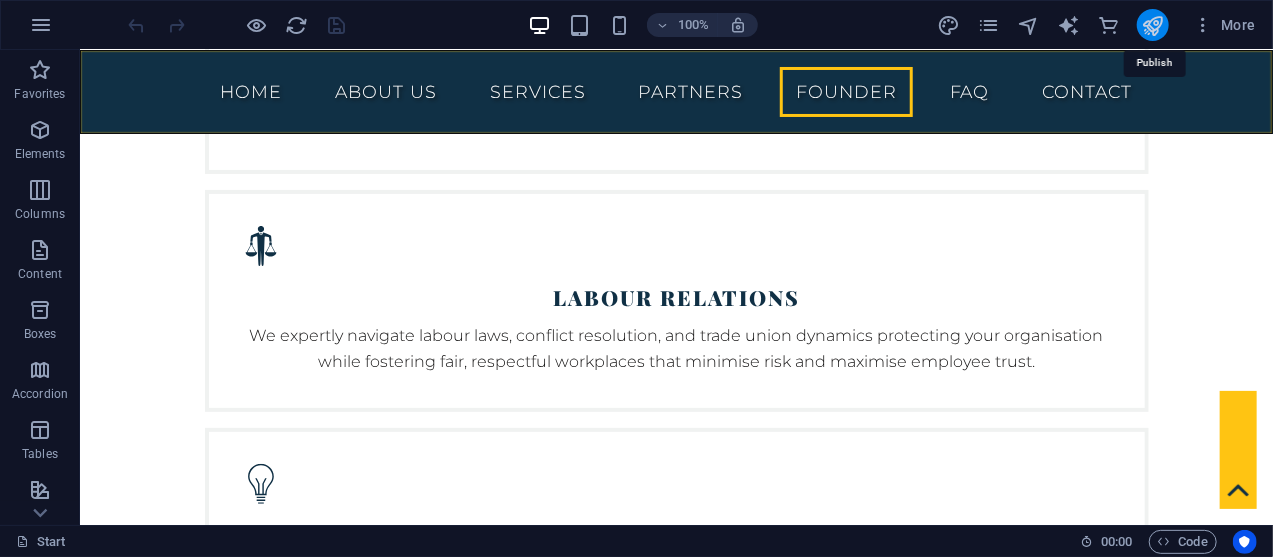 click at bounding box center (1152, 25) 